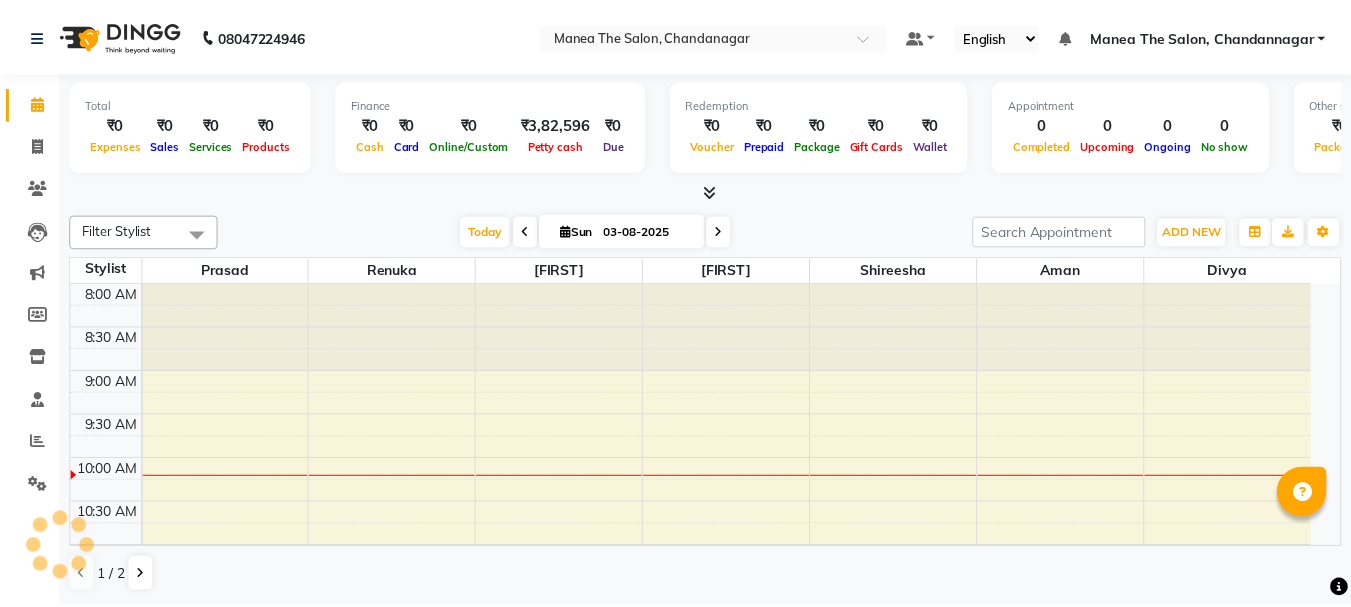 scroll, scrollTop: 0, scrollLeft: 0, axis: both 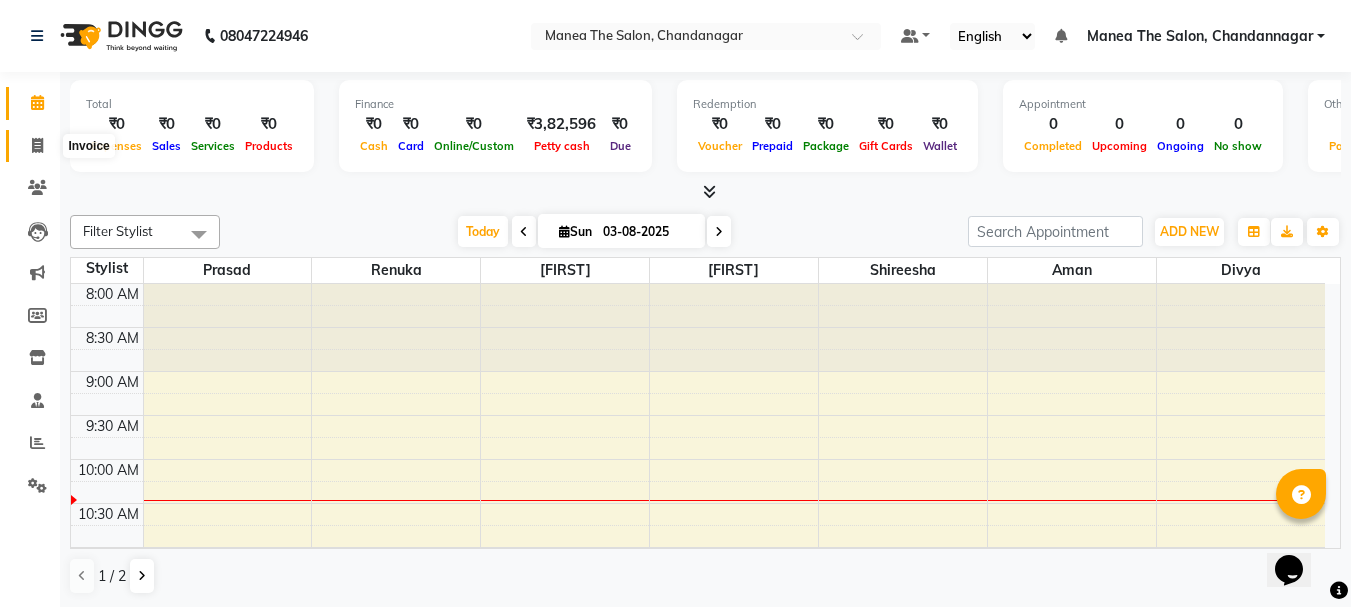 click 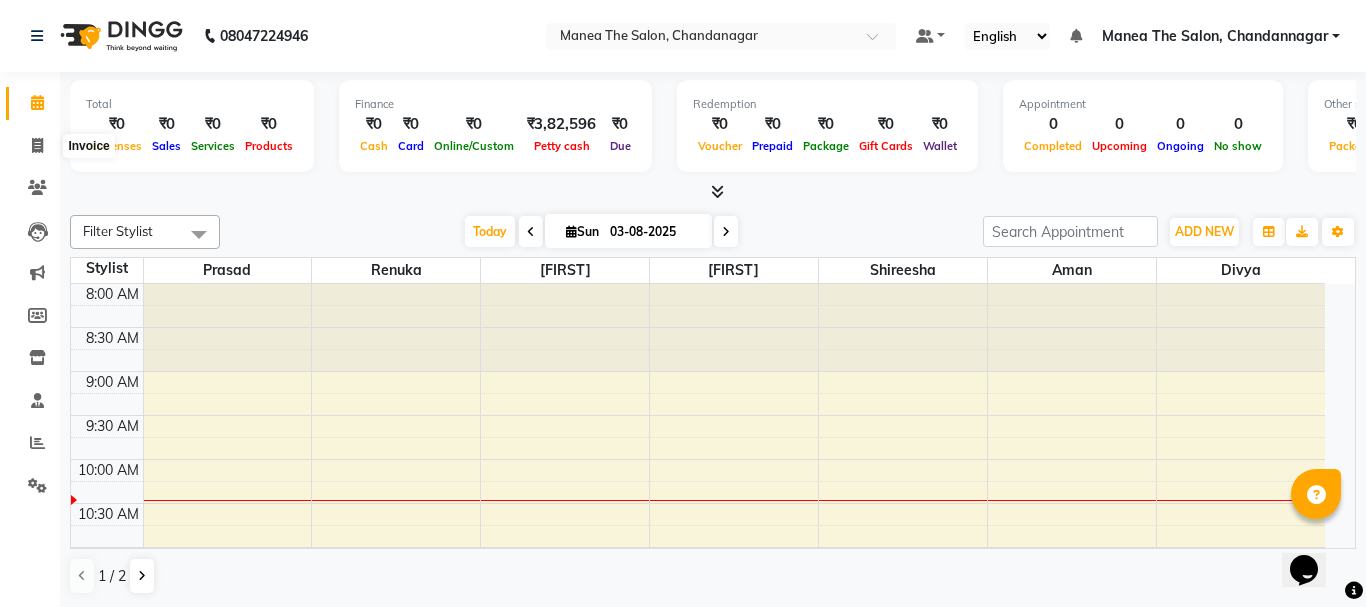 select on "service" 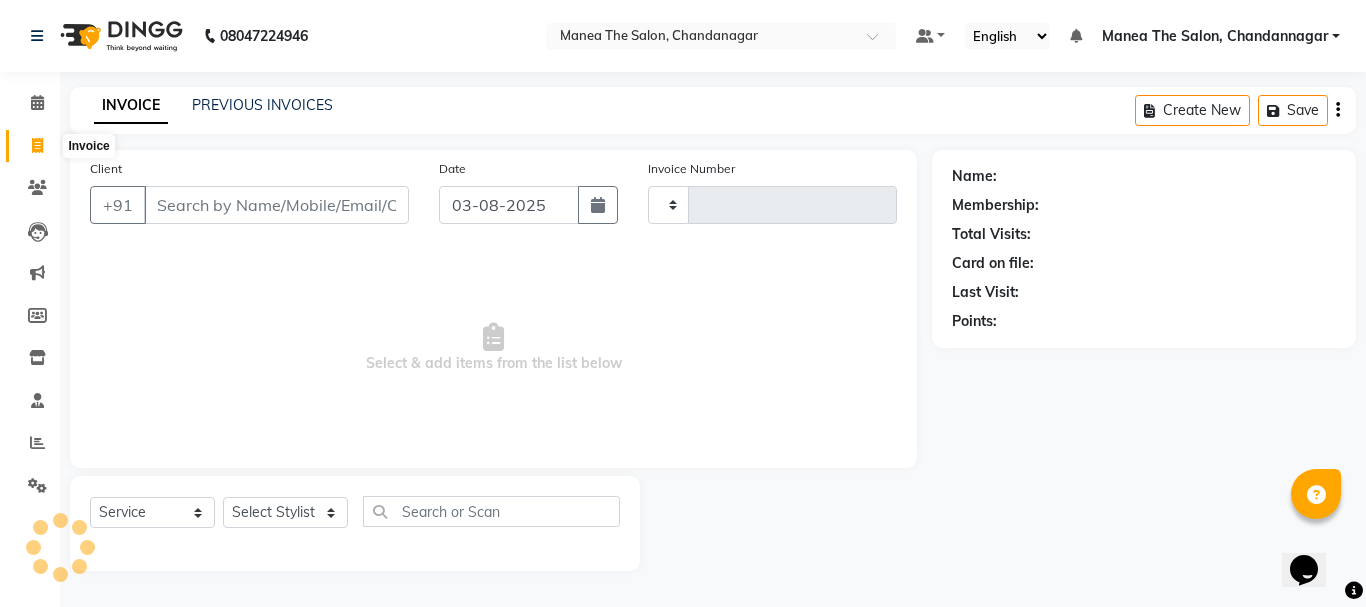 type on "1610" 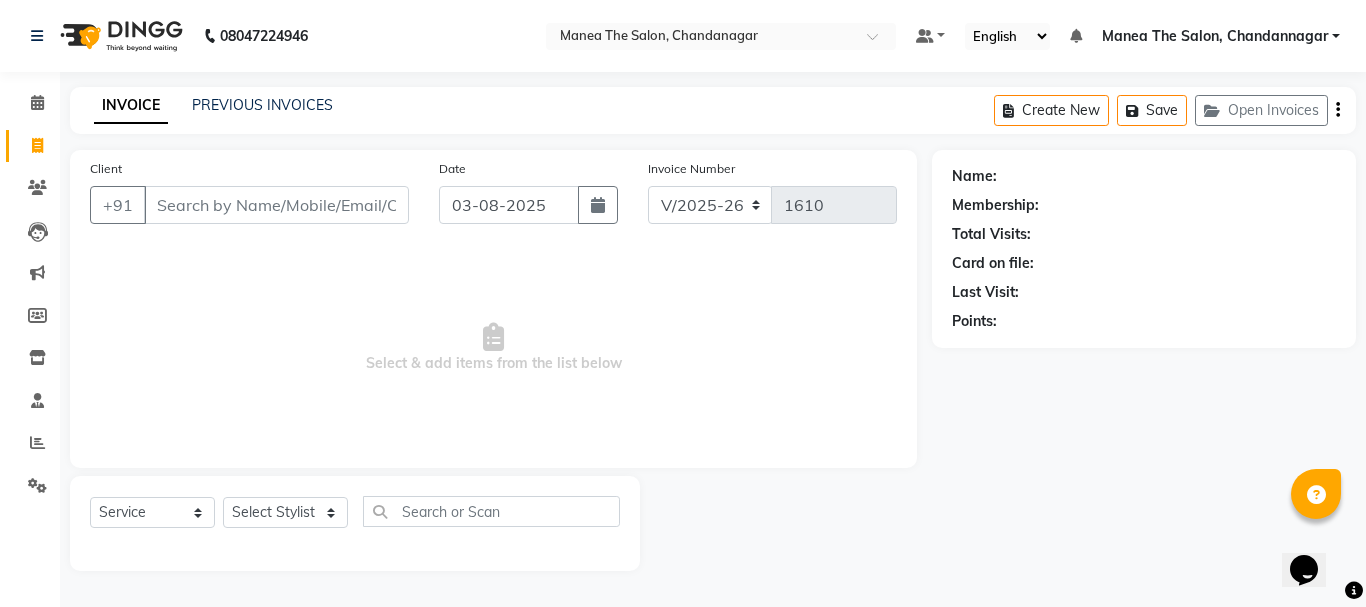 click on "Client" at bounding box center [276, 205] 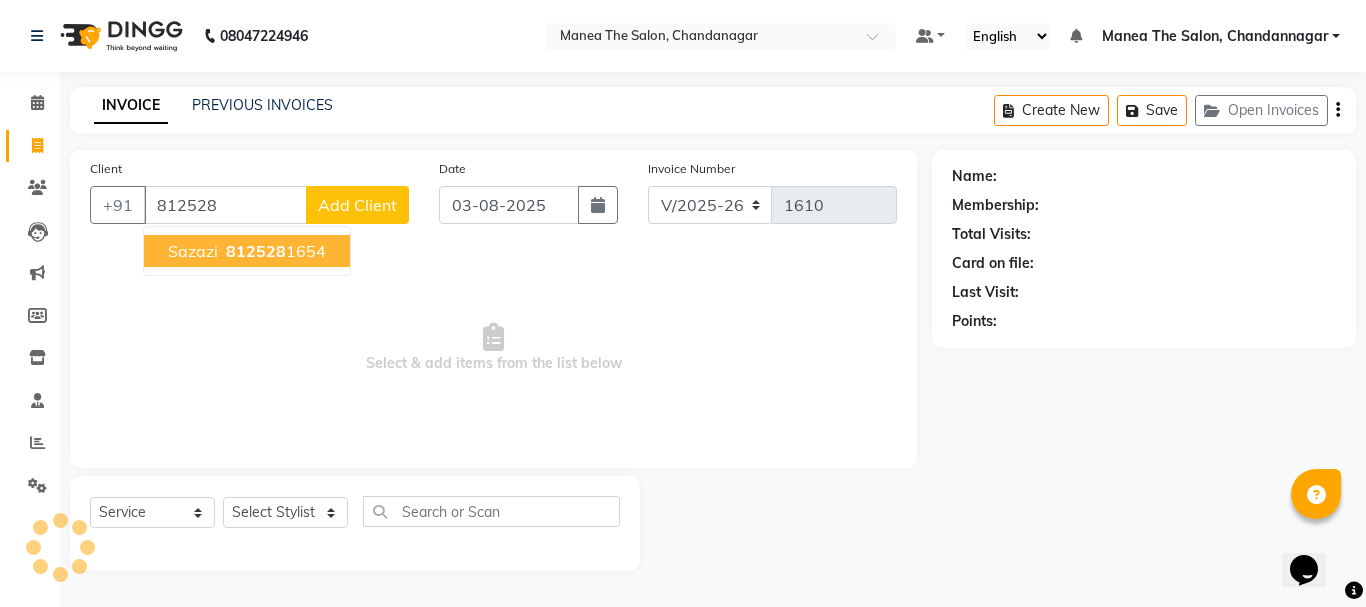 click on "sazazi   812528 1654" at bounding box center (247, 251) 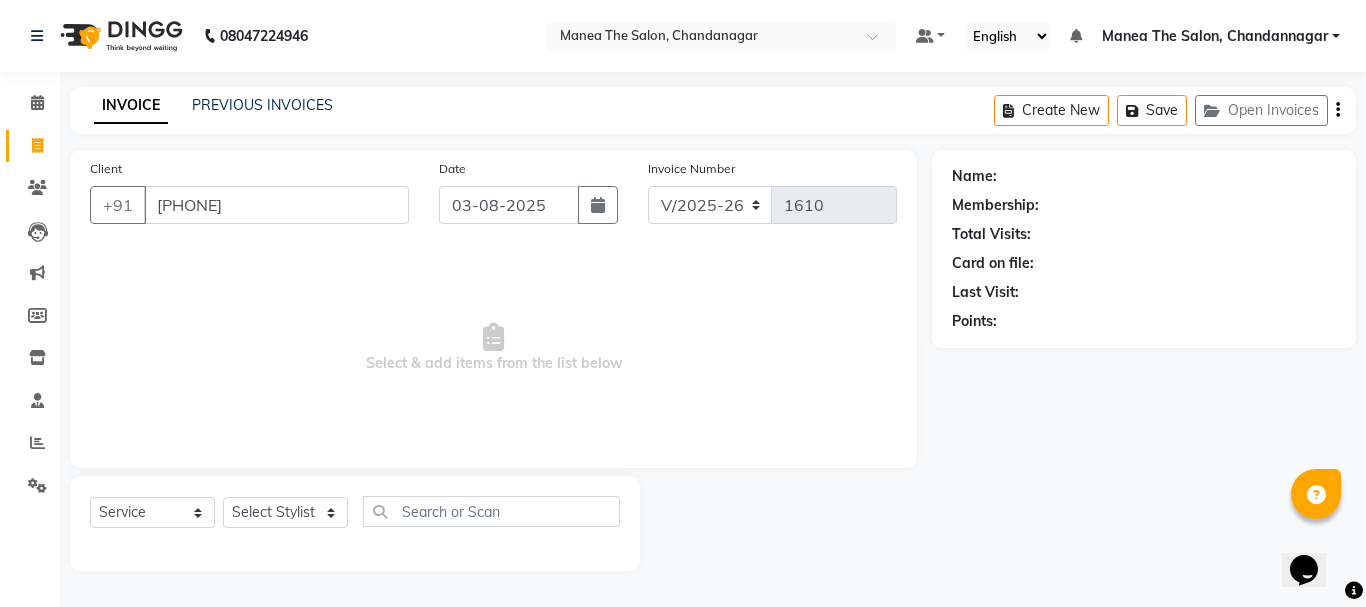 type on "[PHONE]" 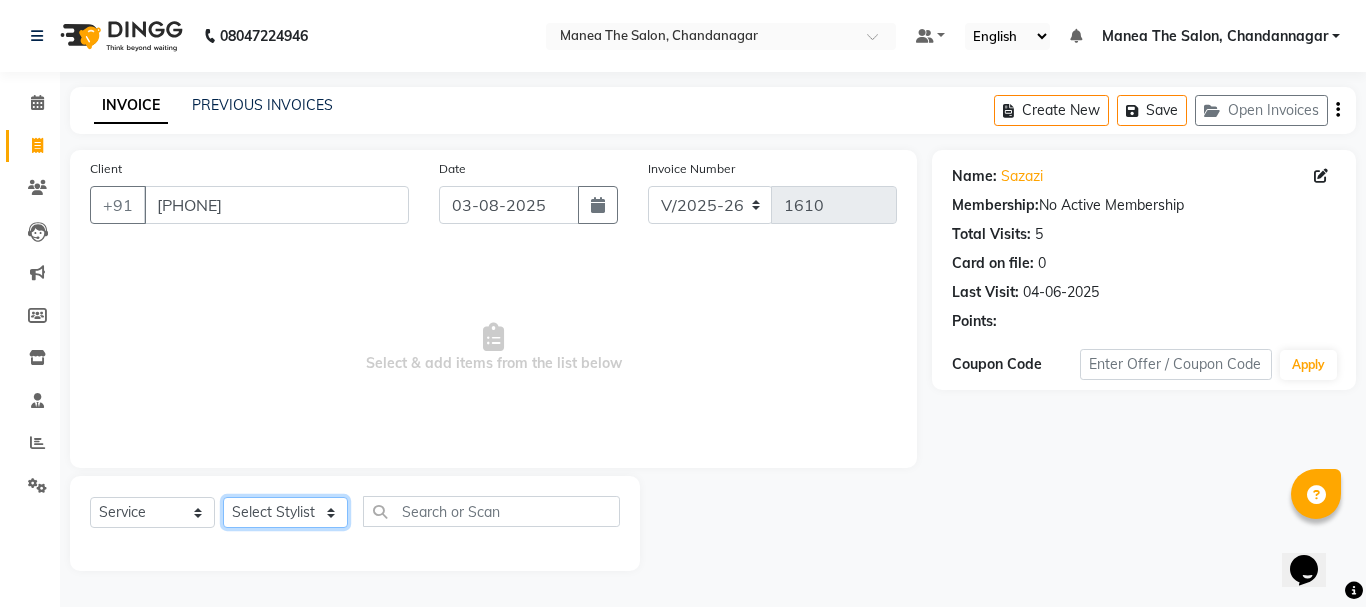 click on "Select Stylist [FIRST] [LAST] [FIRST] [LAST] [FIRST] [LAST] [FIRST] [LAST] [FIRST] [LAST]" 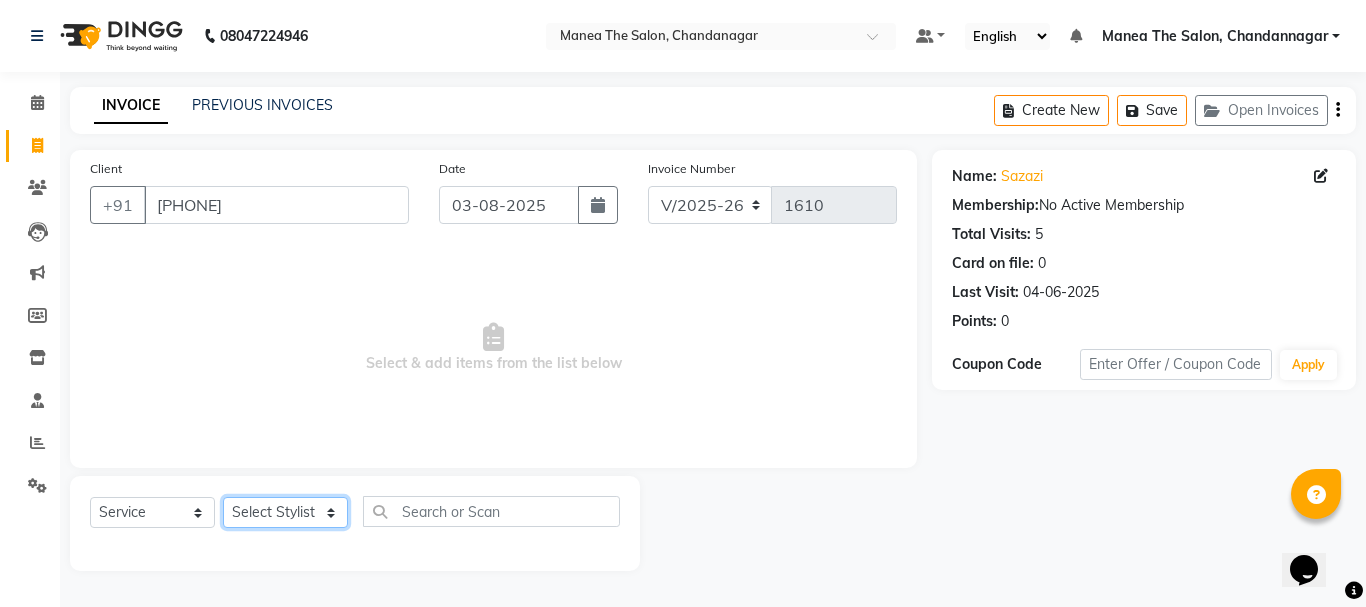 select on "63582" 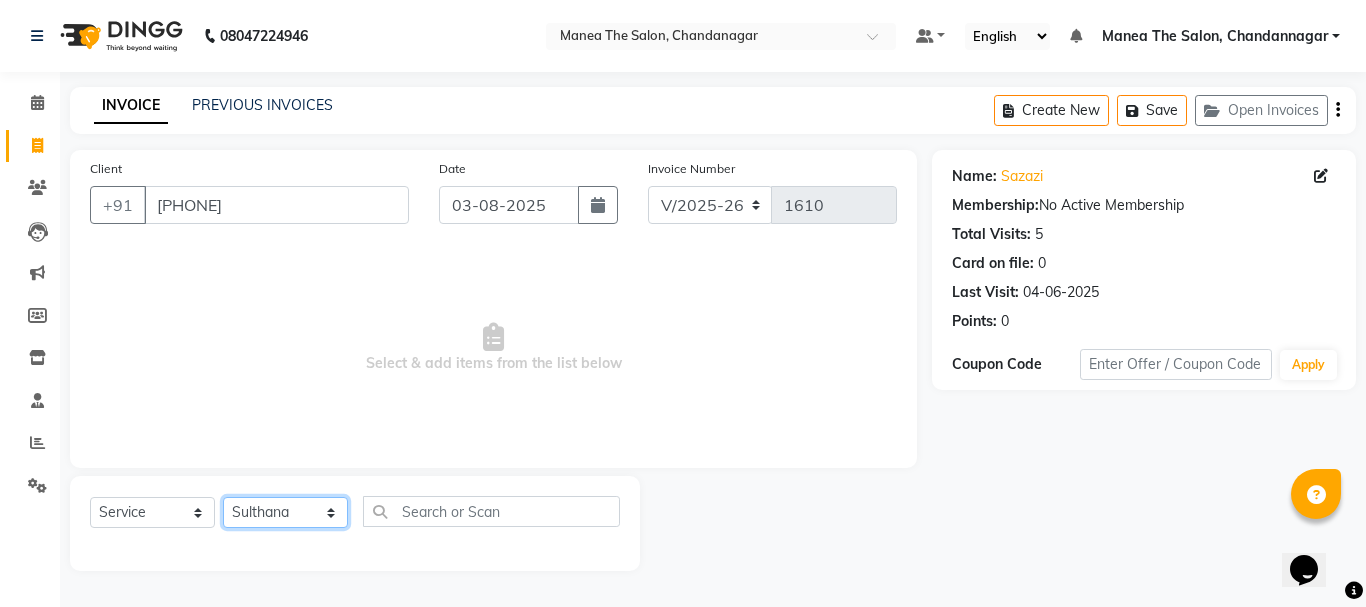 click on "Select Stylist [FIRST] [LAST] [FIRST] [LAST] [FIRST] [LAST] [FIRST] [LAST] [FIRST] [LAST]" 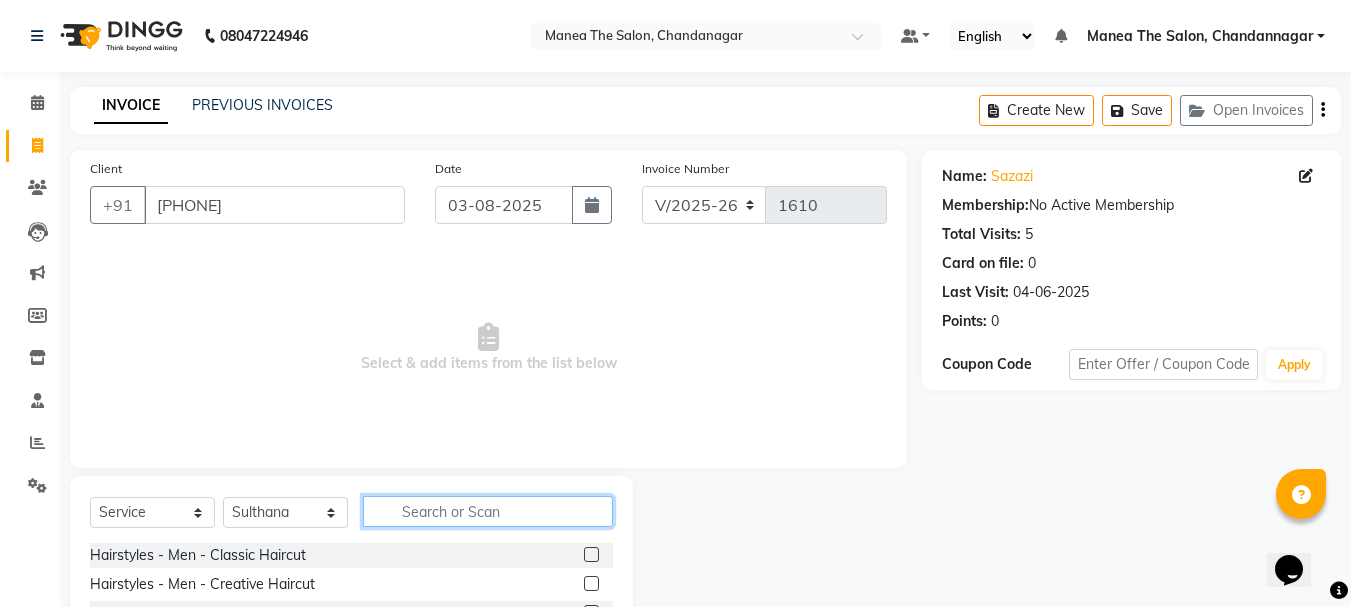 click 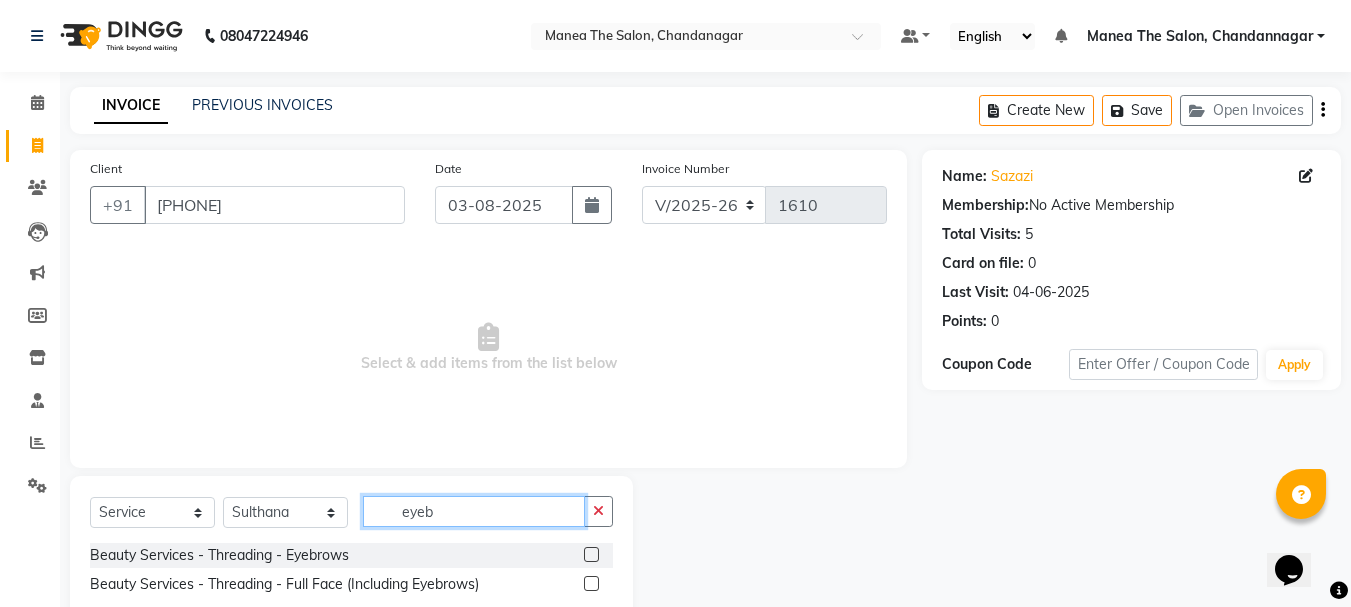 type on "eyeb" 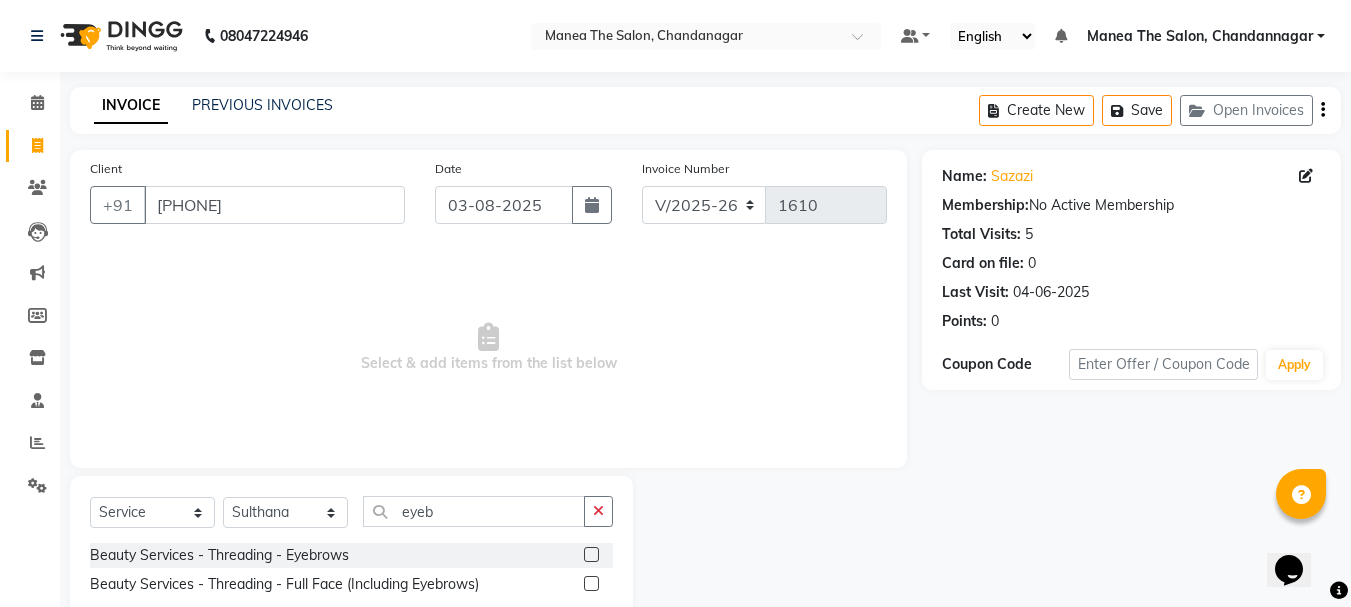 click 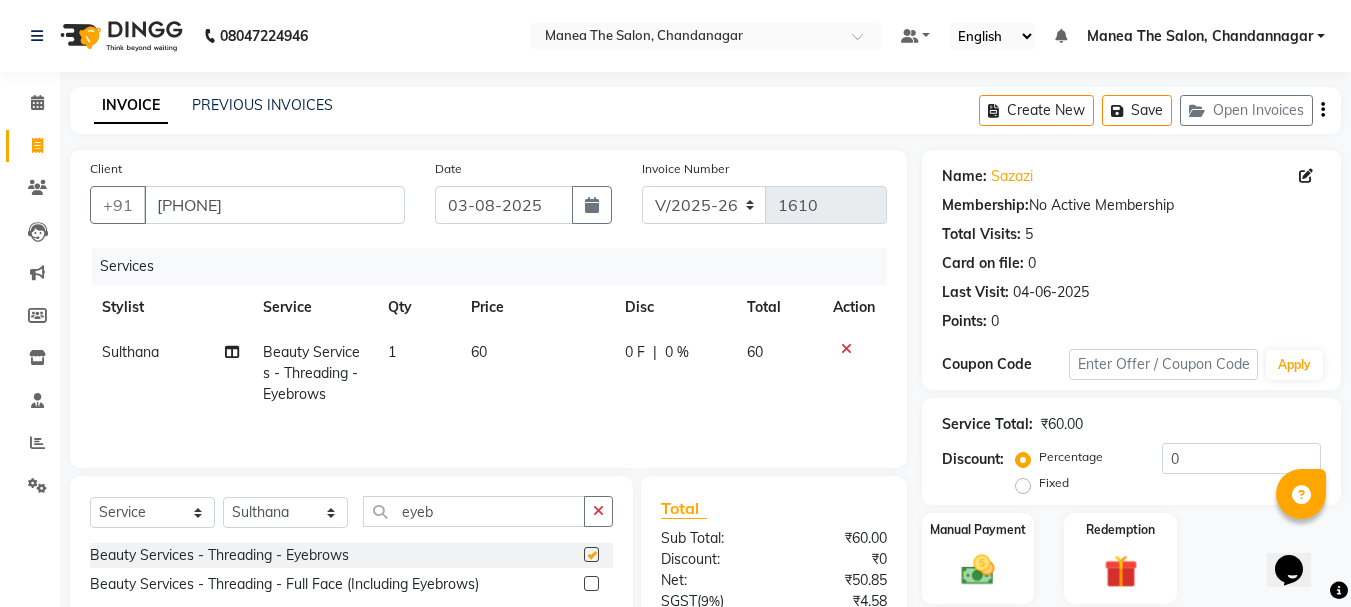 checkbox on "false" 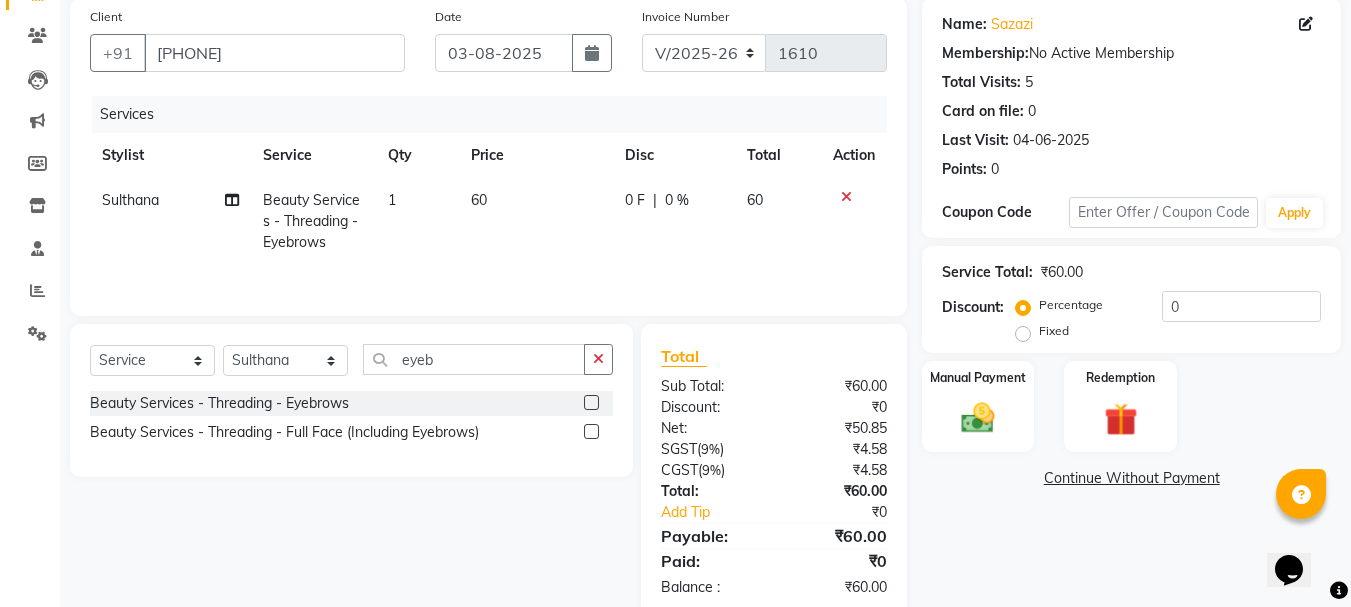scroll, scrollTop: 193, scrollLeft: 0, axis: vertical 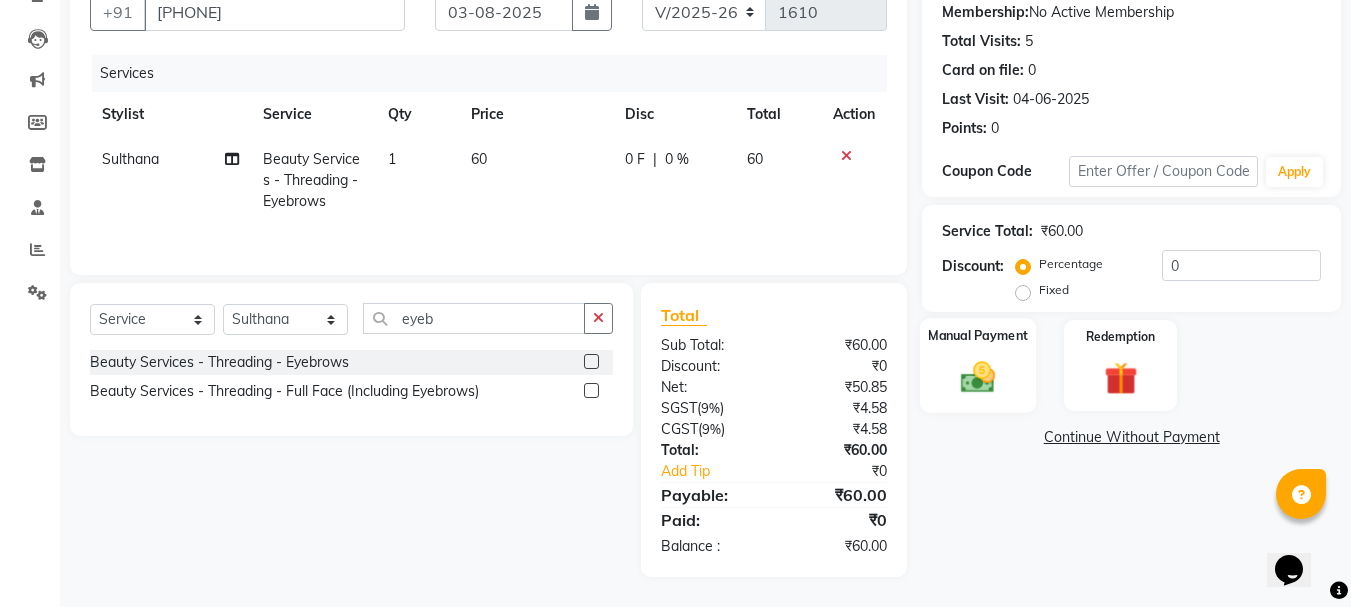 click 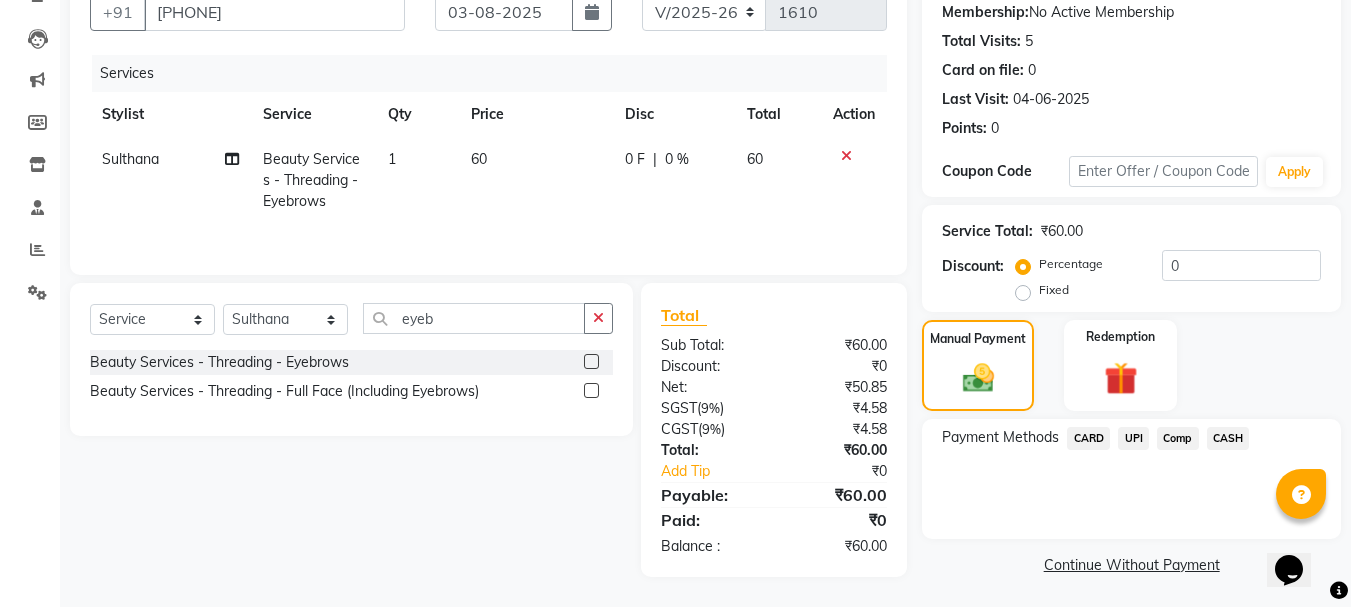 click on "UPI" 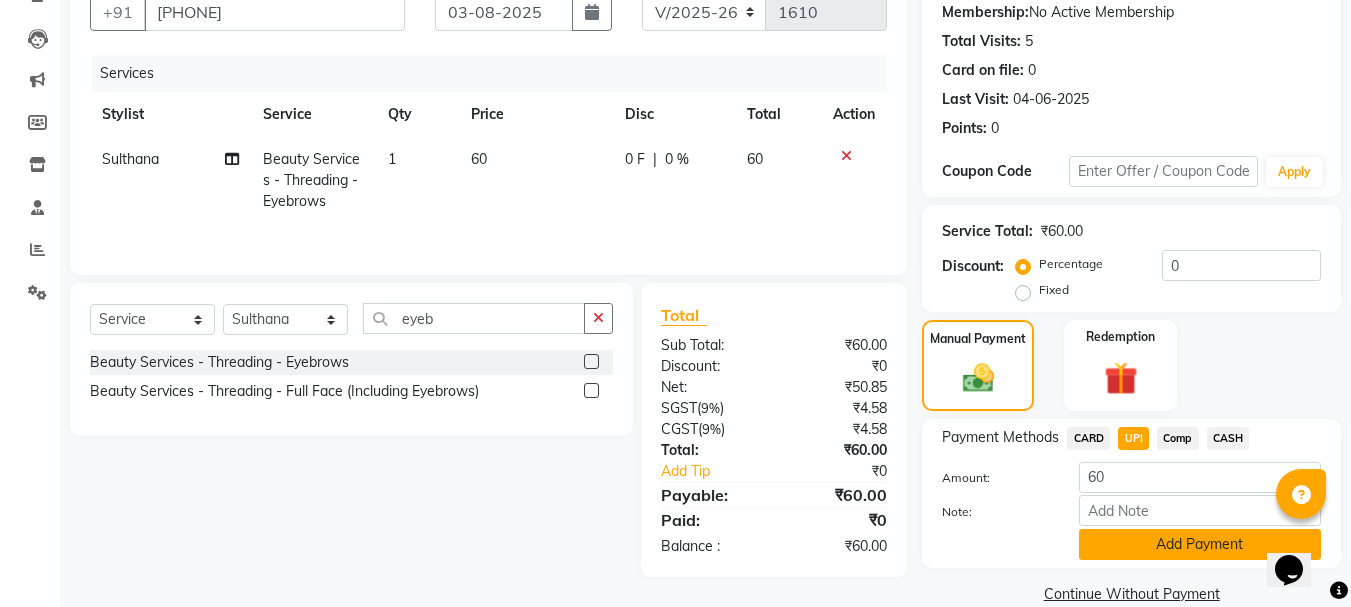 click on "Add Payment" 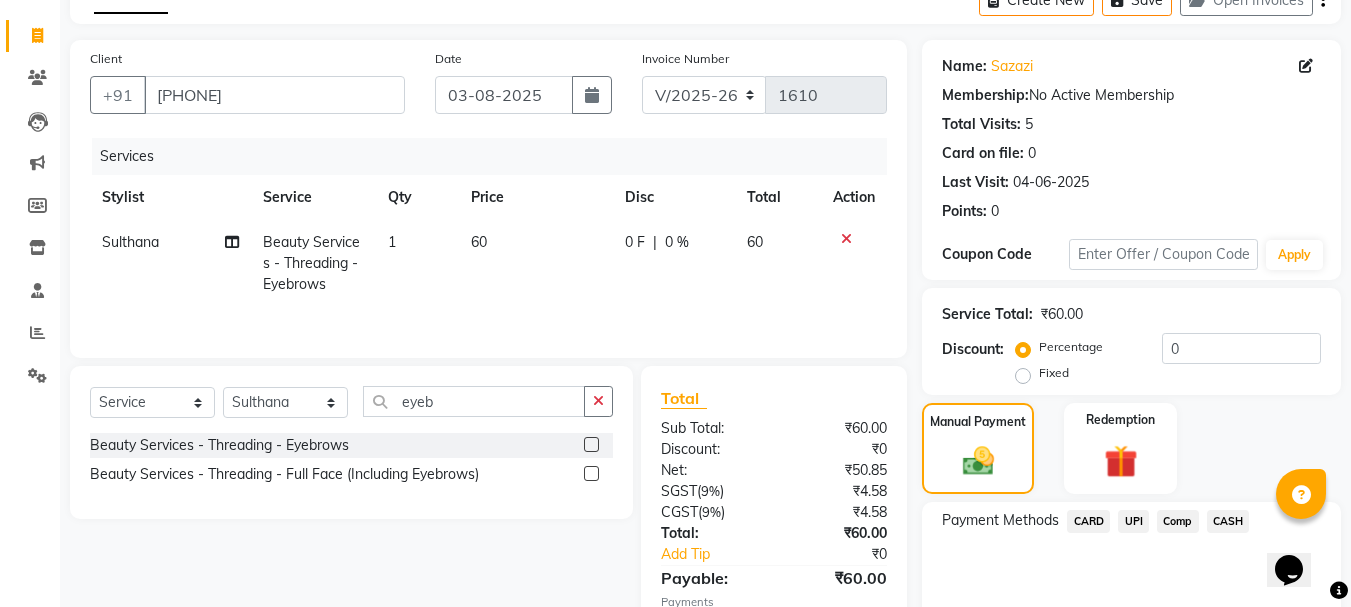 scroll, scrollTop: 309, scrollLeft: 0, axis: vertical 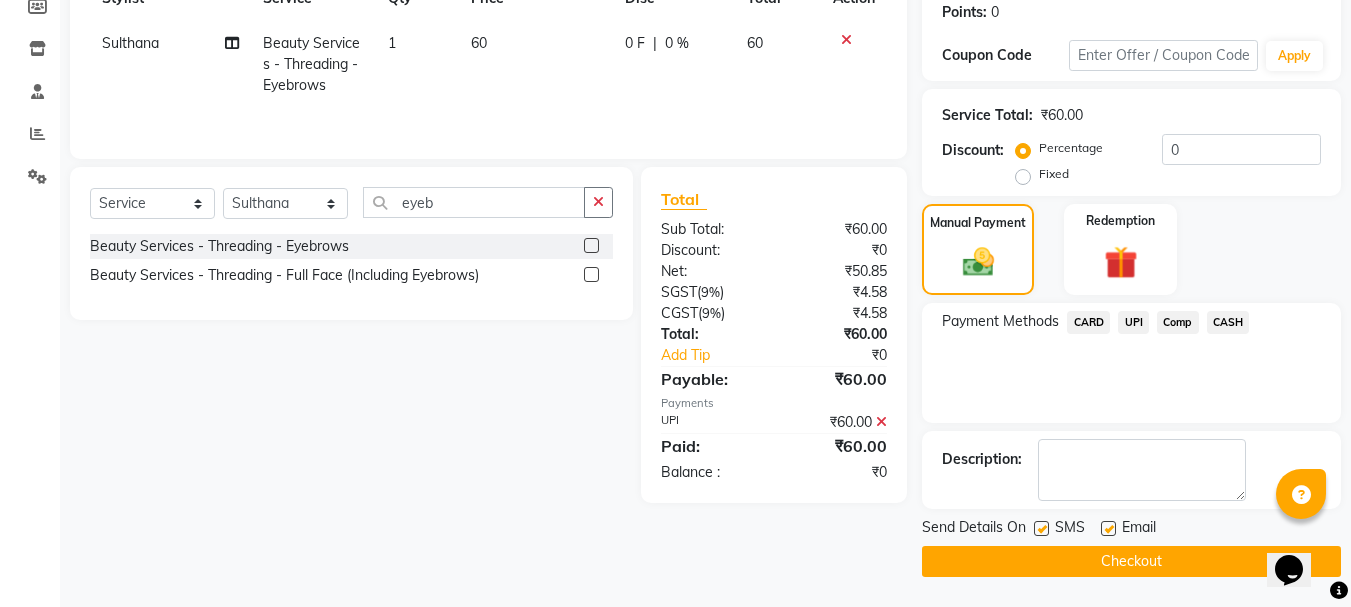 click on "Checkout" 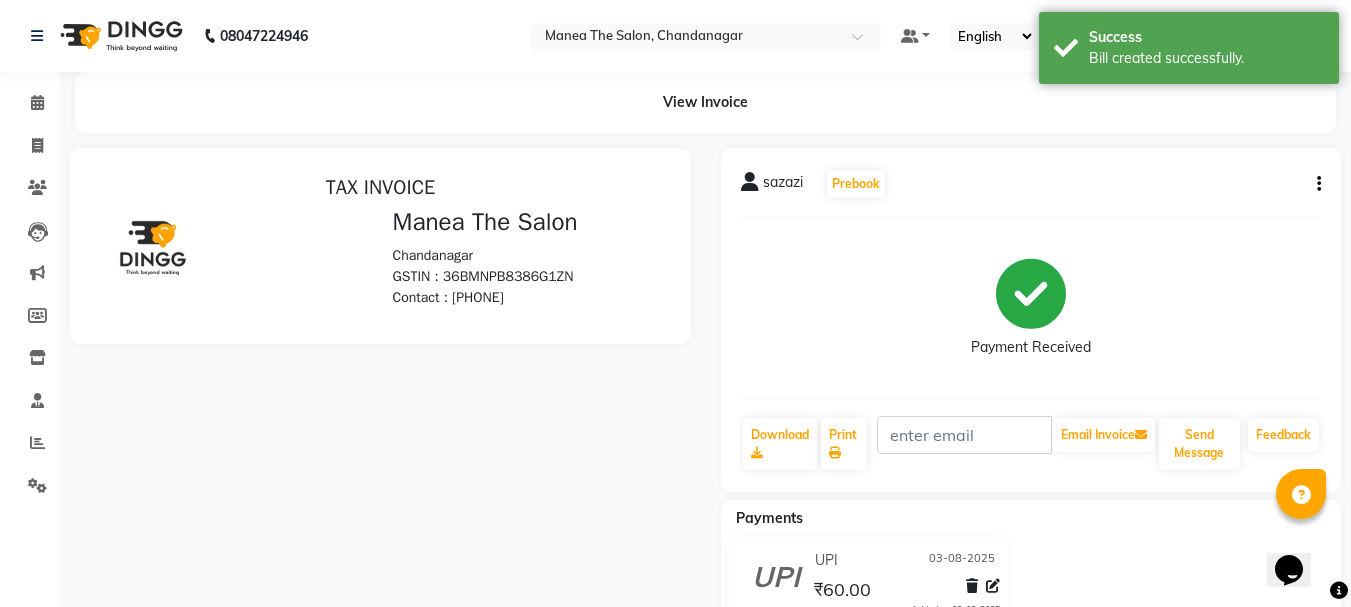 scroll, scrollTop: 0, scrollLeft: 0, axis: both 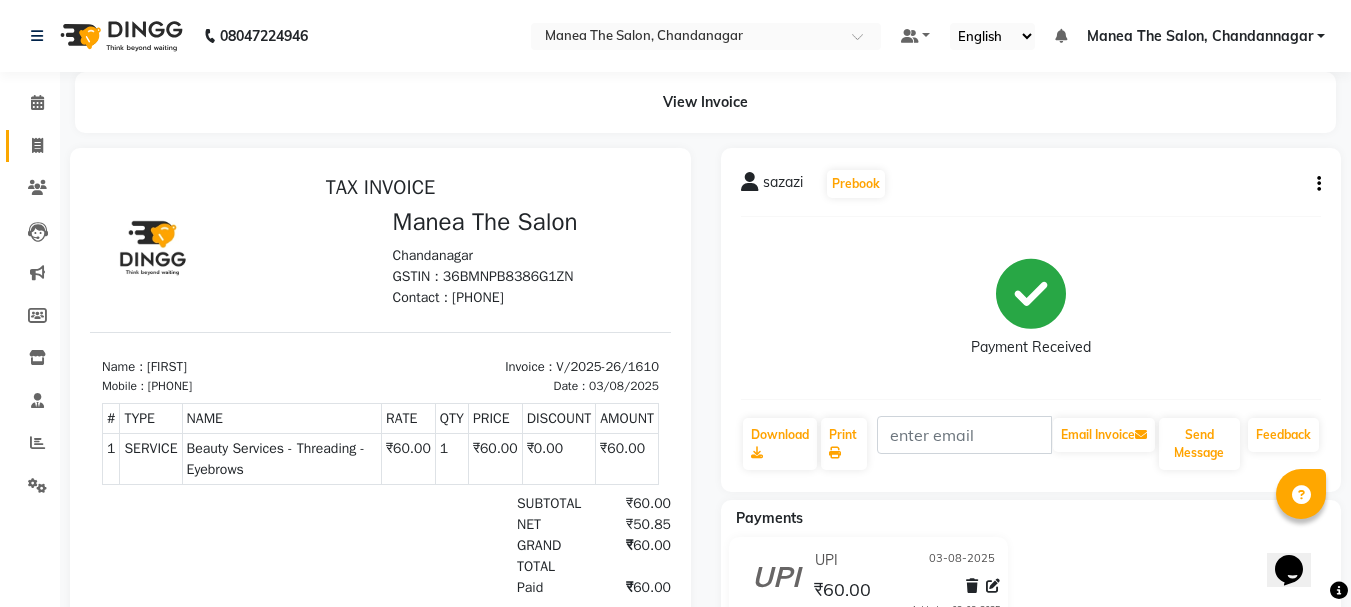 click on "Invoice" 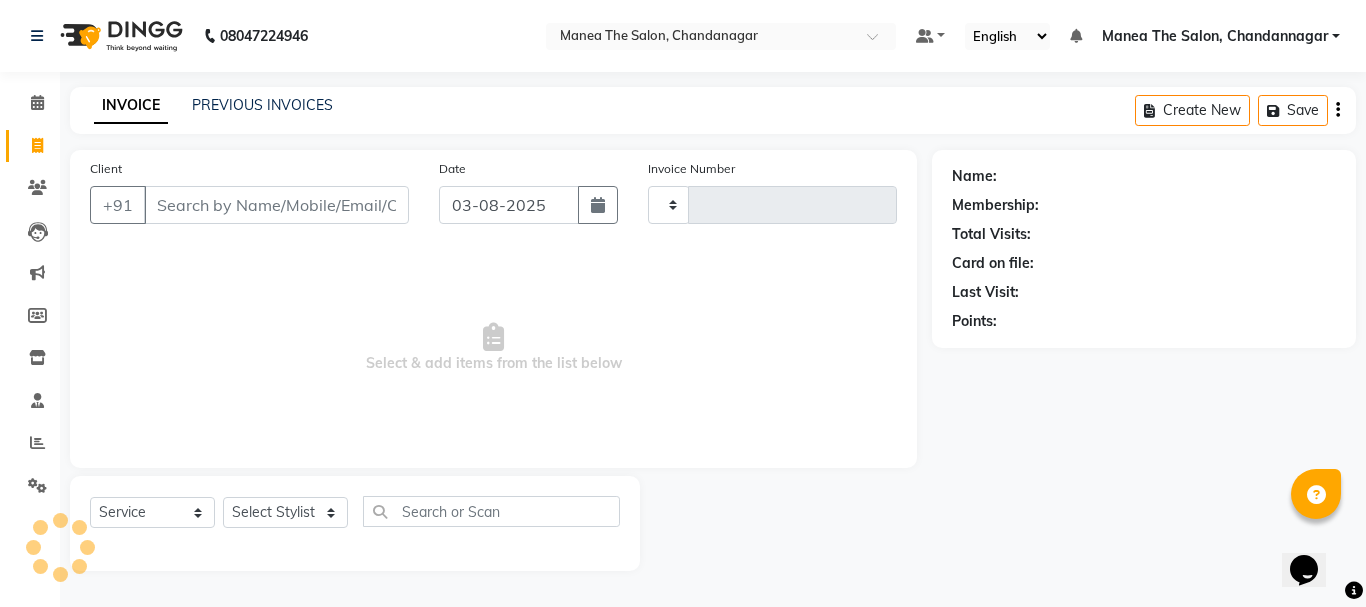 type on "1611" 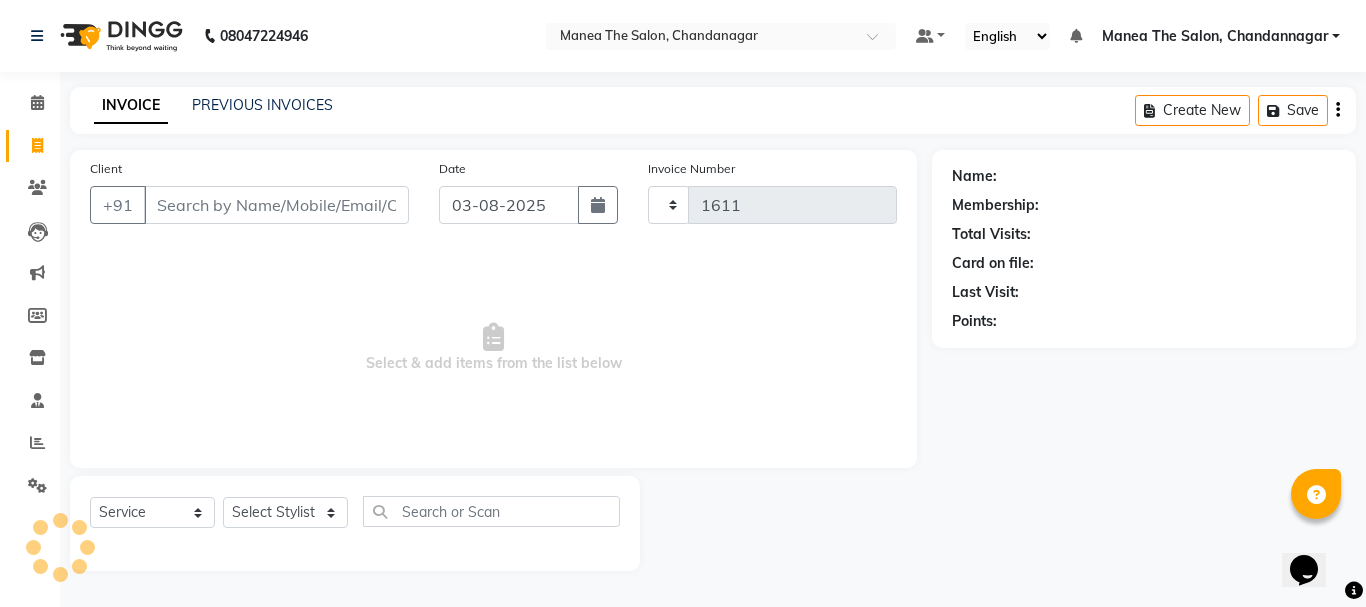 select on "7351" 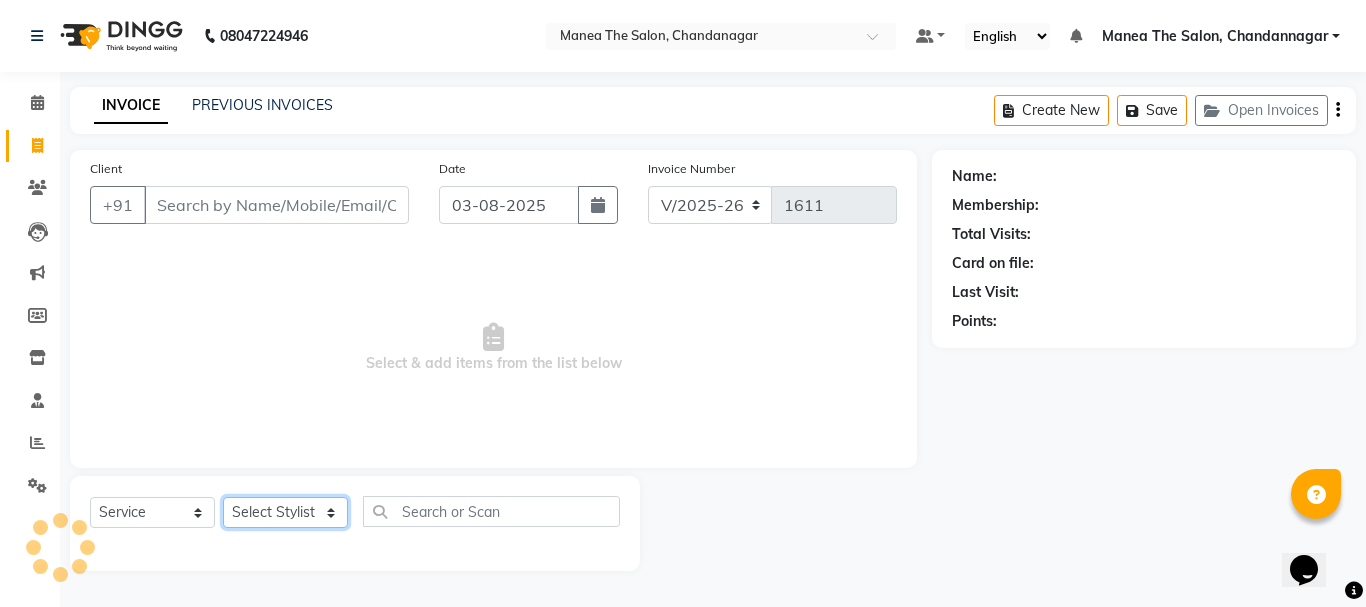 click on "Select Stylist" 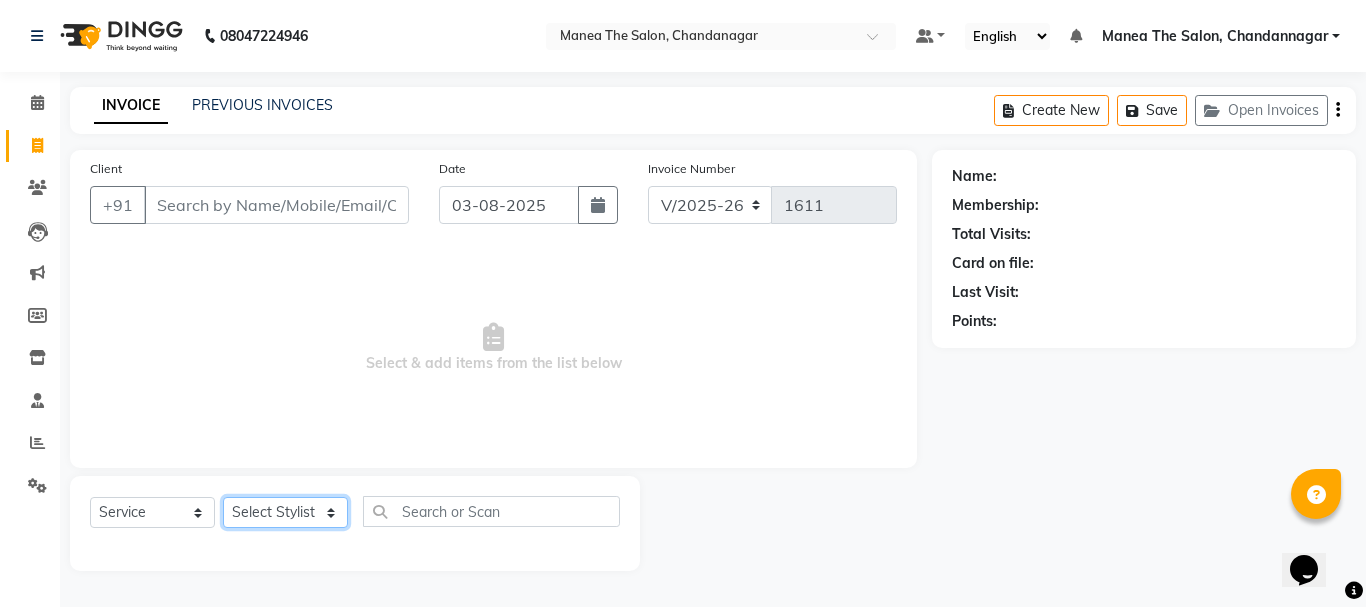 select on "63586" 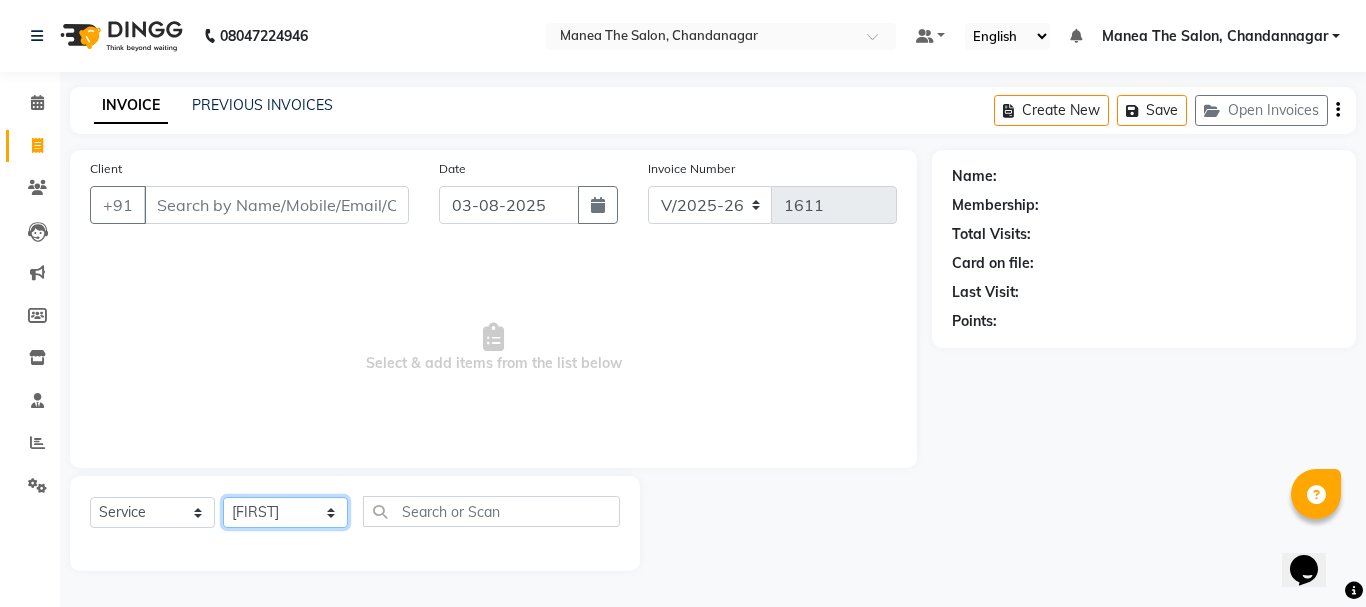 click on "Select Stylist [FIRST] [LAST] [FIRST] [LAST] [FIRST] [LAST] [FIRST] [LAST] [FIRST] [LAST]" 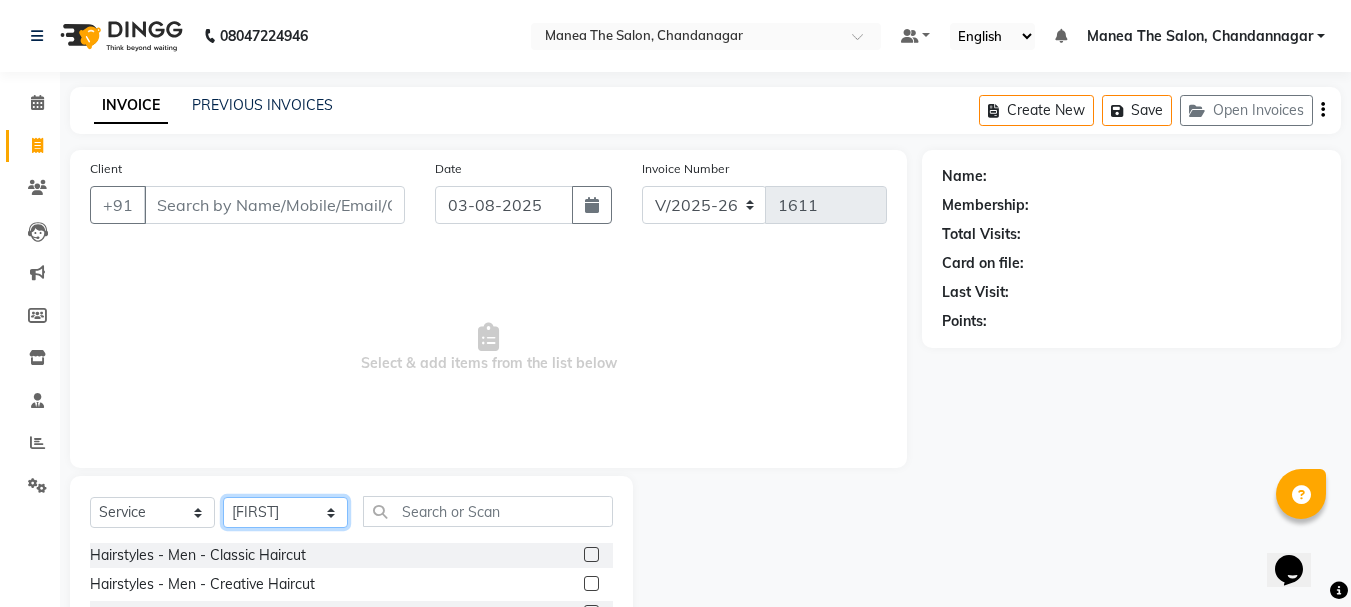scroll, scrollTop: 100, scrollLeft: 0, axis: vertical 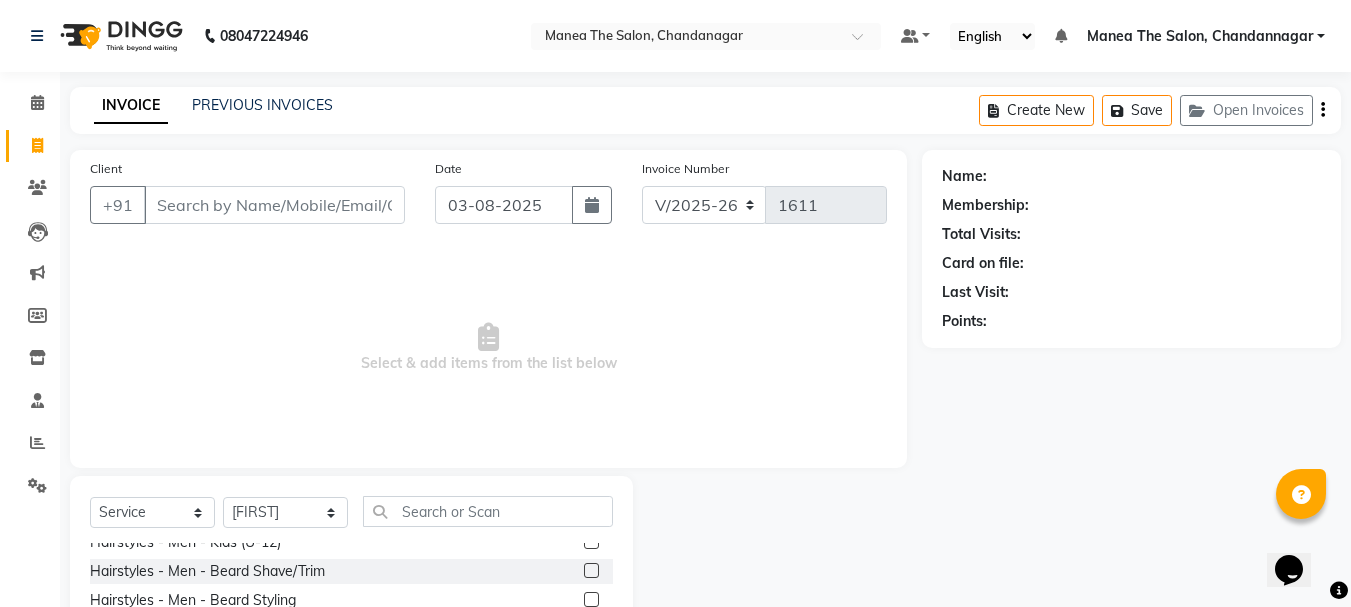 click 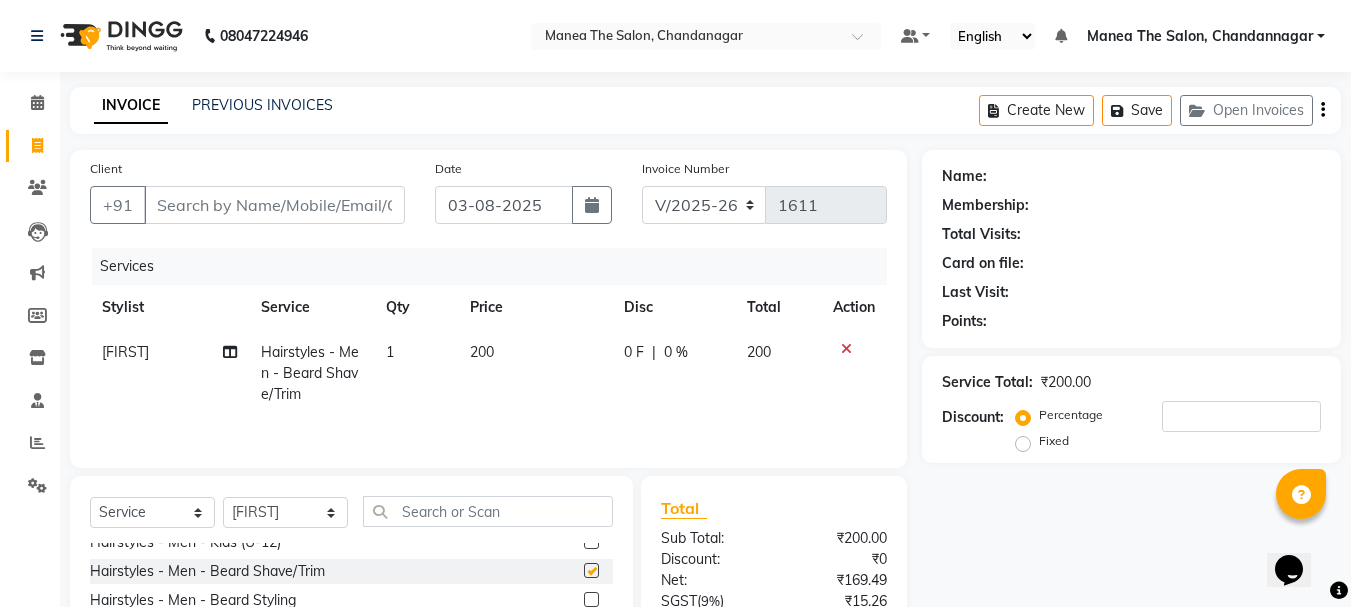 checkbox on "false" 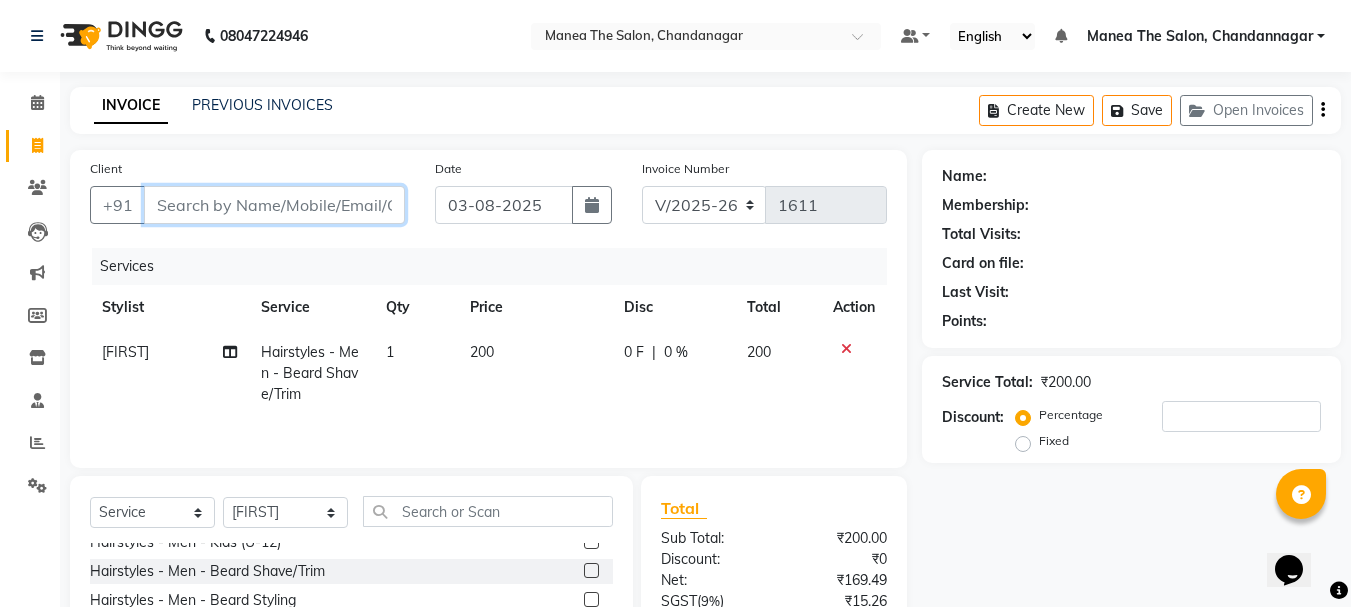 click on "Client" at bounding box center [274, 205] 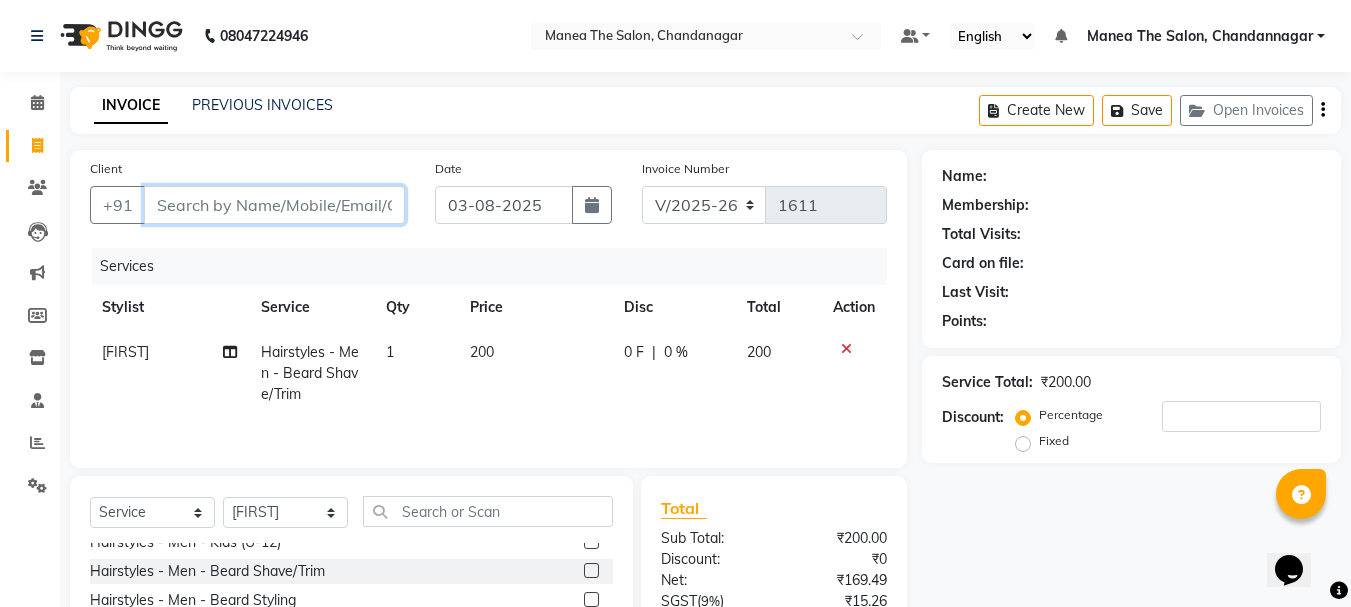 type on "9" 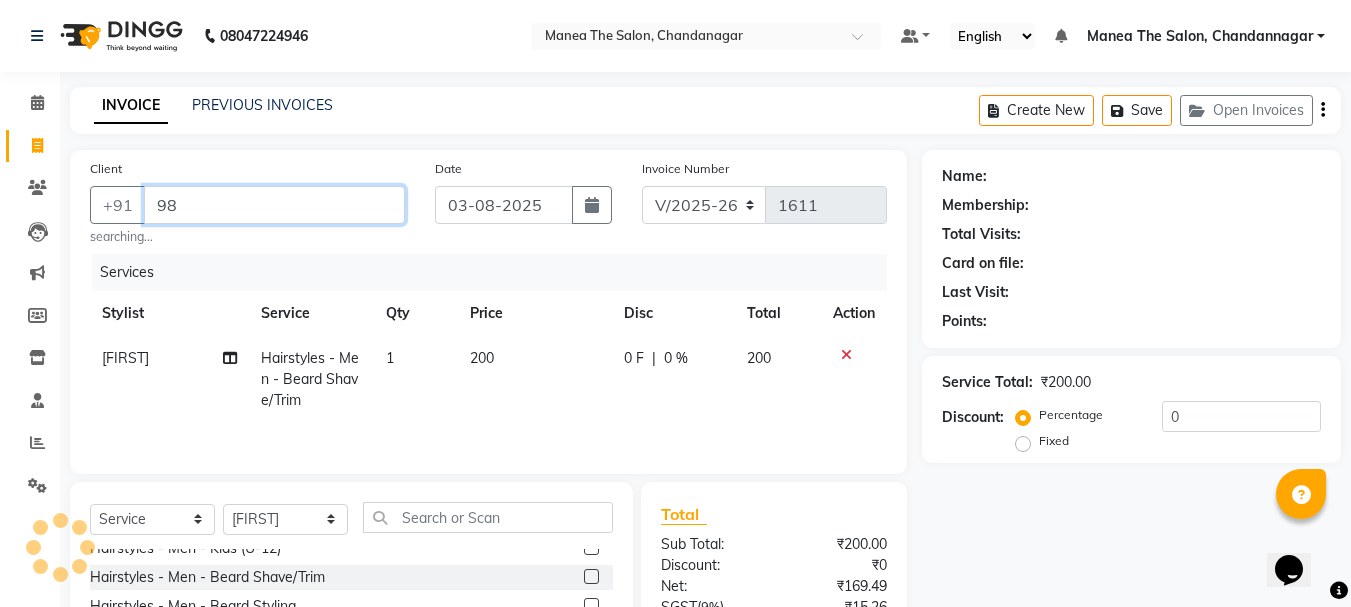 type on "9" 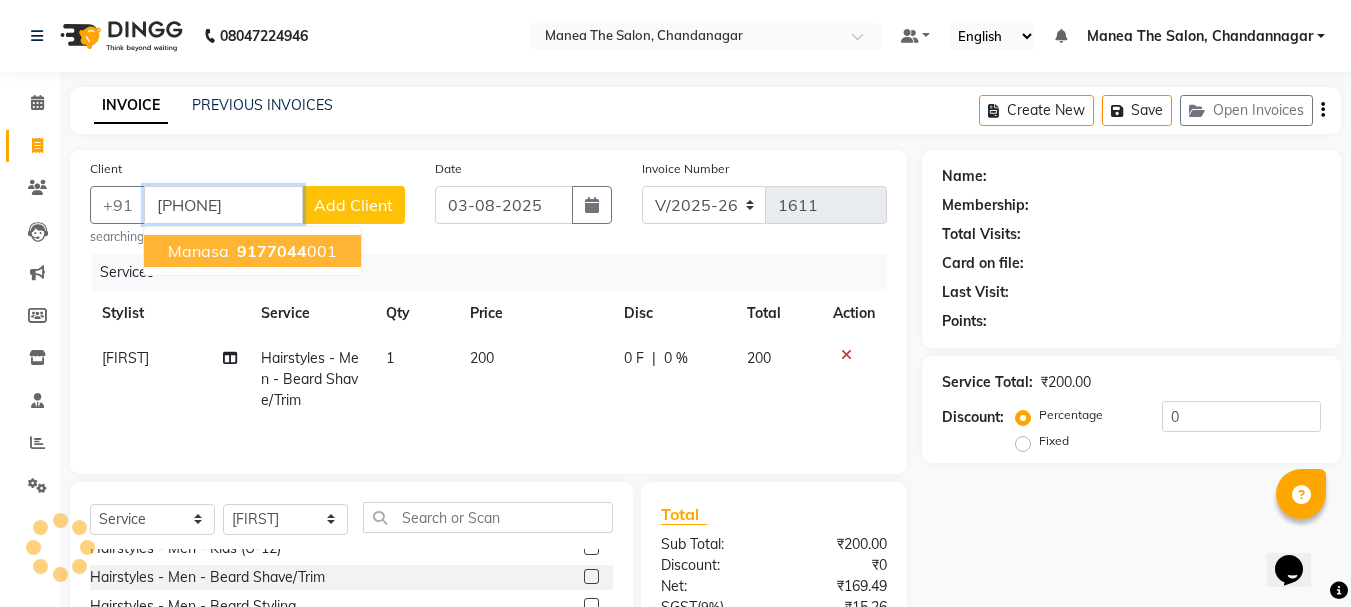 type on "[PHONE]" 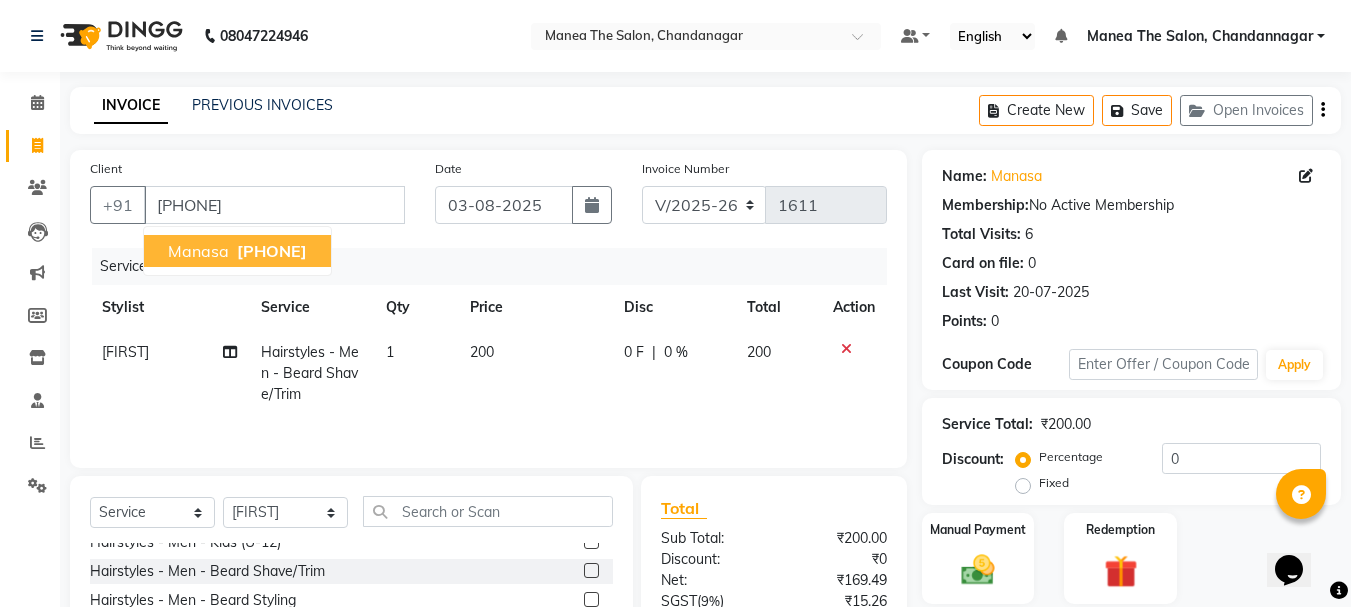 click on "[PHONE]" at bounding box center [272, 251] 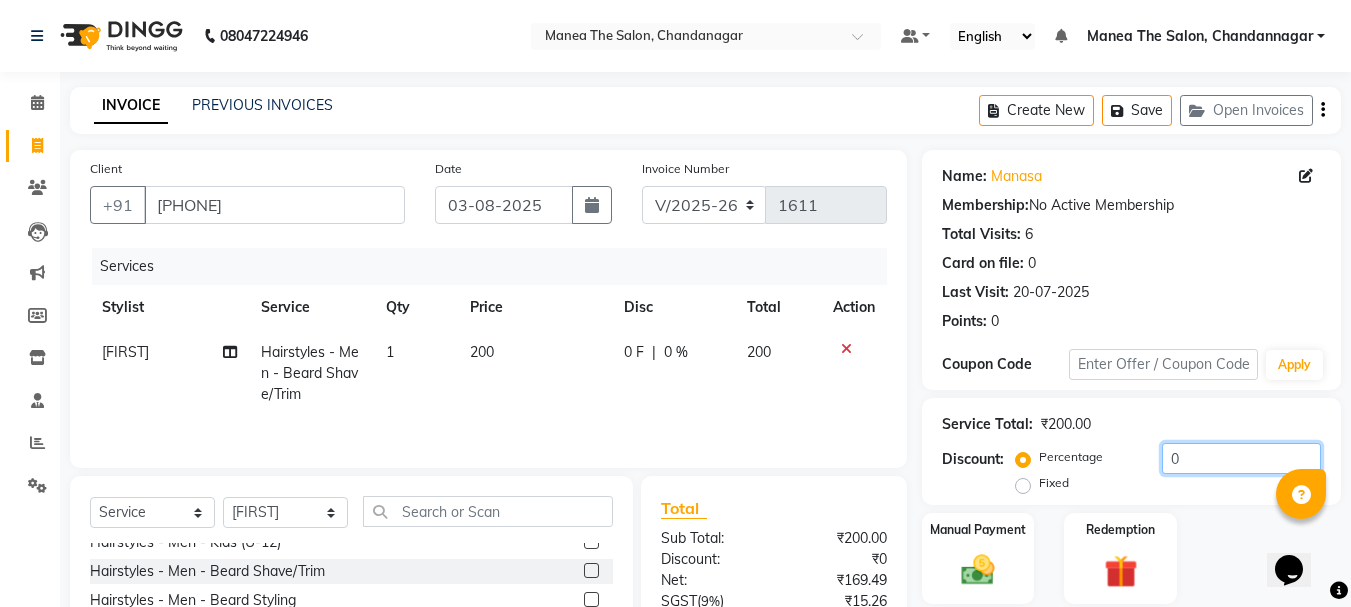 click on "0" 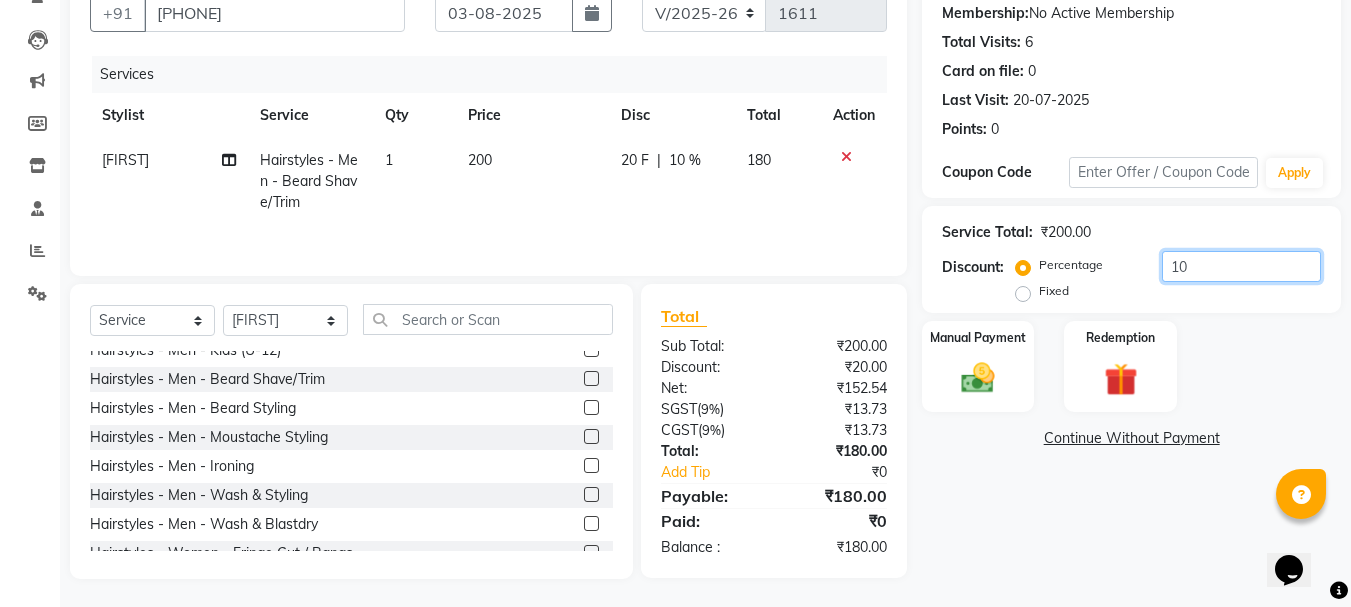 scroll, scrollTop: 194, scrollLeft: 0, axis: vertical 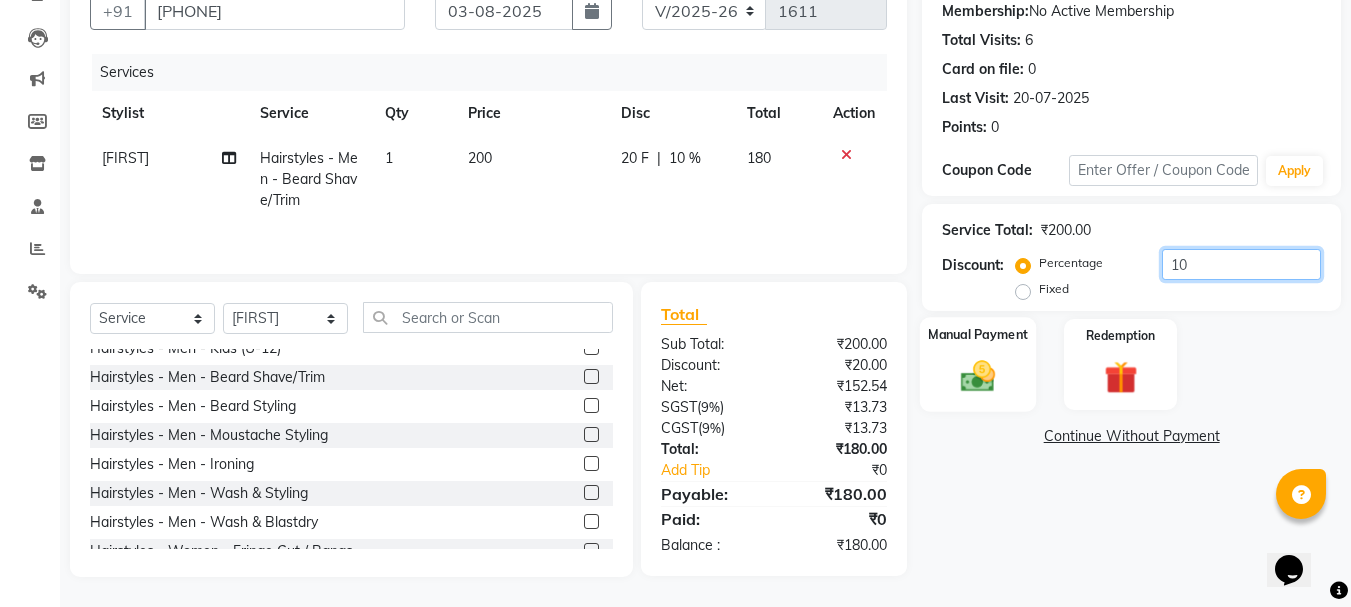 type on "10" 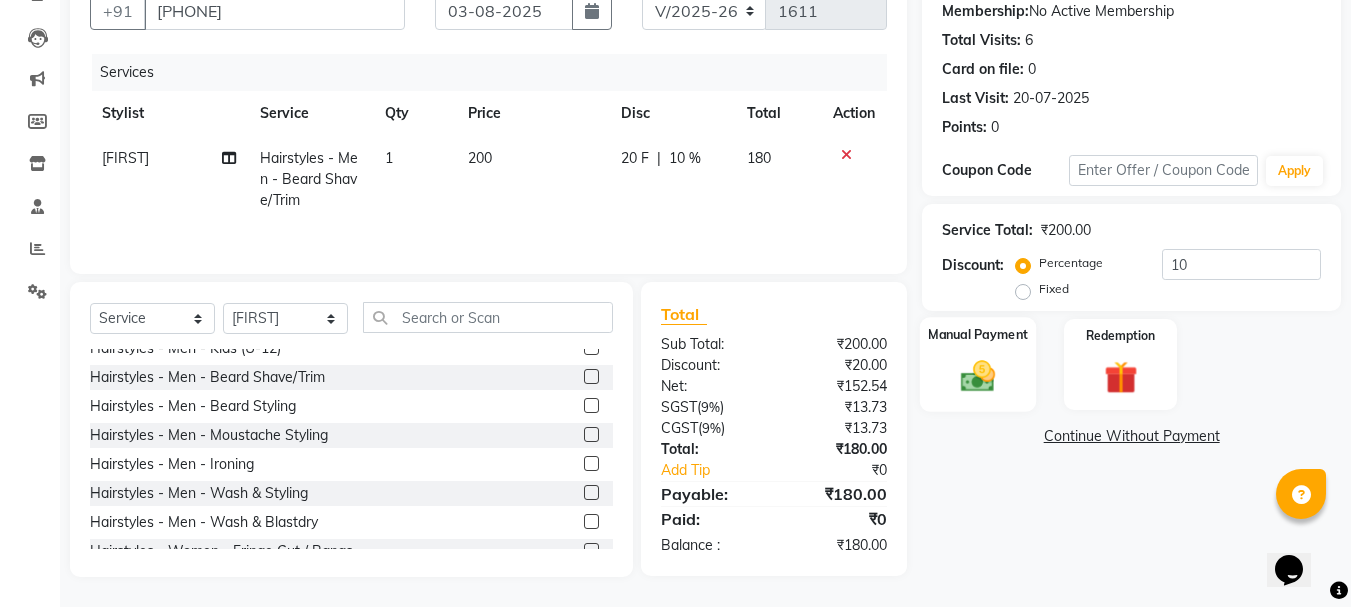 click 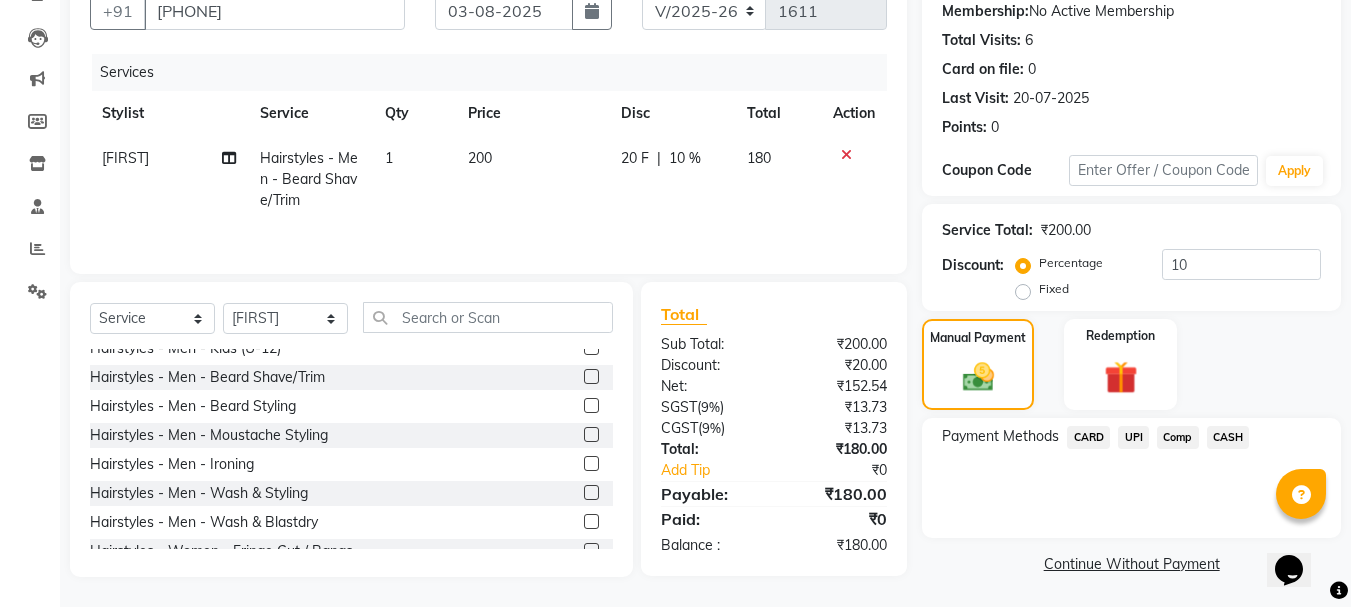 click on "UPI" 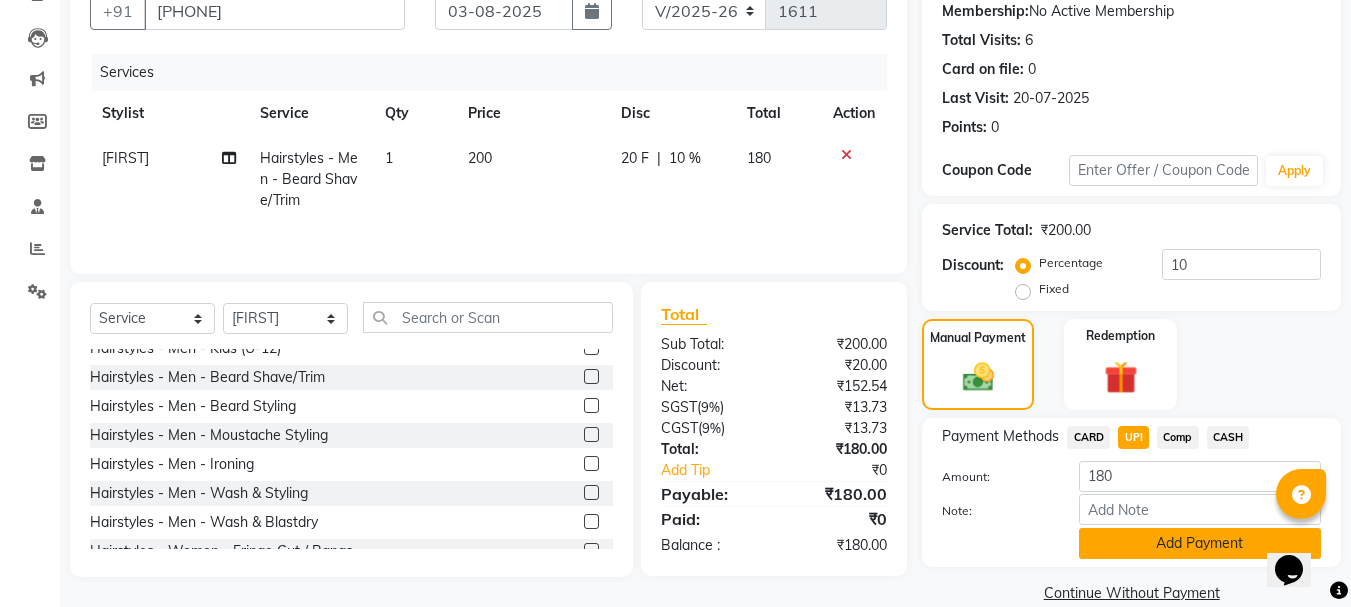 click on "Add Payment" 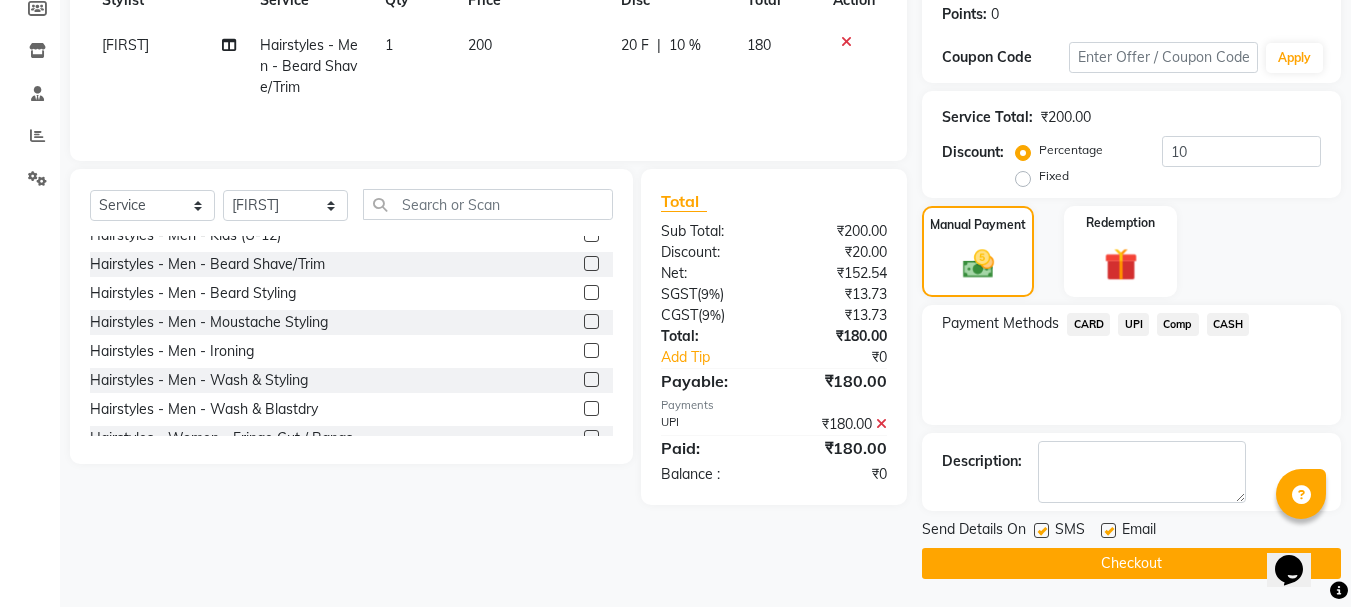 scroll, scrollTop: 309, scrollLeft: 0, axis: vertical 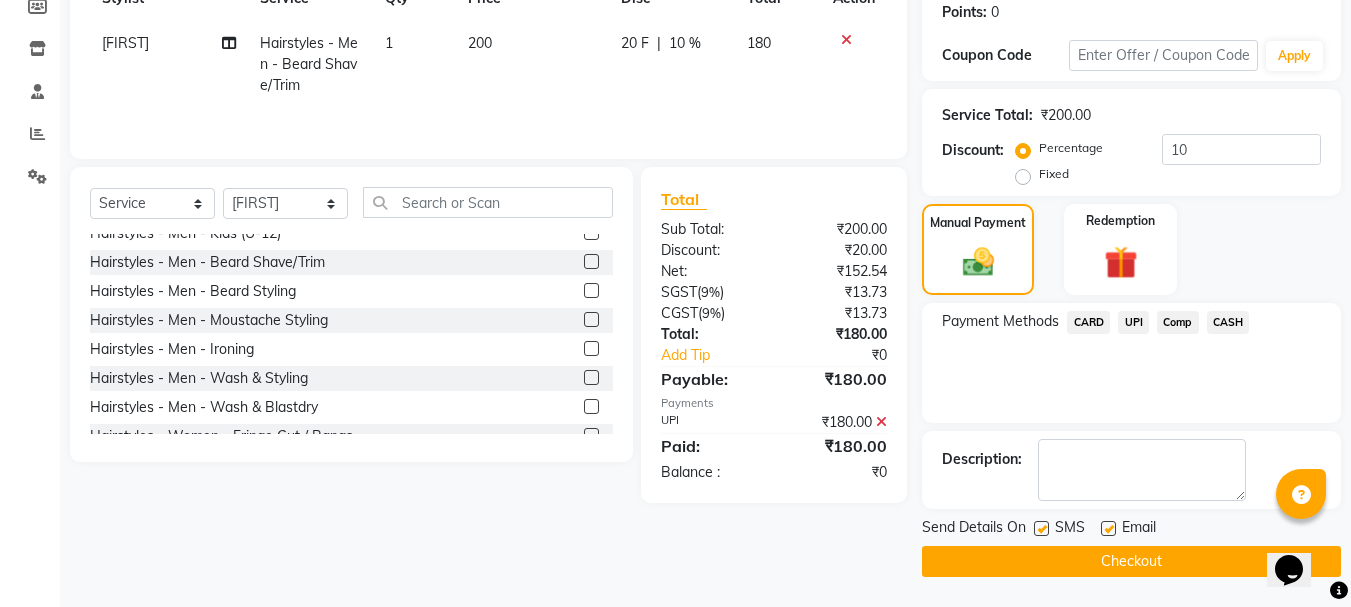 click on "Checkout" 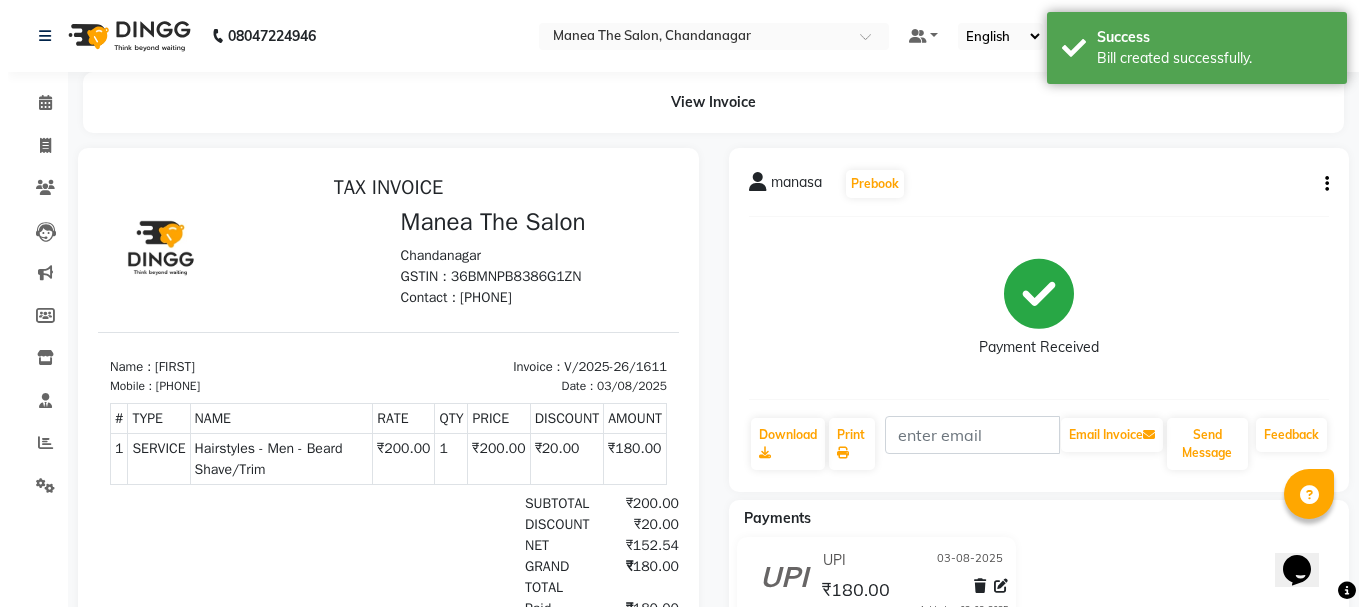 scroll, scrollTop: 0, scrollLeft: 0, axis: both 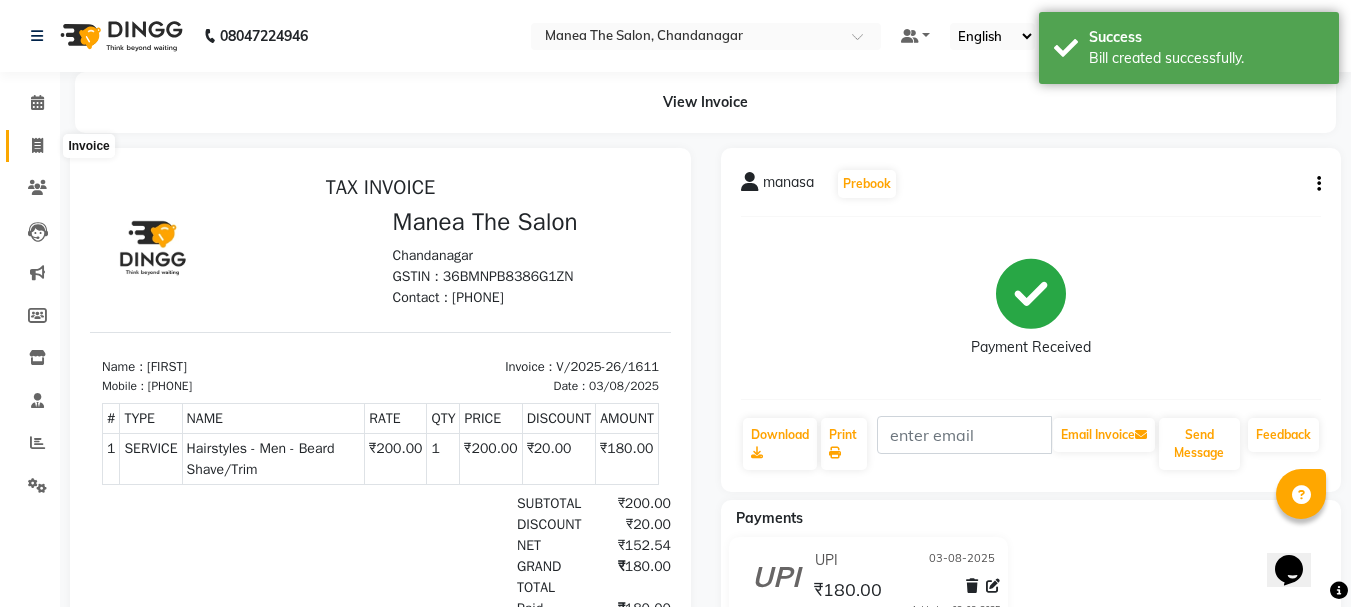 click 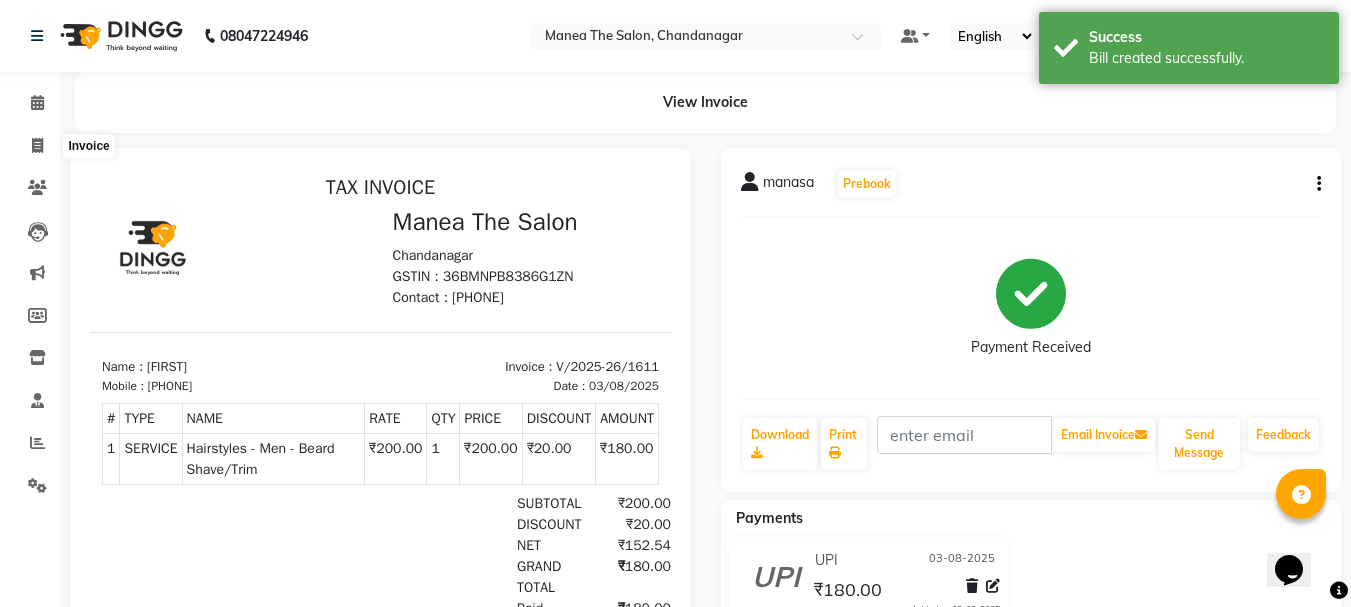 select on "7351" 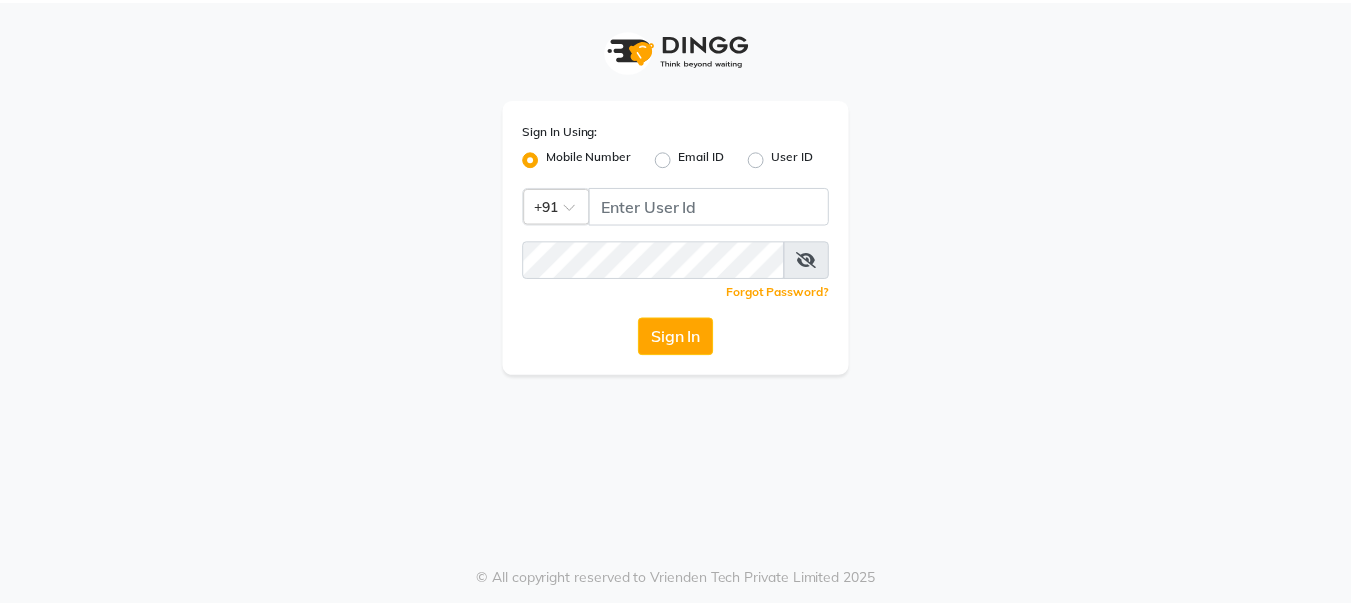 scroll, scrollTop: 0, scrollLeft: 0, axis: both 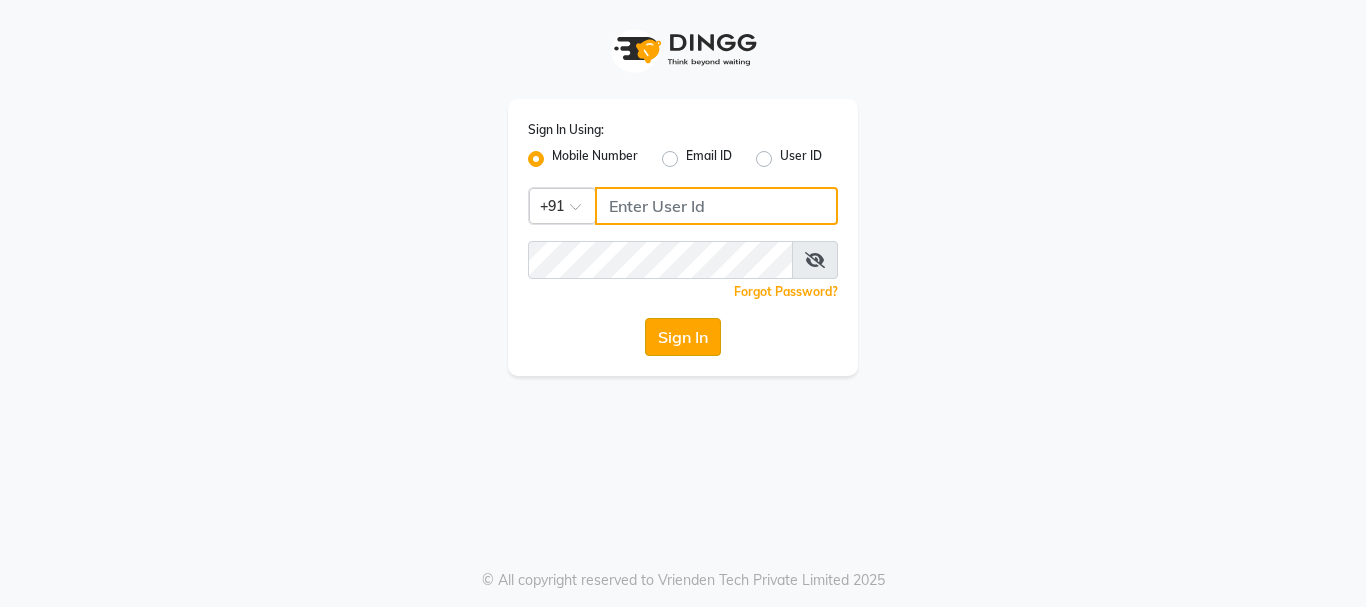 type on "9346469616" 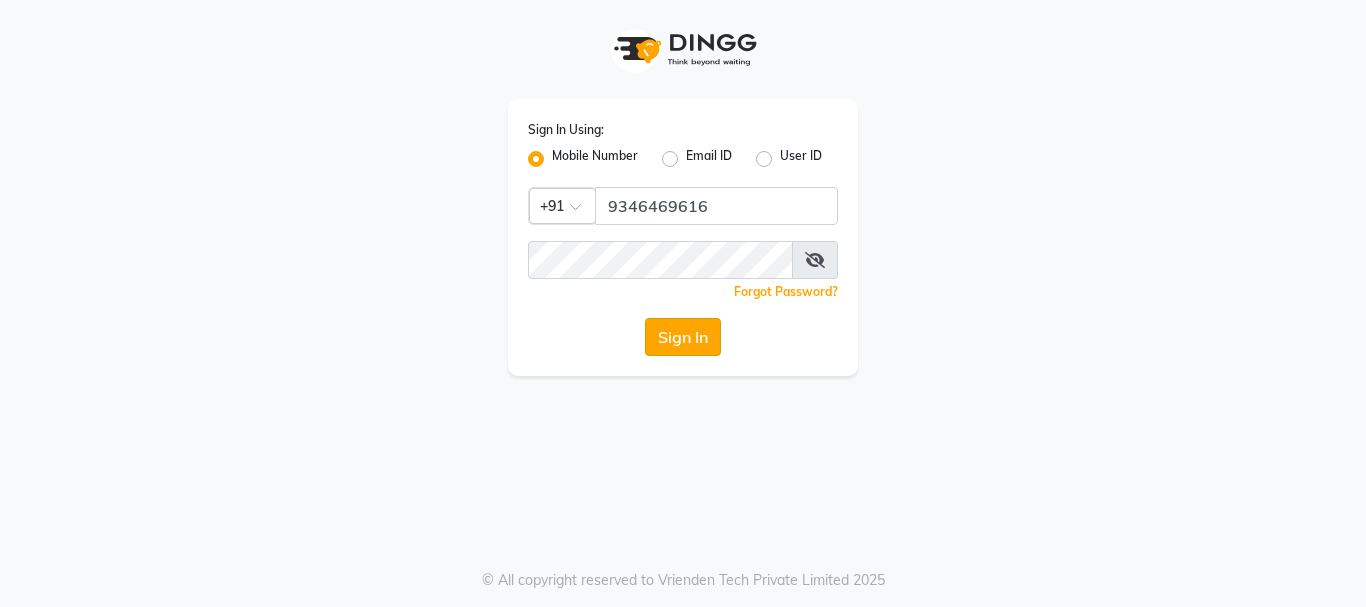 click on "Sign In" 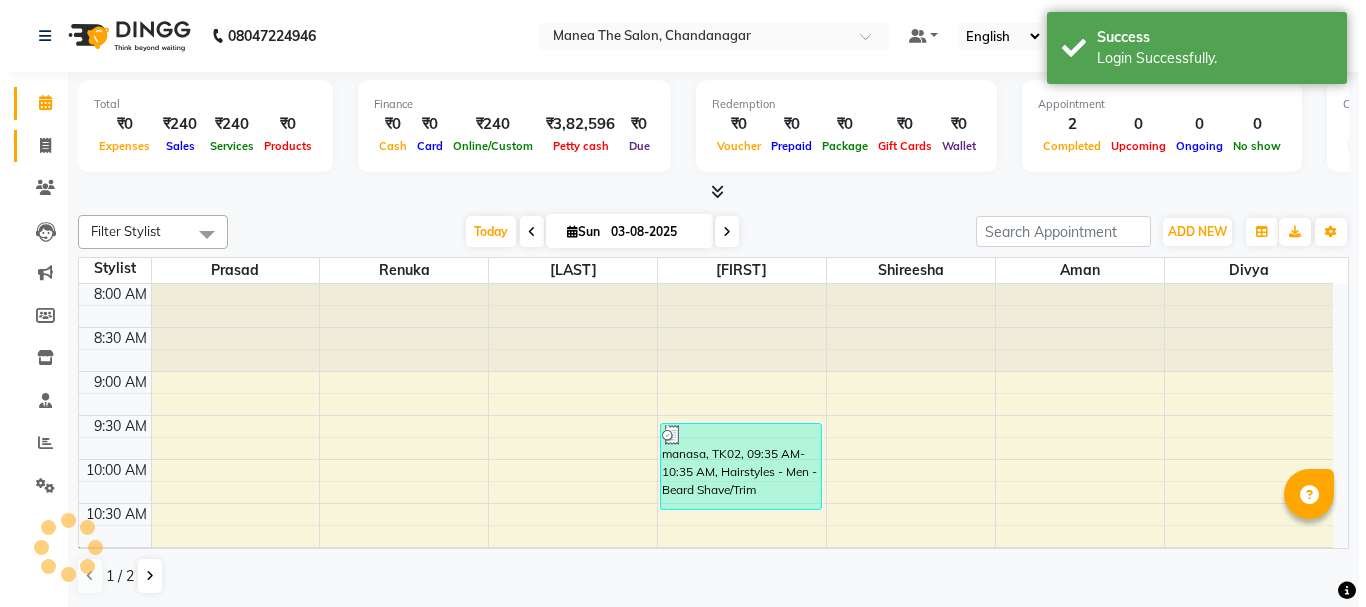 scroll, scrollTop: 0, scrollLeft: 0, axis: both 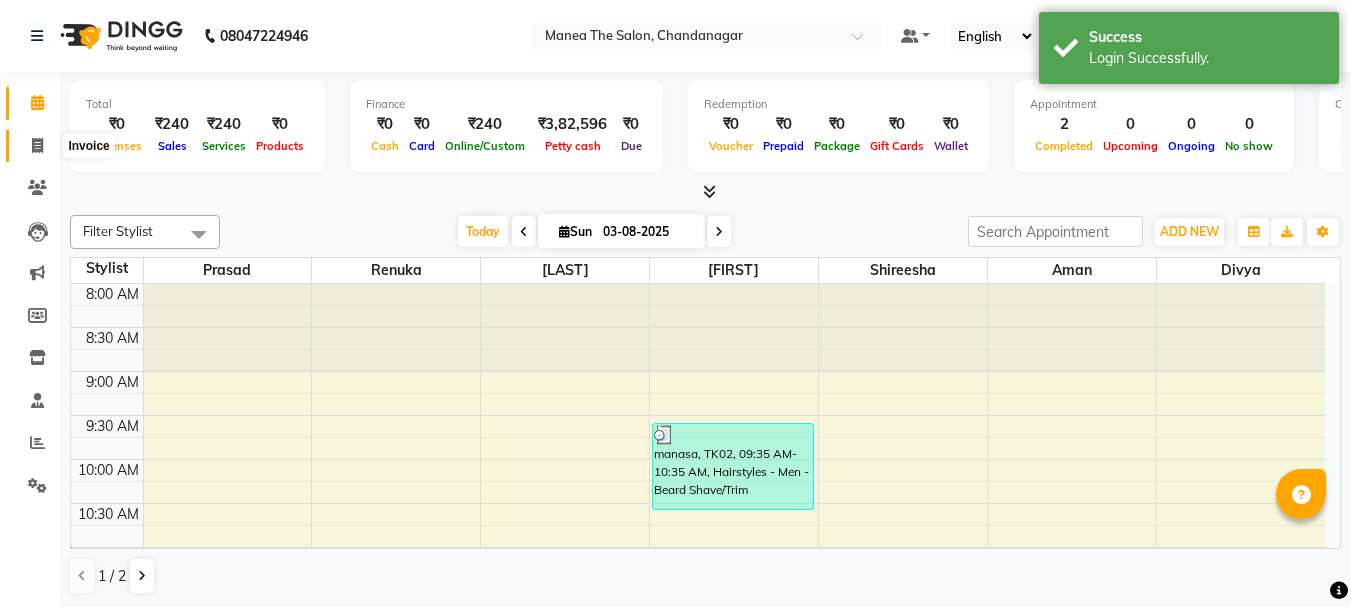 click 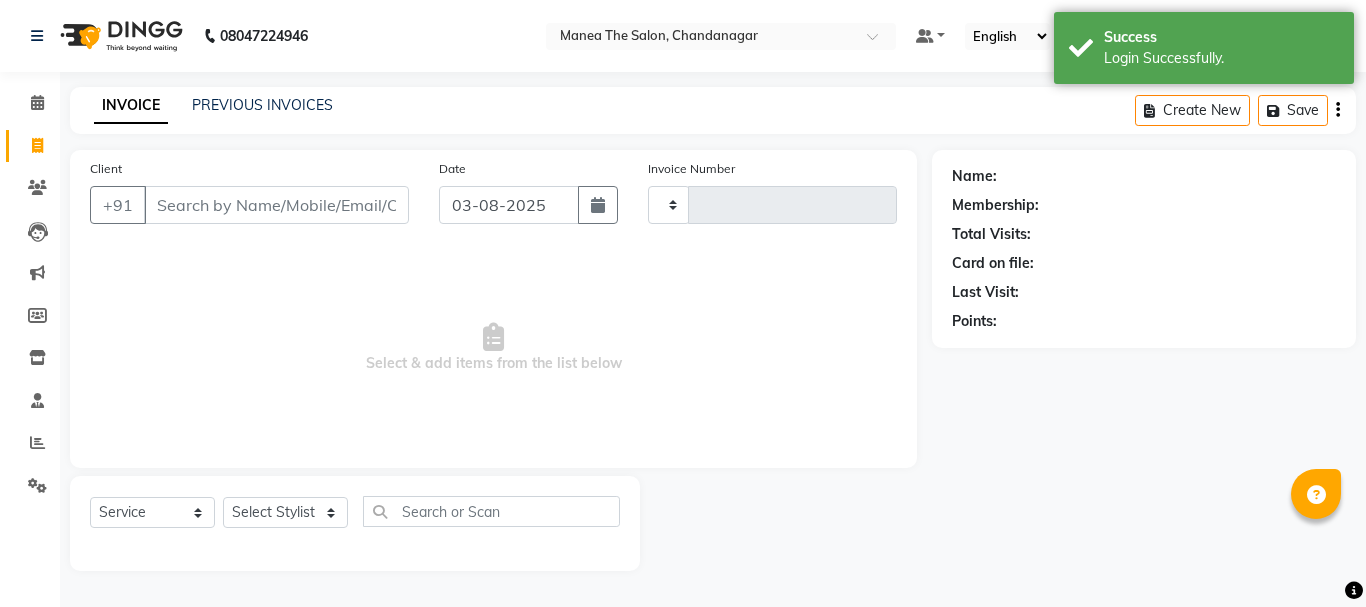 type on "1612" 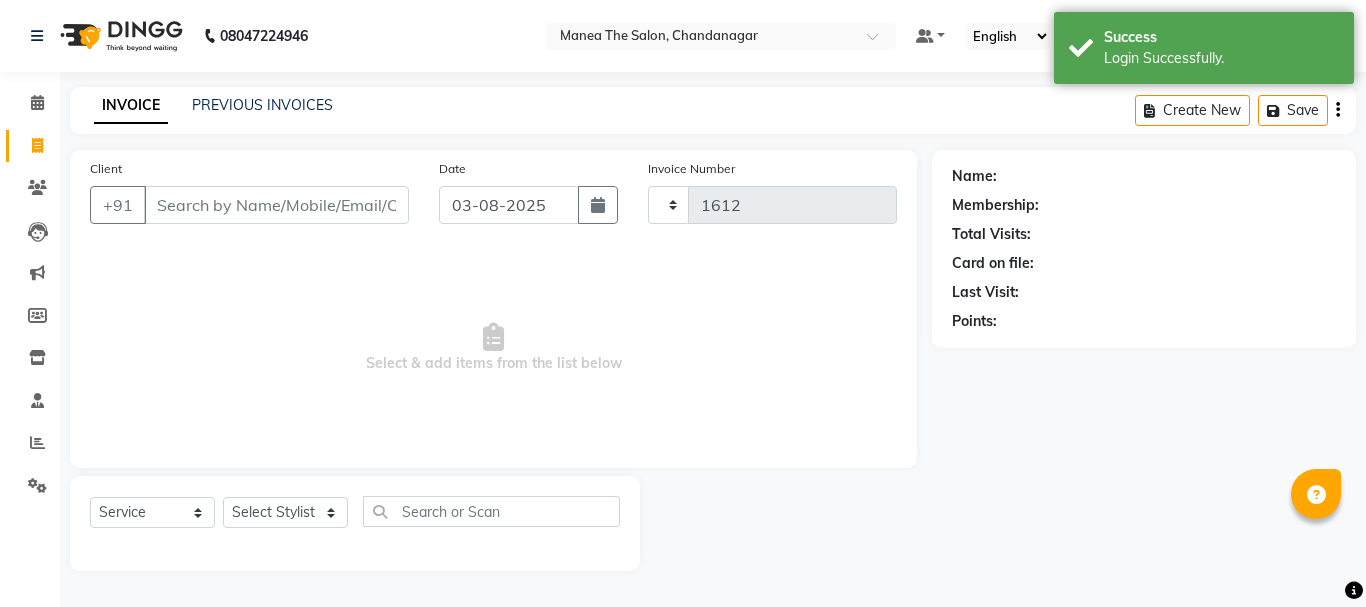 select on "7351" 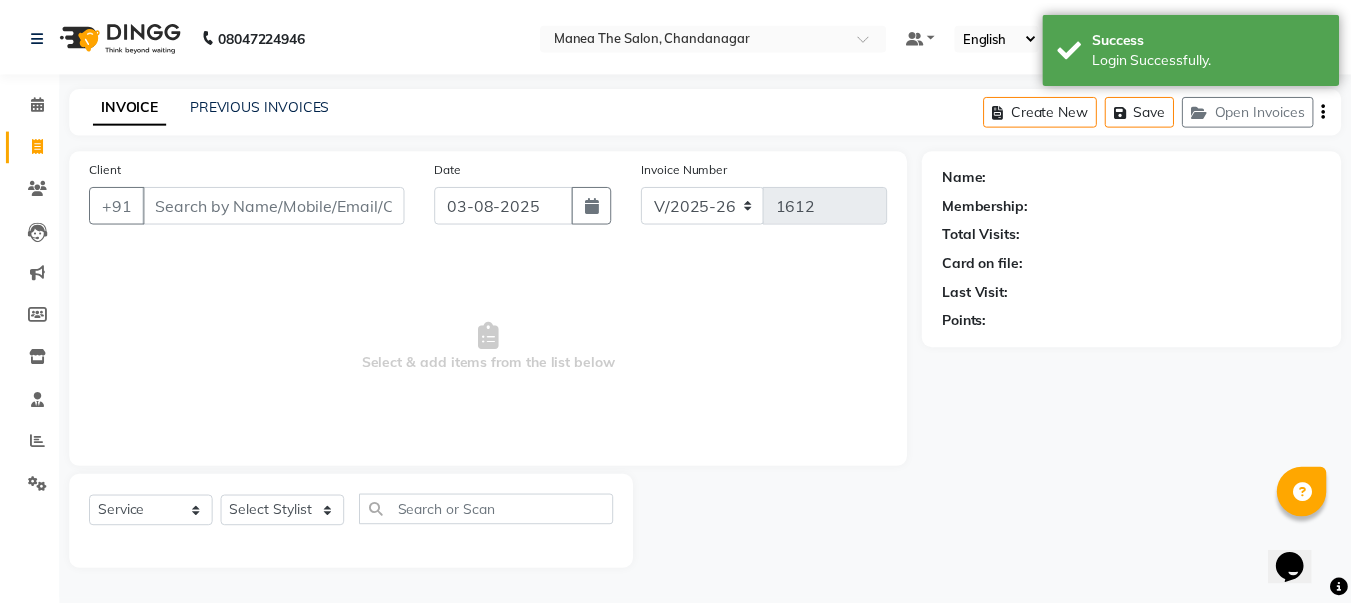 scroll, scrollTop: 0, scrollLeft: 0, axis: both 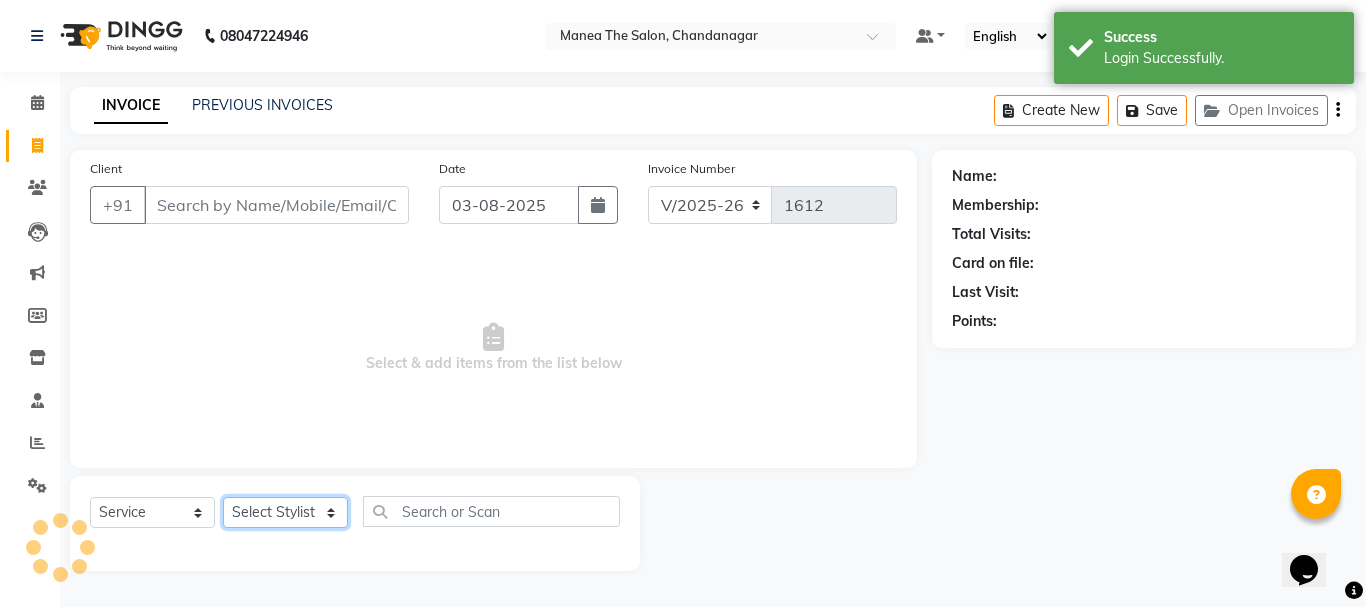 click on "Select Stylist" 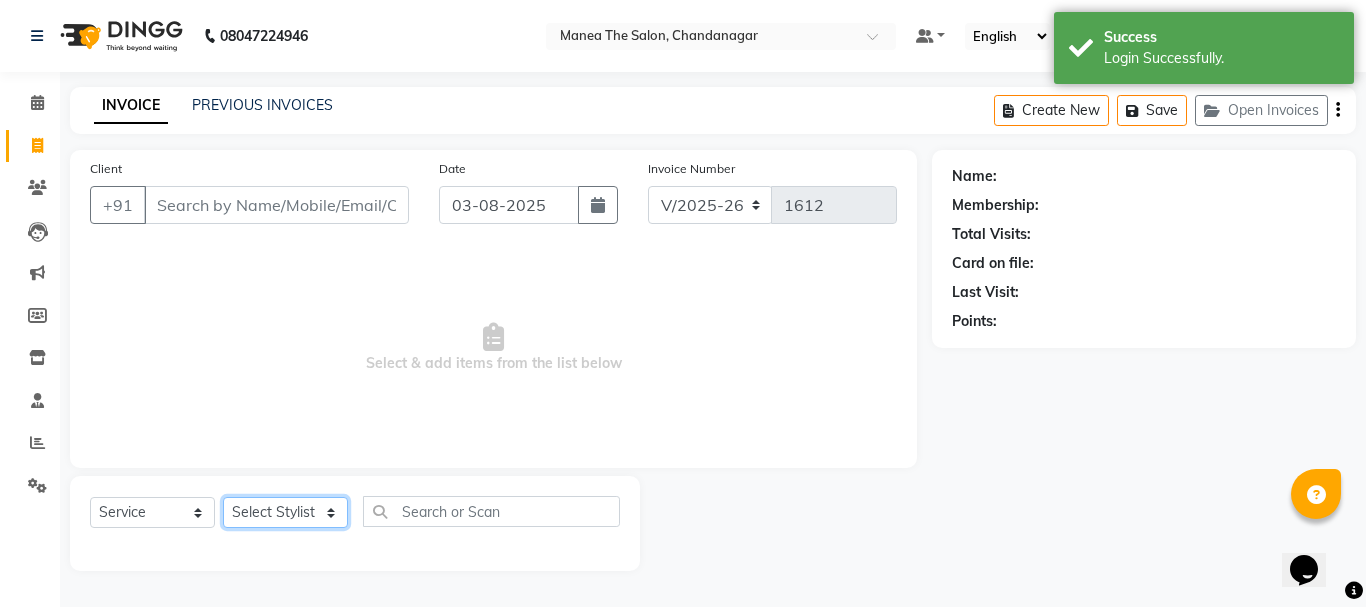 select on "63576" 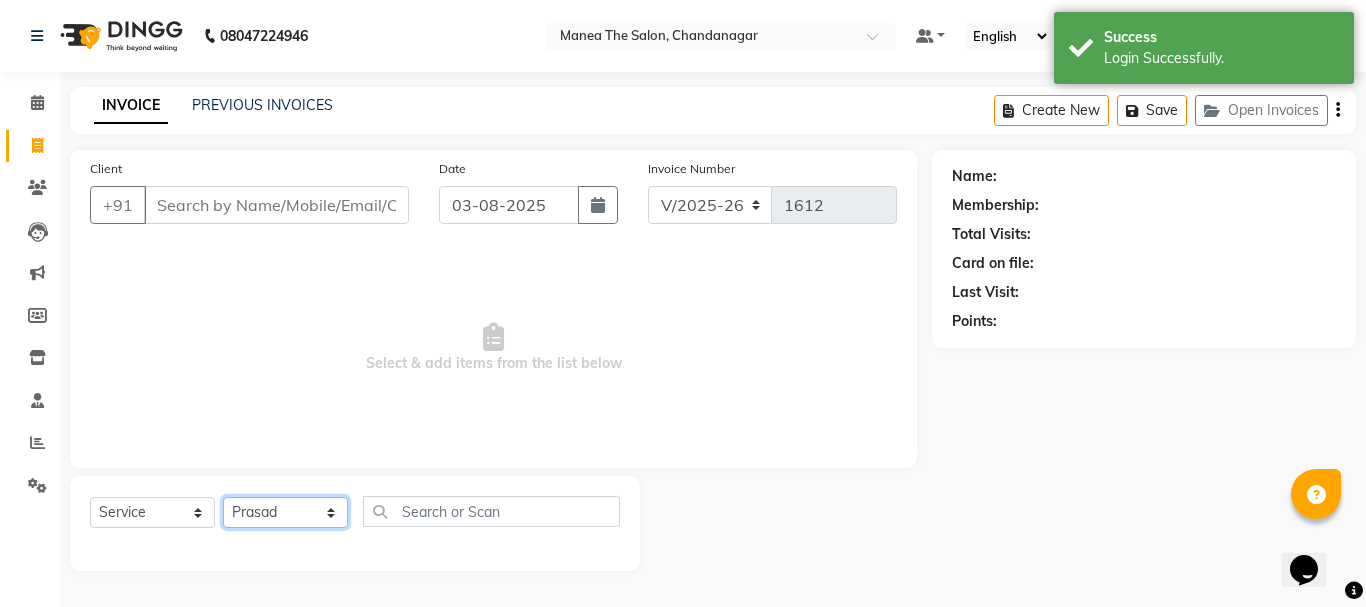 click on "Select Stylist [FIRST] [LAST] [FIRST] [LAST] [FIRST] [LAST] [FIRST] [LAST] [FIRST] [LAST]" 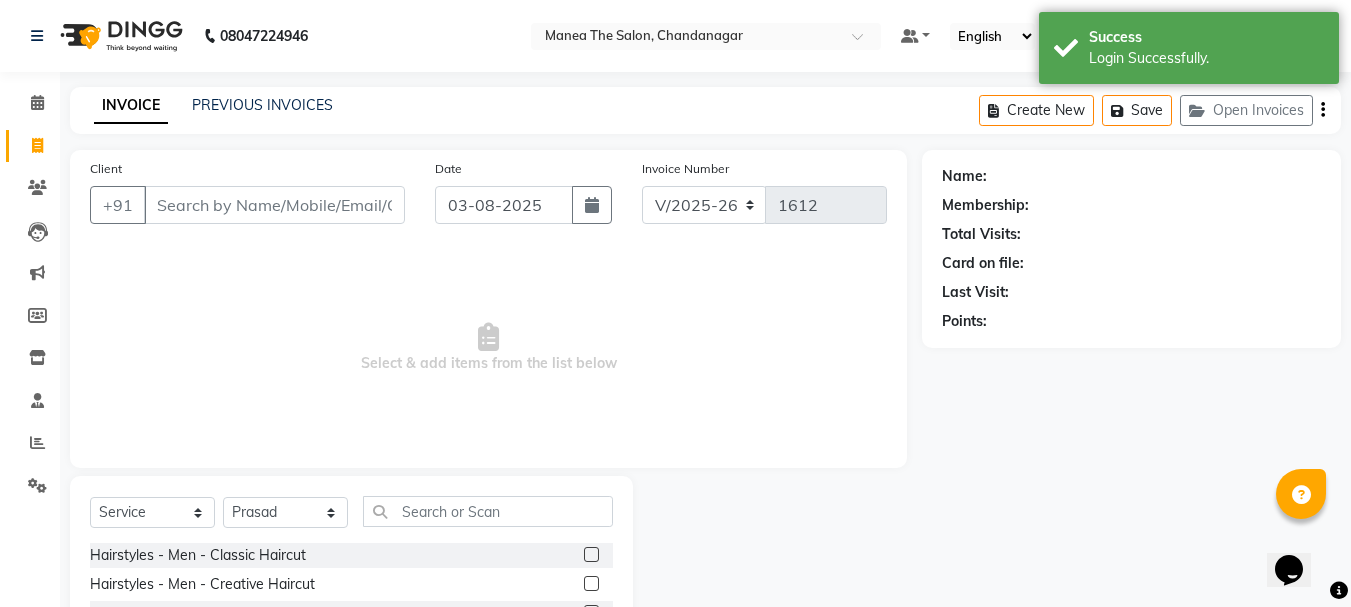 click 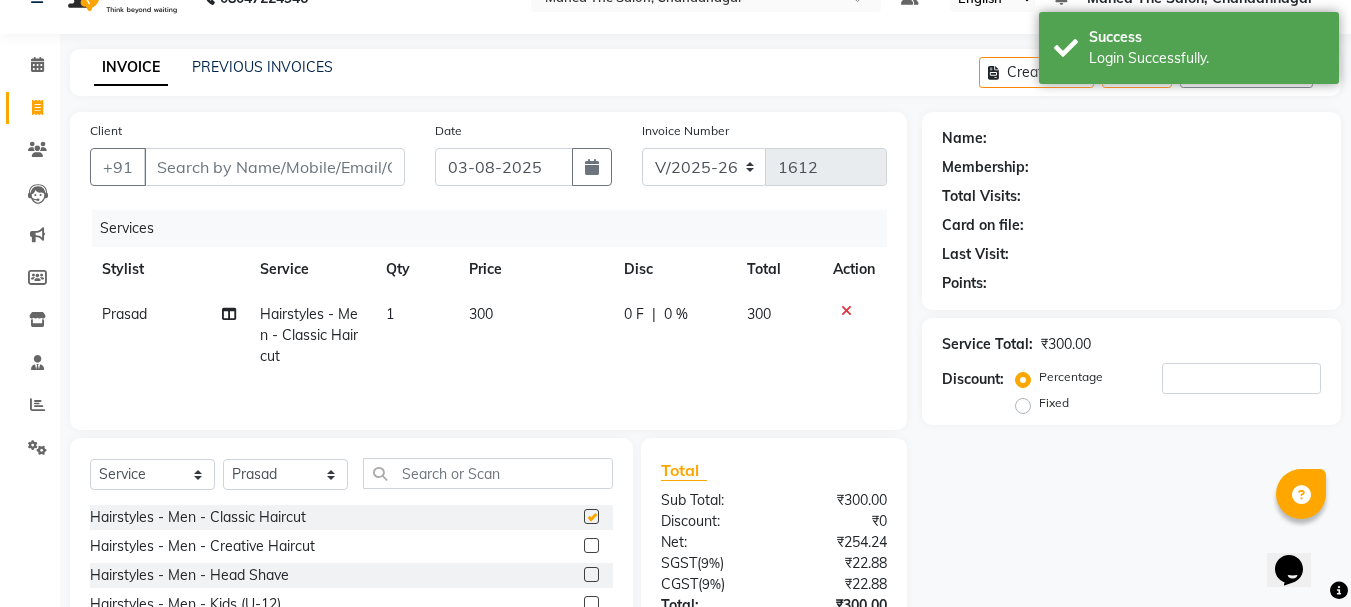 scroll, scrollTop: 100, scrollLeft: 0, axis: vertical 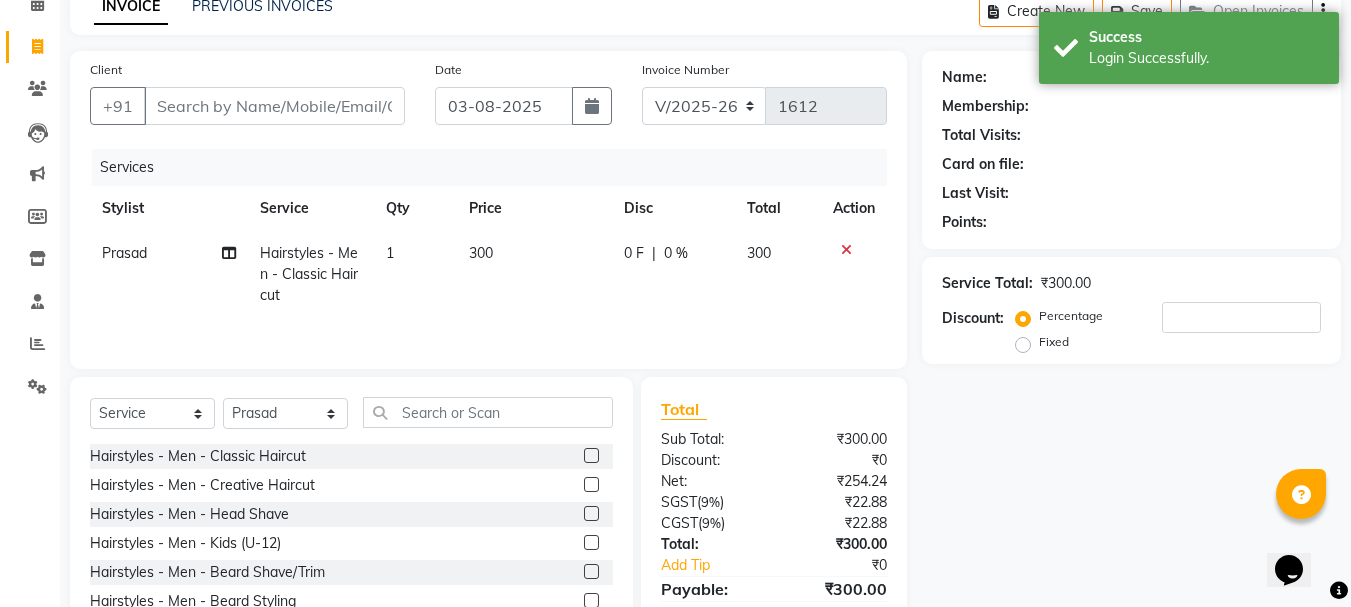 checkbox on "false" 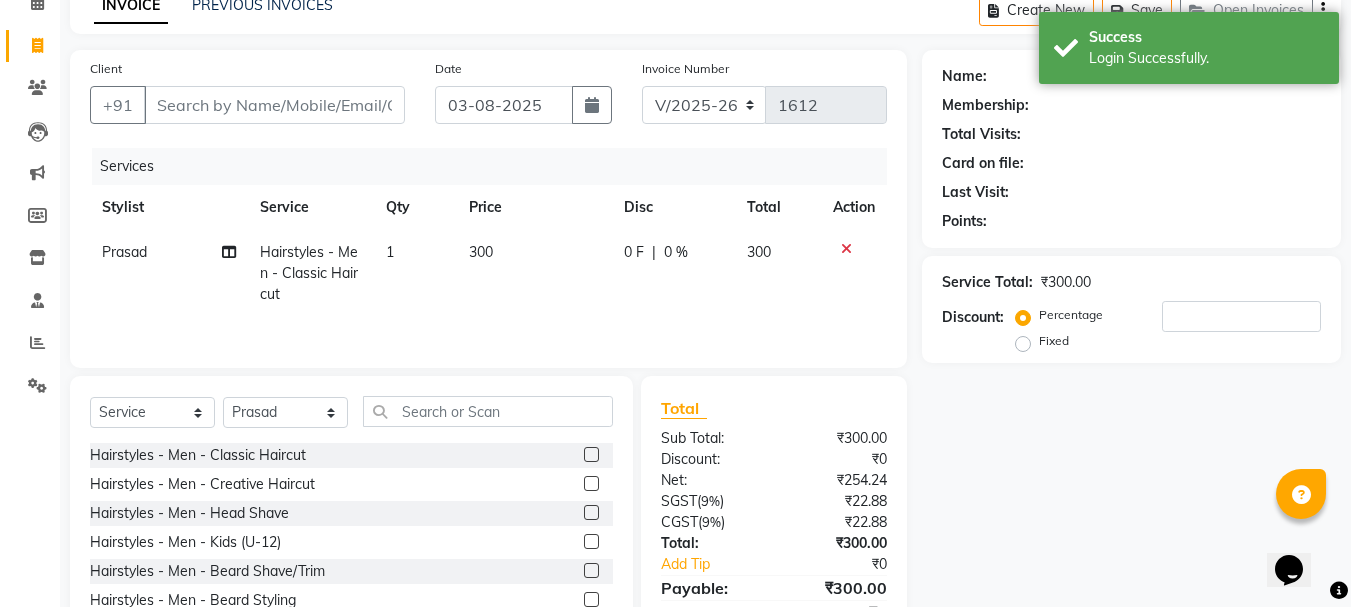 click 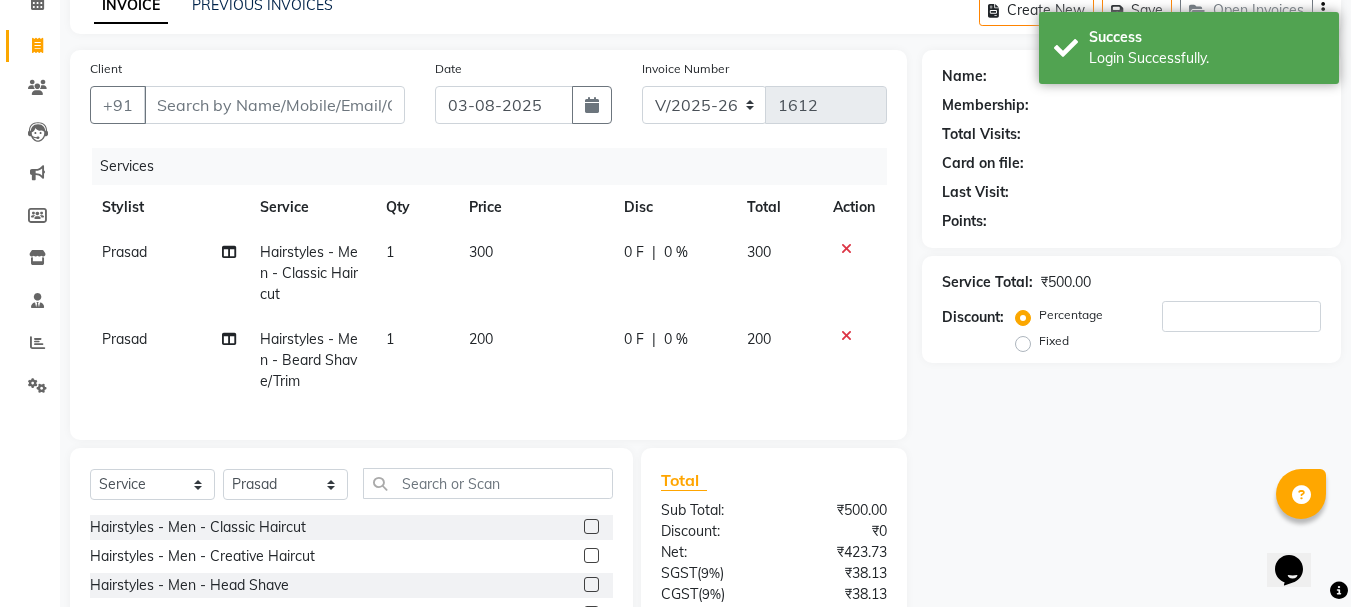 checkbox on "false" 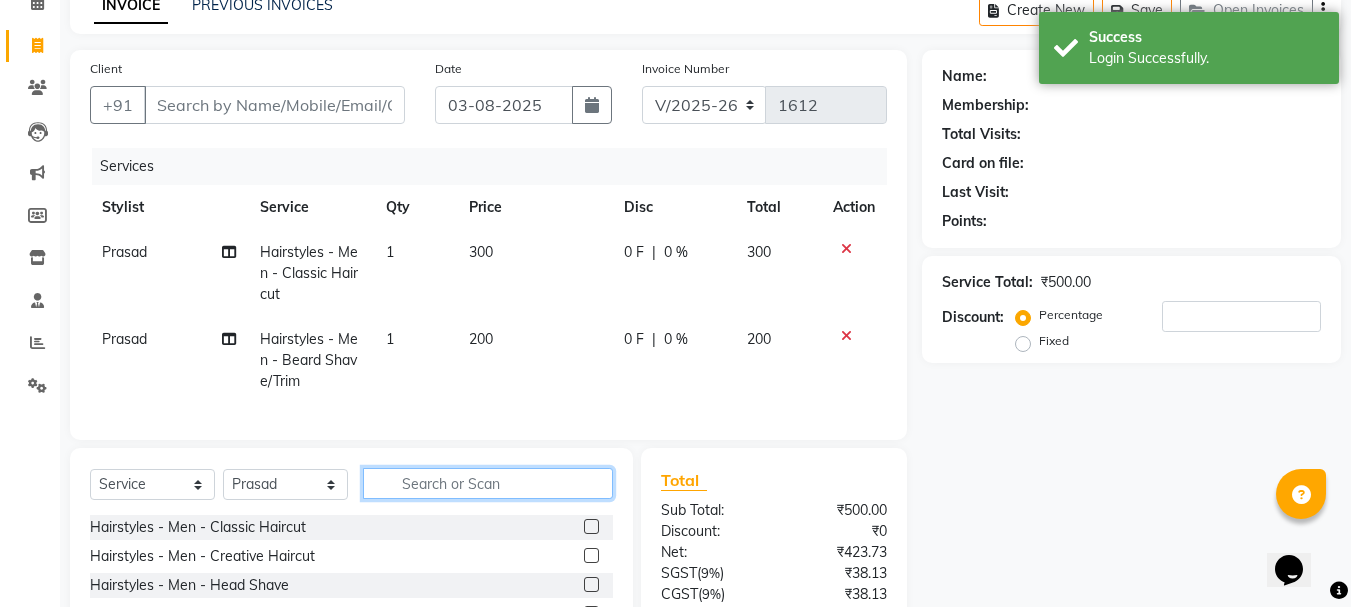 click 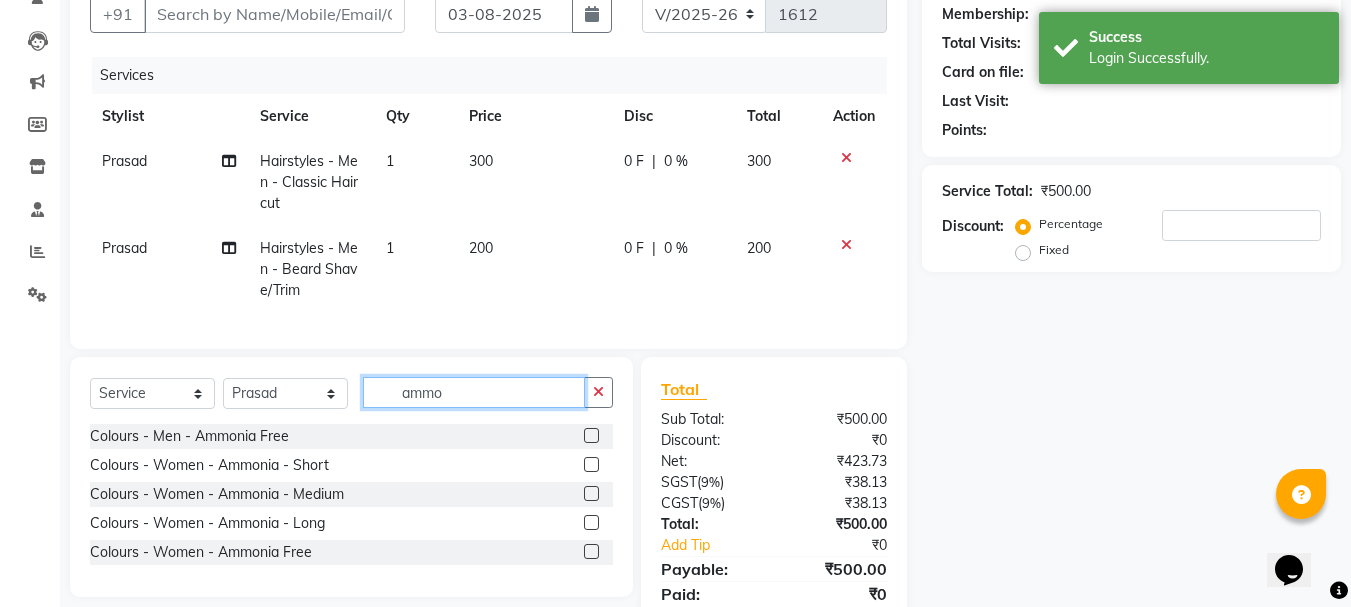 scroll, scrollTop: 280, scrollLeft: 0, axis: vertical 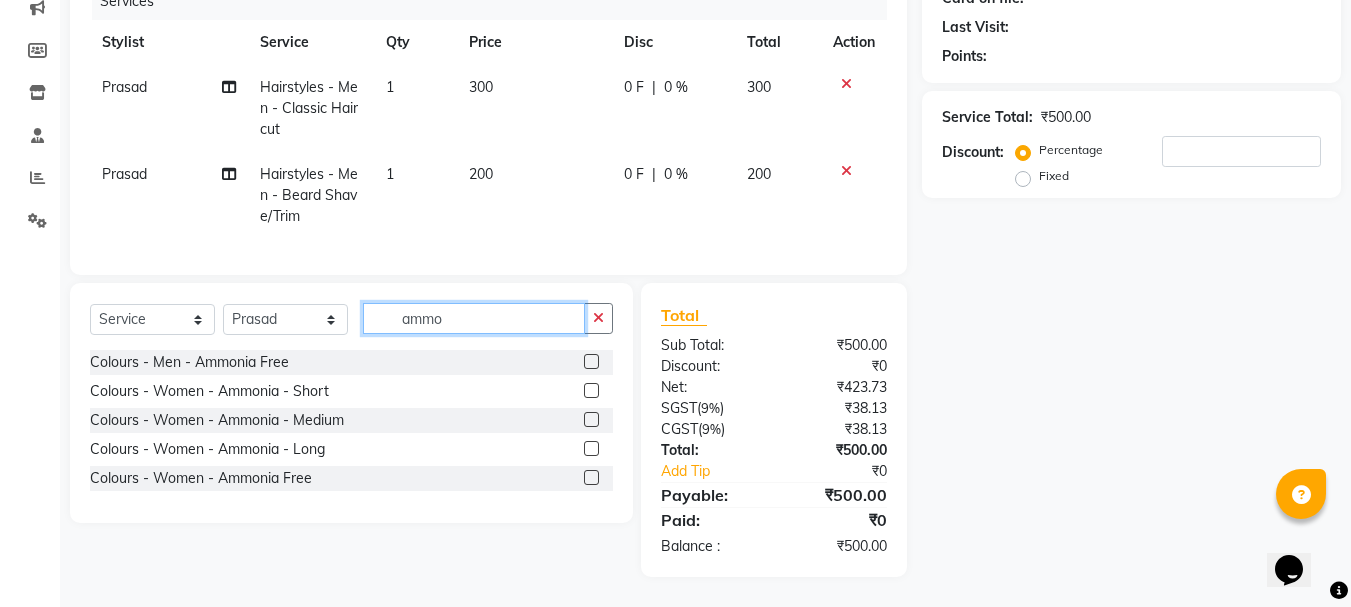 type on "ammo" 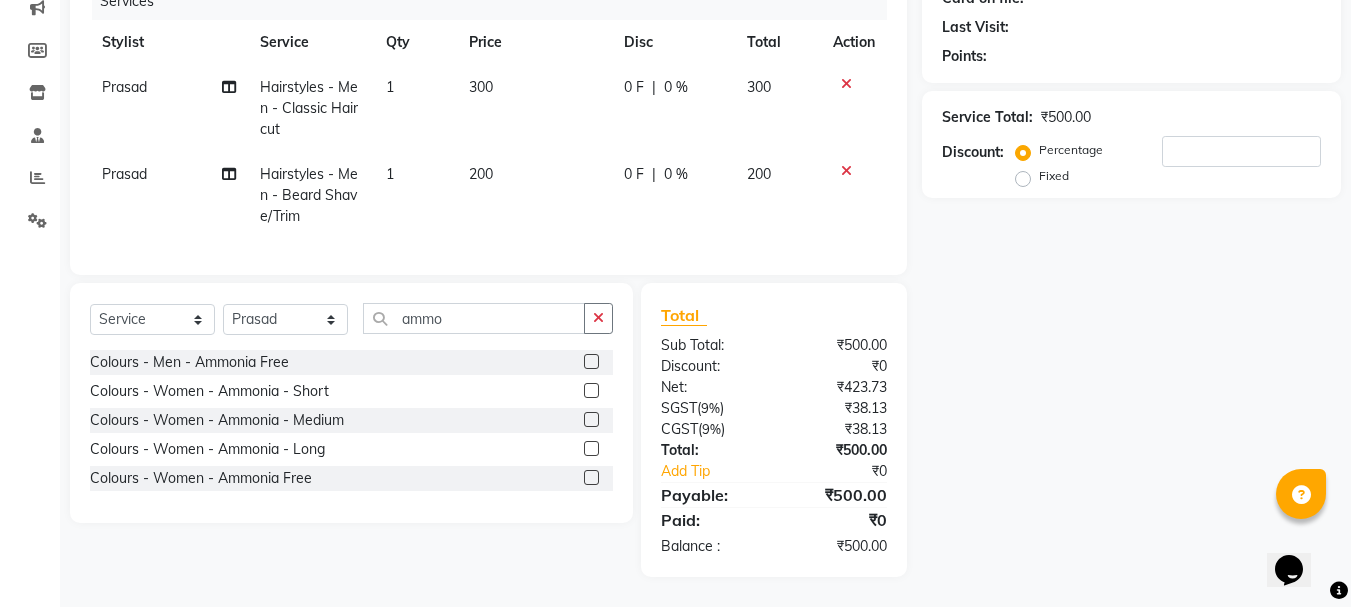 click 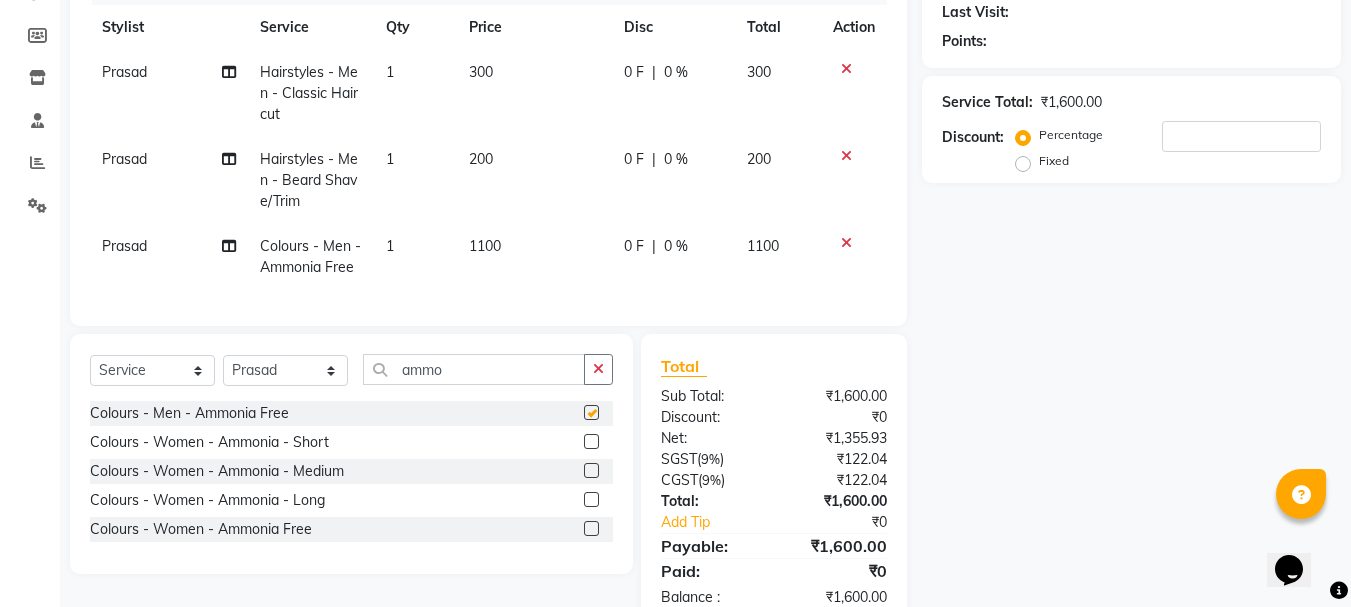checkbox on "false" 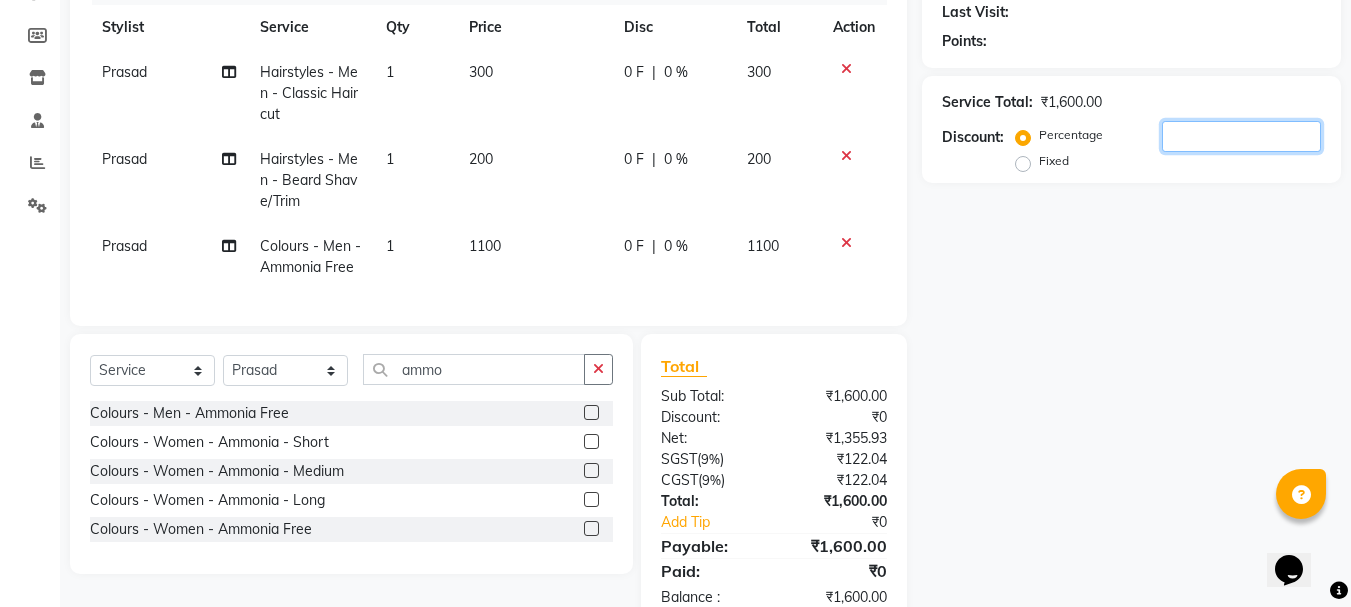 click 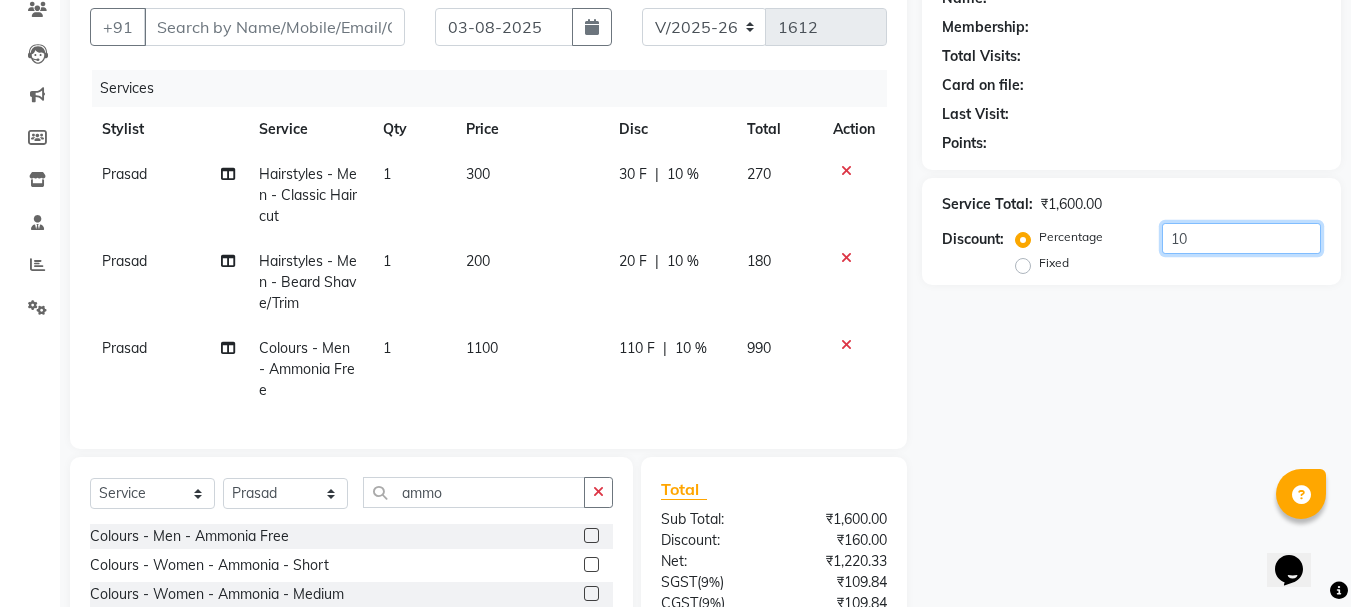 scroll, scrollTop: 0, scrollLeft: 0, axis: both 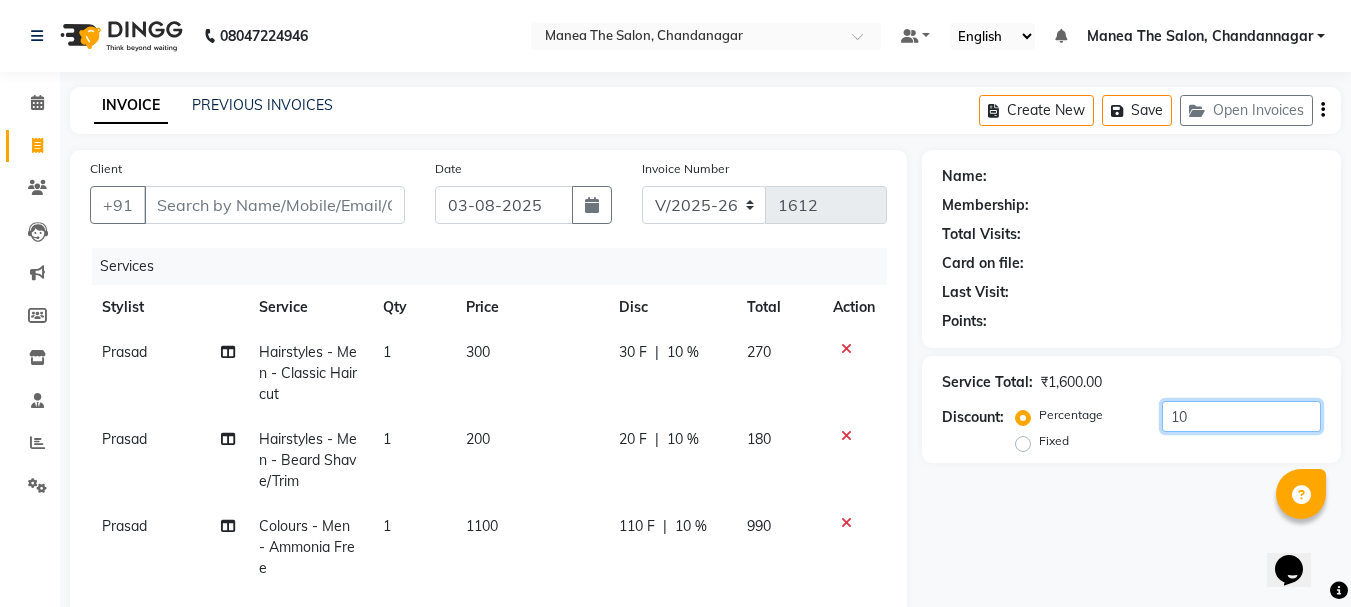 type on "10" 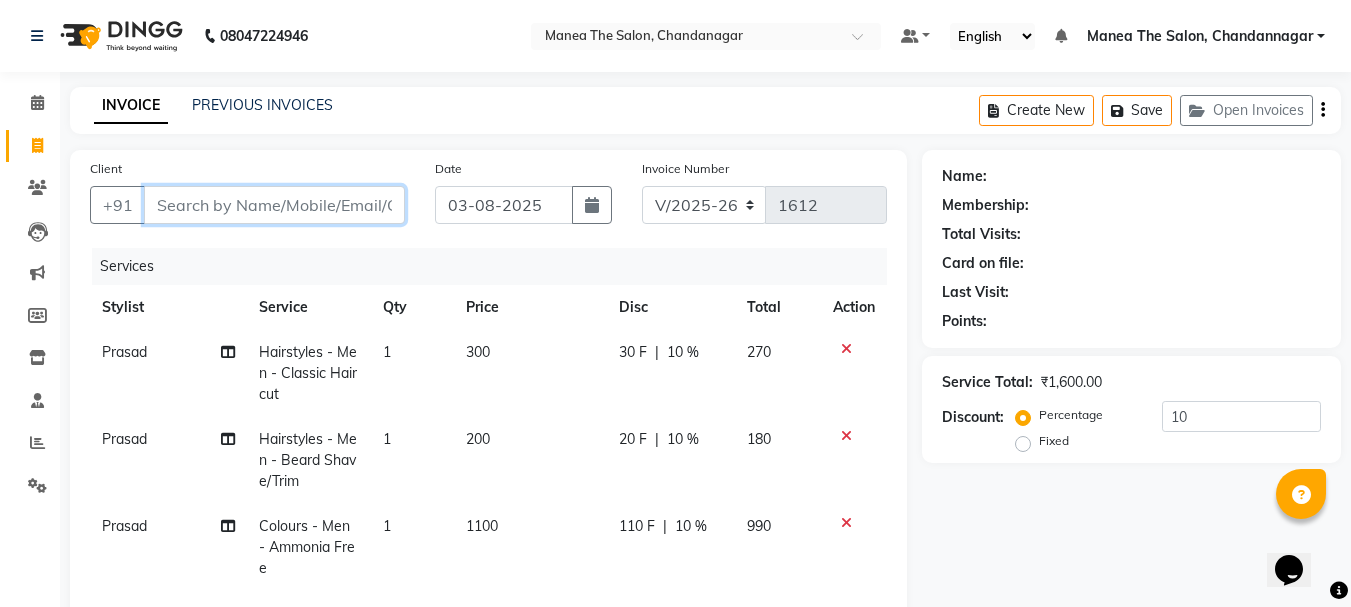 click on "Client" at bounding box center (274, 205) 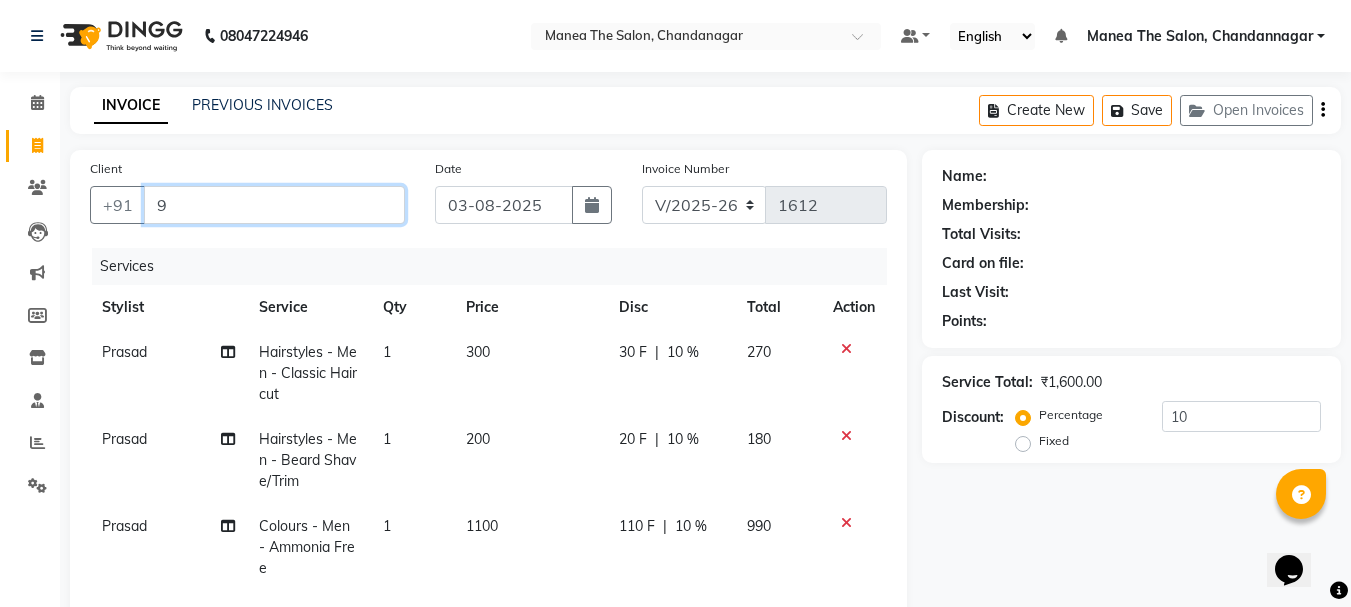 type on "0" 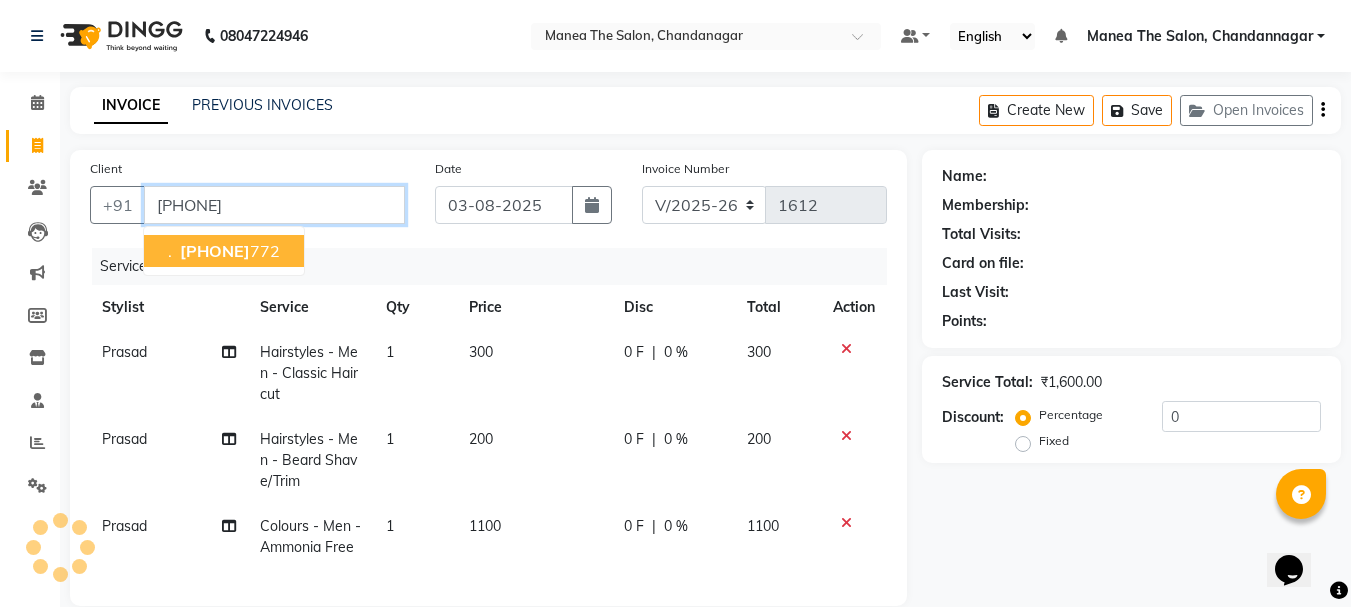 type on "[PHONE]" 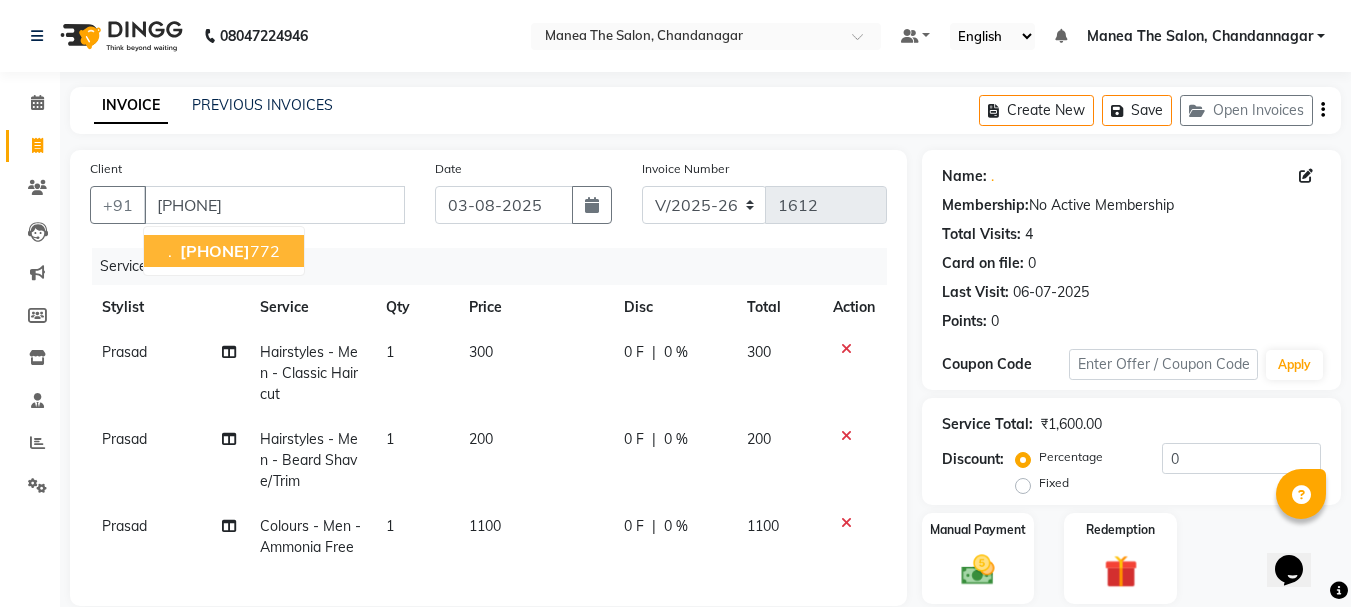 click on ".   9884225 772" at bounding box center [224, 251] 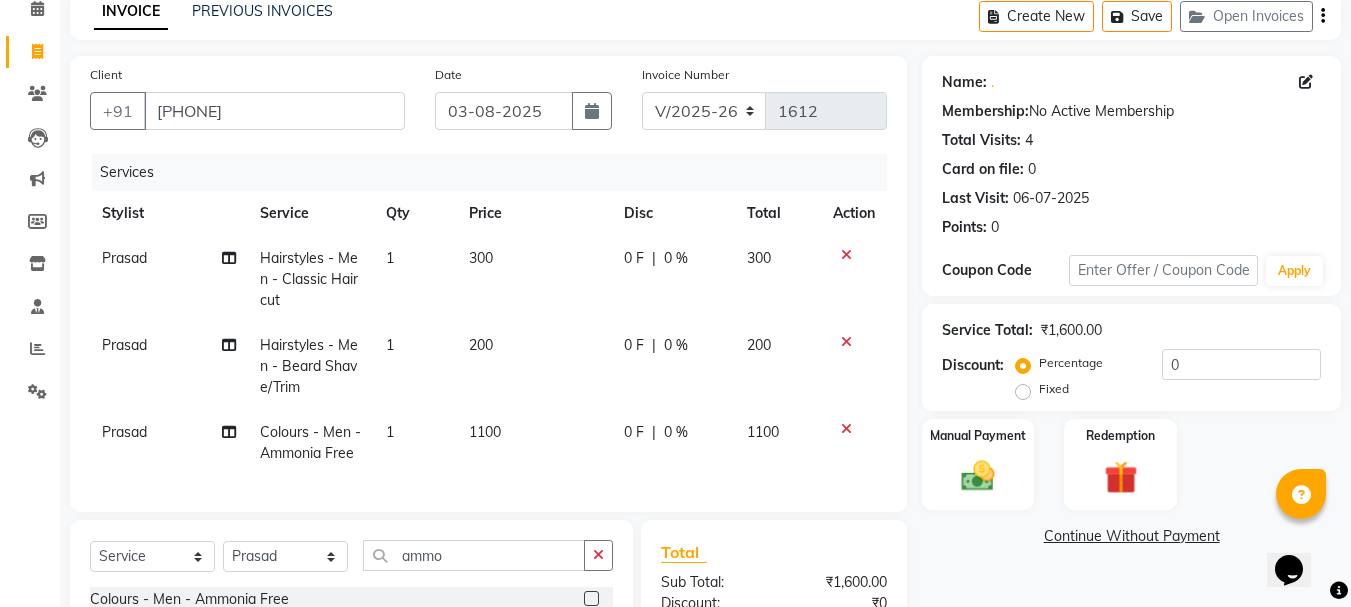 scroll, scrollTop: 100, scrollLeft: 0, axis: vertical 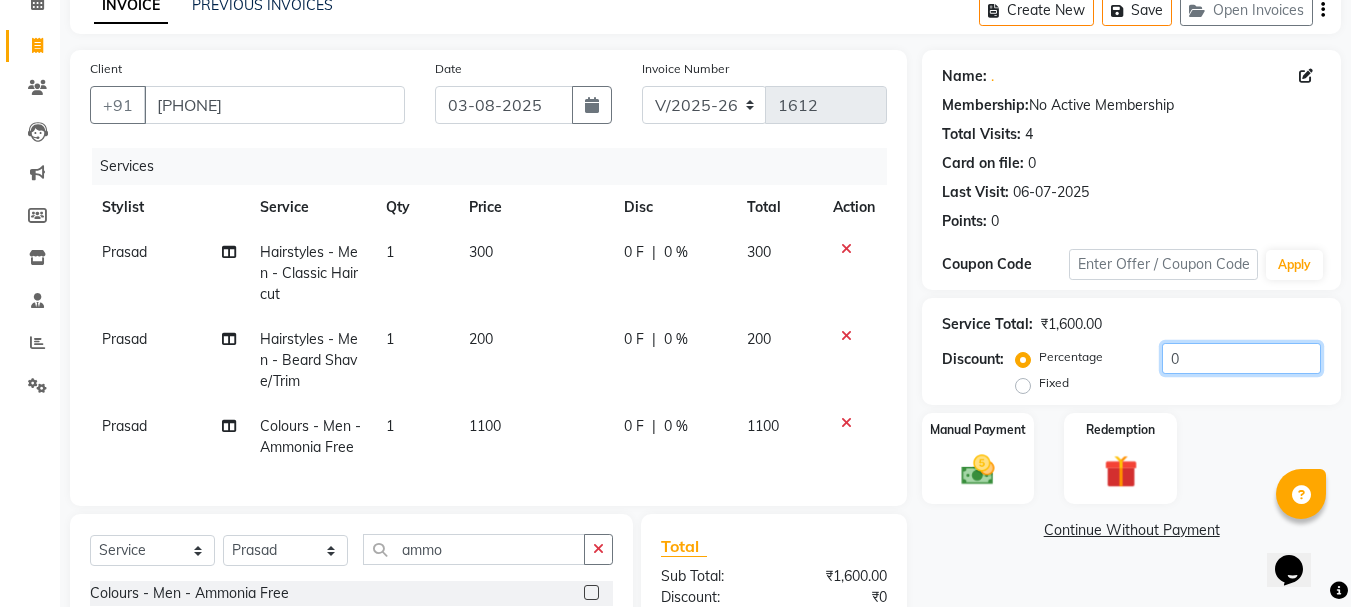 click on "0" 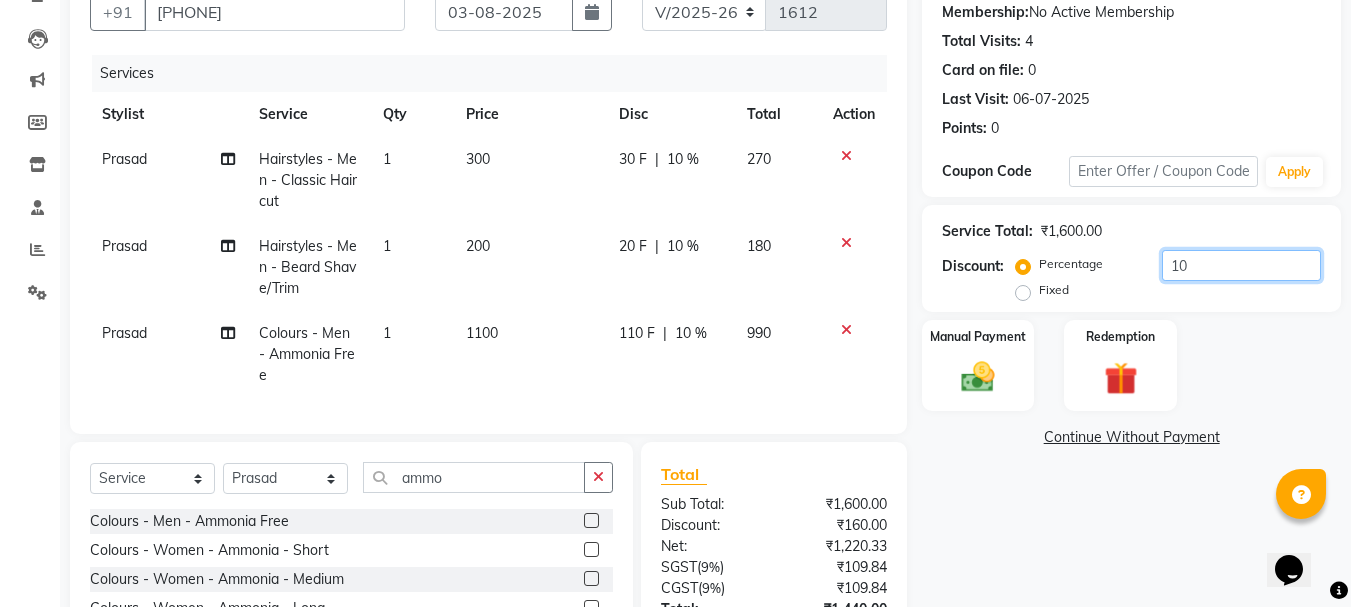 scroll, scrollTop: 346, scrollLeft: 0, axis: vertical 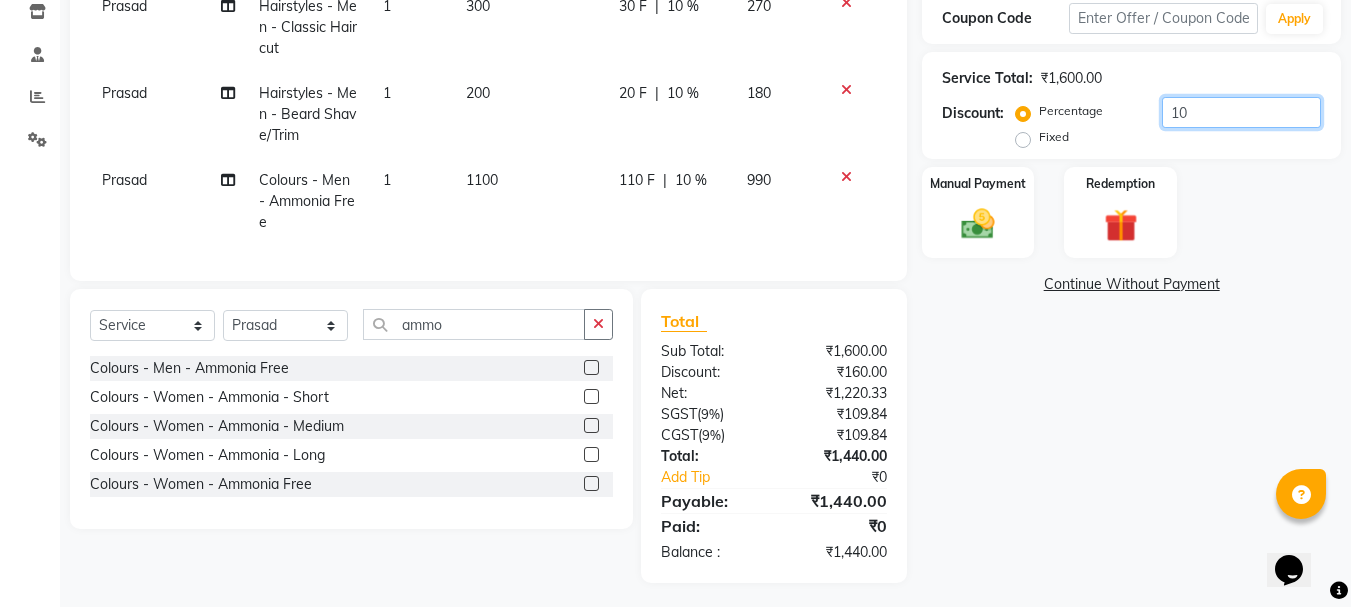type on "10" 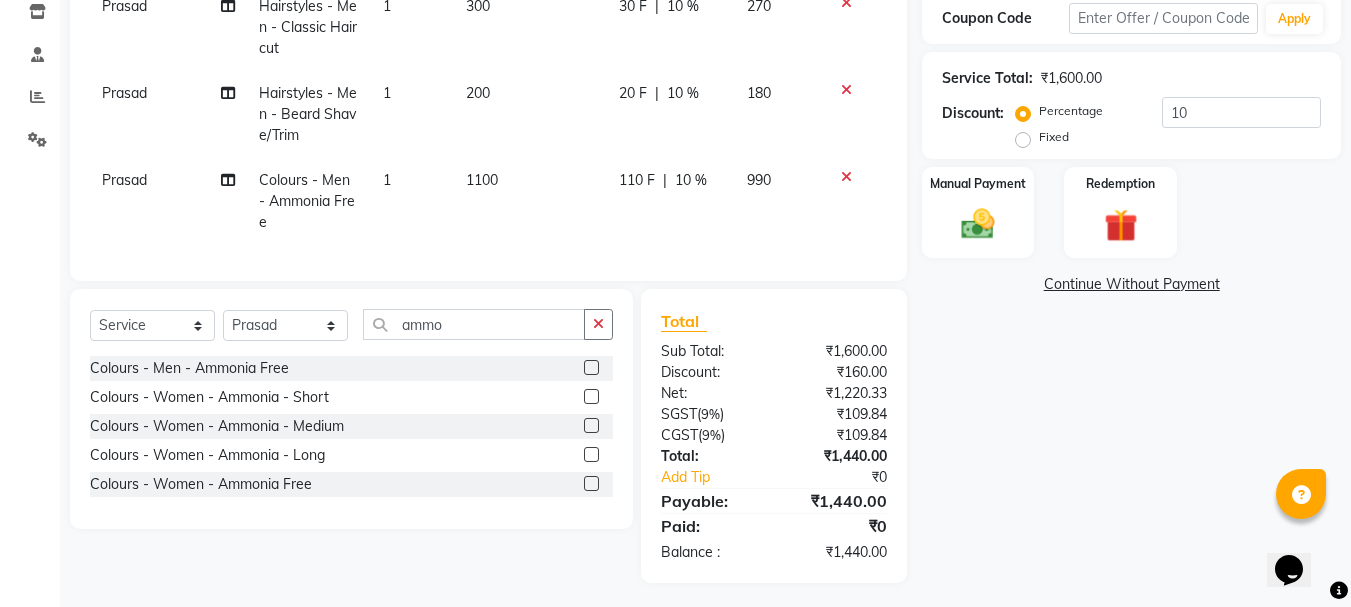 click on "Name: .  Membership:  No Active Membership  Total Visits:  4 Card on file:  0 Last Visit:   06-07-2025 Points:   0  Coupon Code Apply Service Total:  ₹1,600.00  Discount:  Percentage   Fixed  10 Manual Payment Redemption  Continue Without Payment" 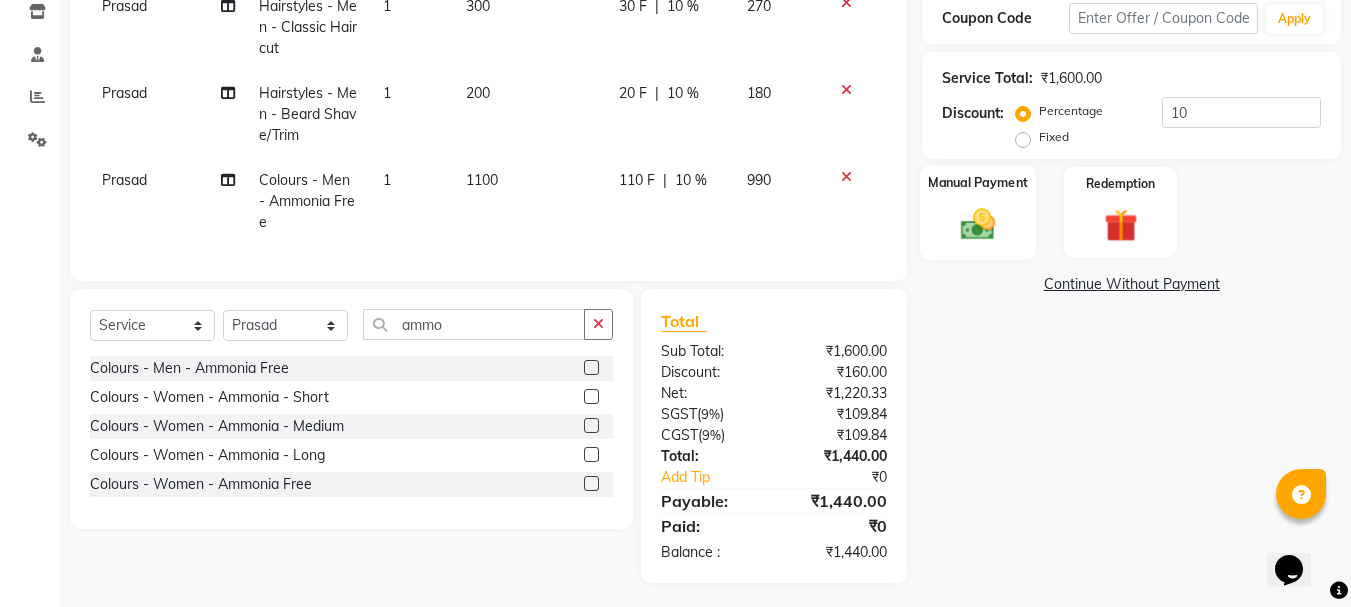 click on "Manual Payment" 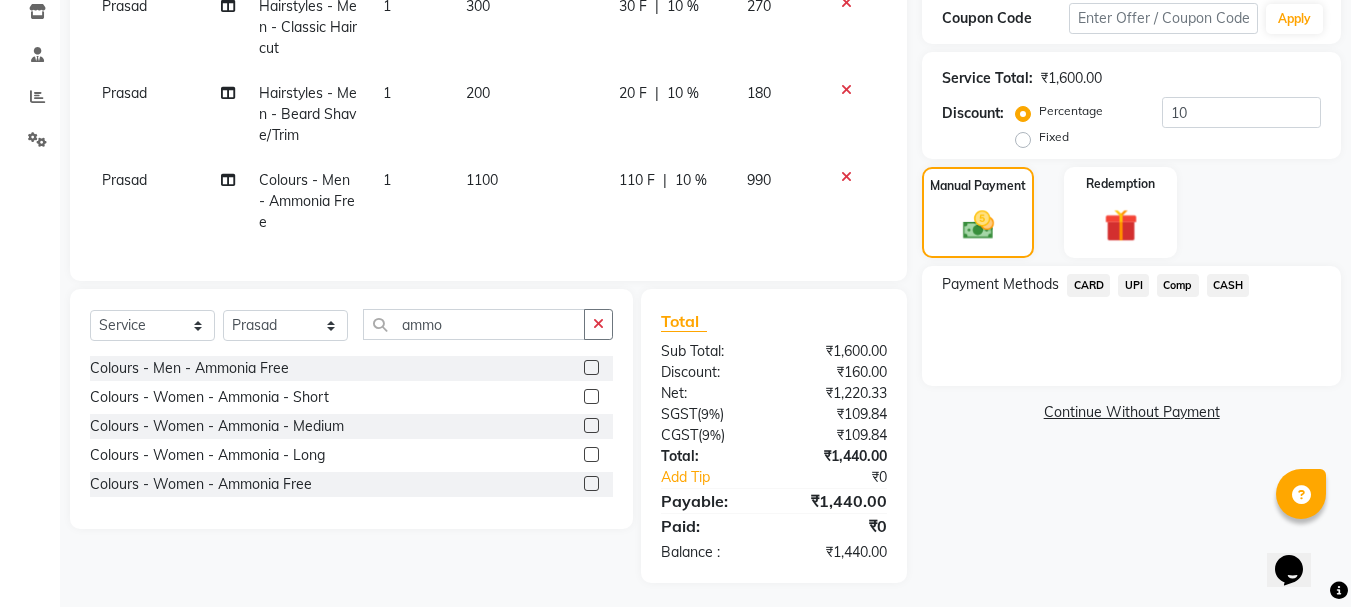 click on "CARD" 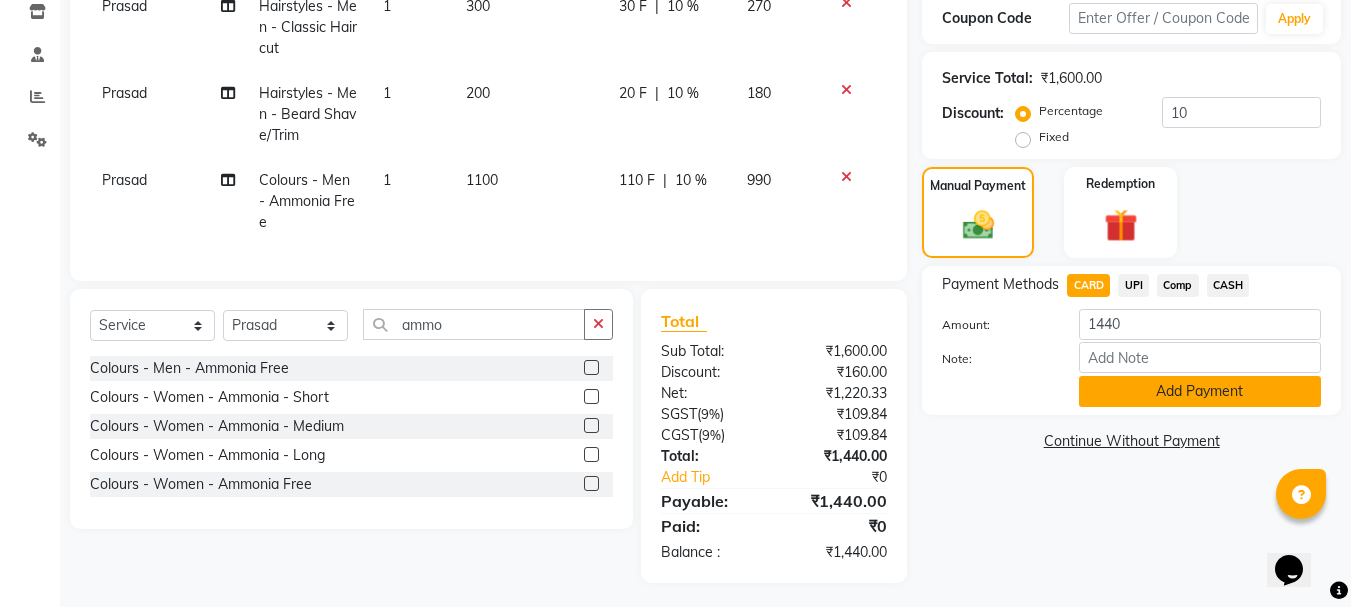 click on "Add Payment" 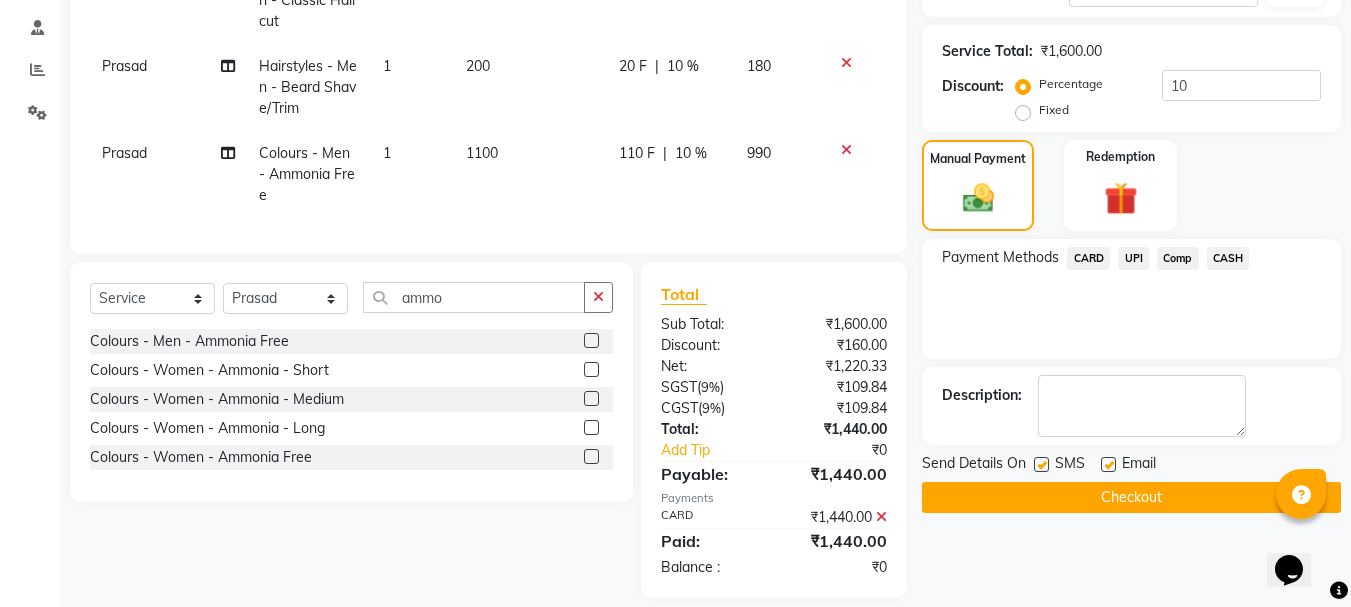 scroll, scrollTop: 388, scrollLeft: 0, axis: vertical 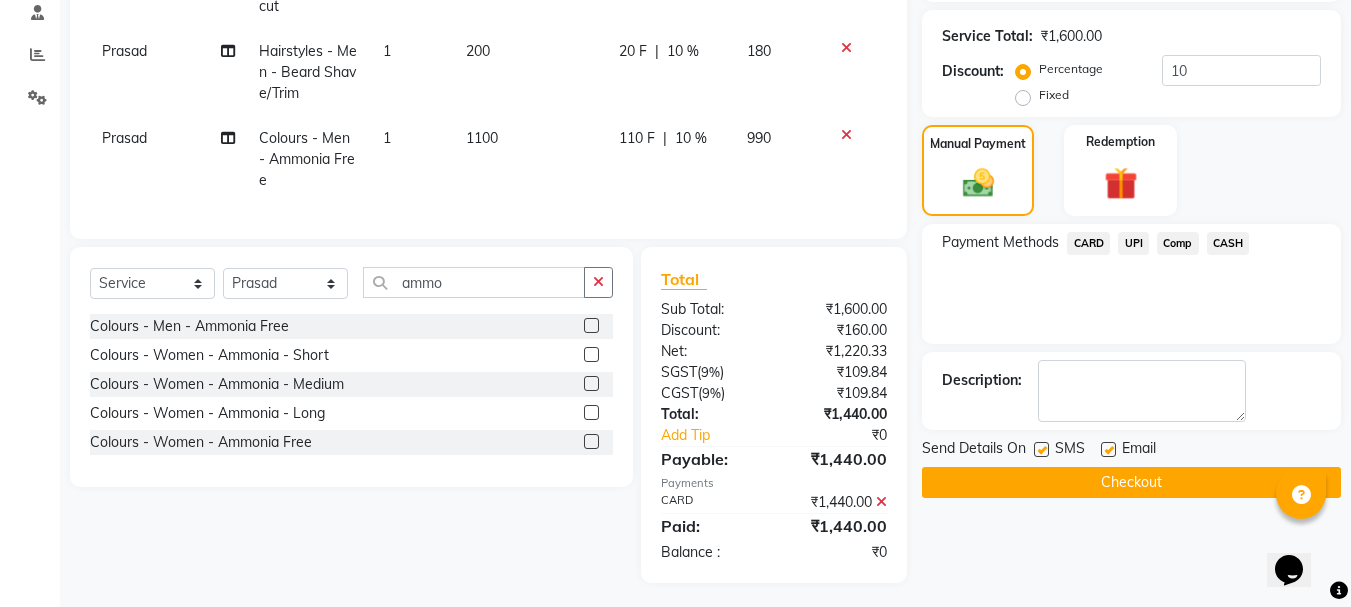 click on "Checkout" 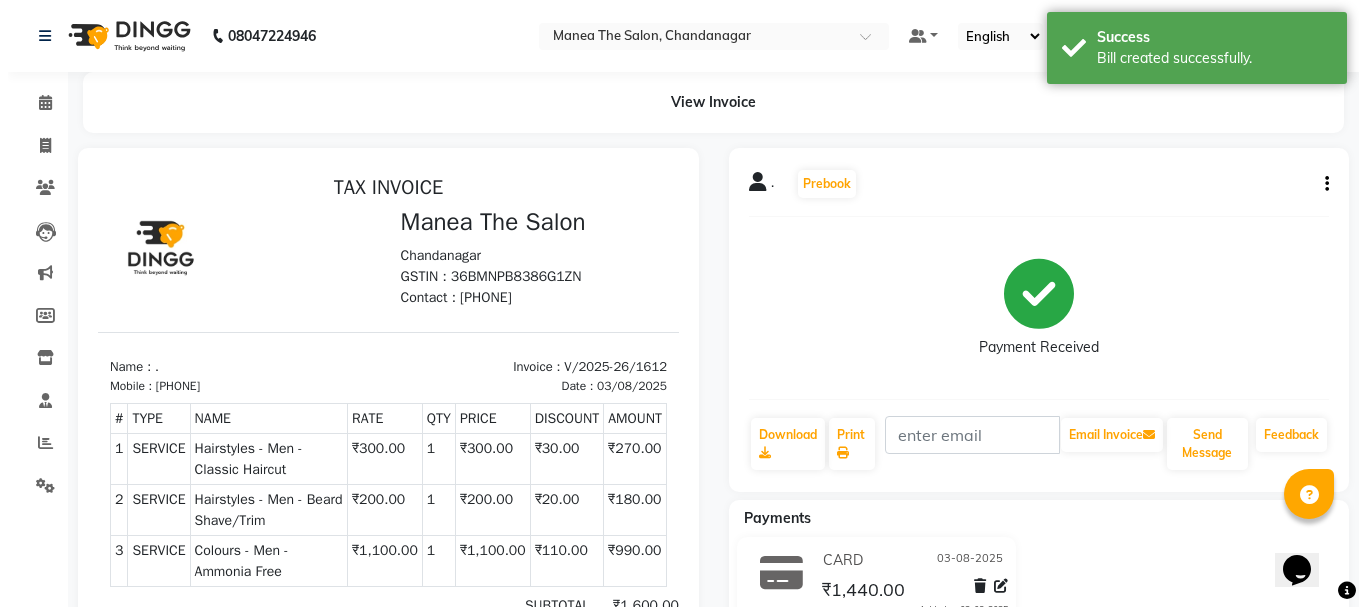 scroll, scrollTop: 0, scrollLeft: 0, axis: both 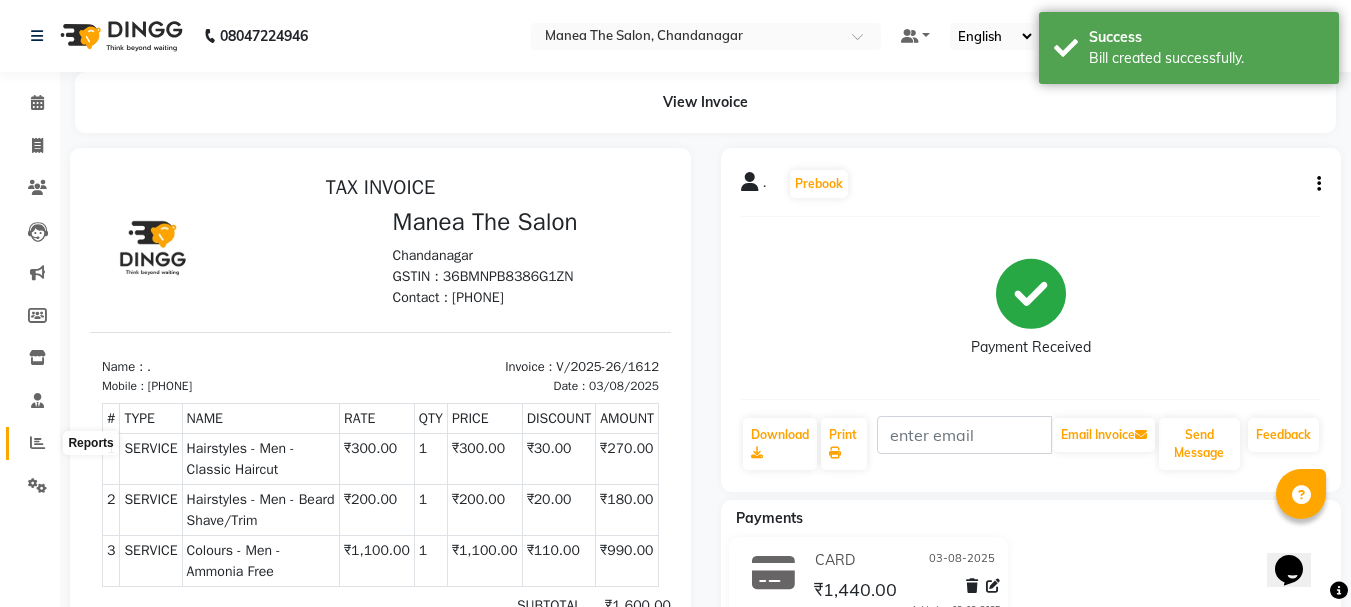 click 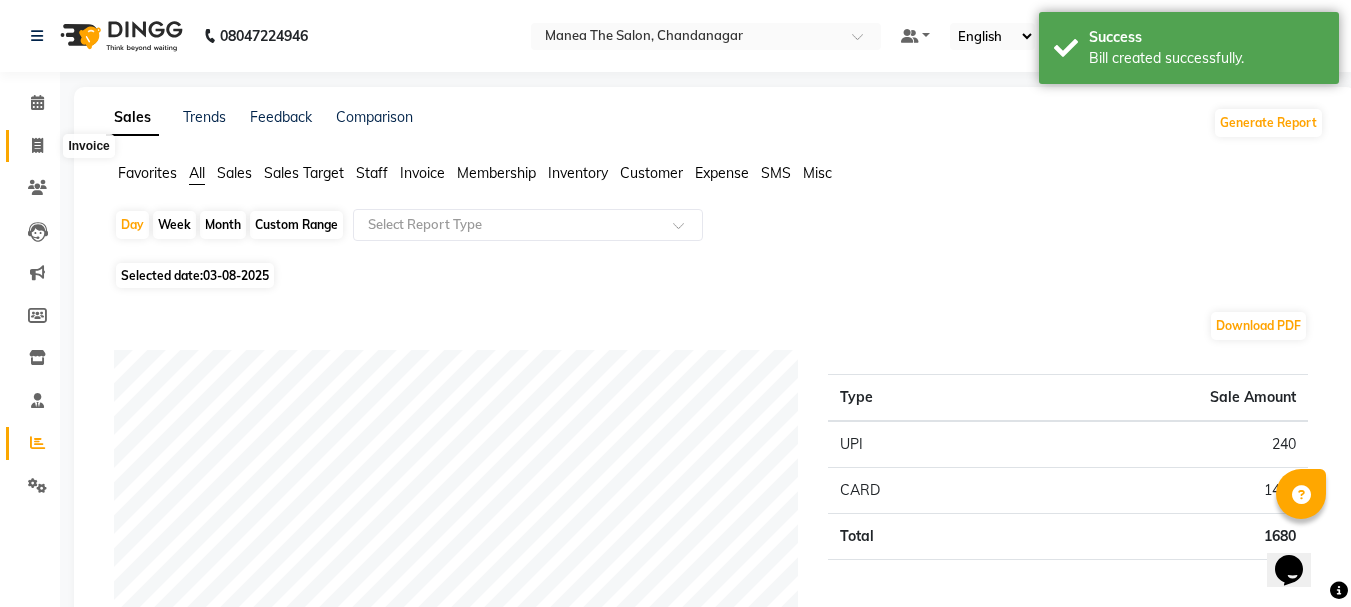 click 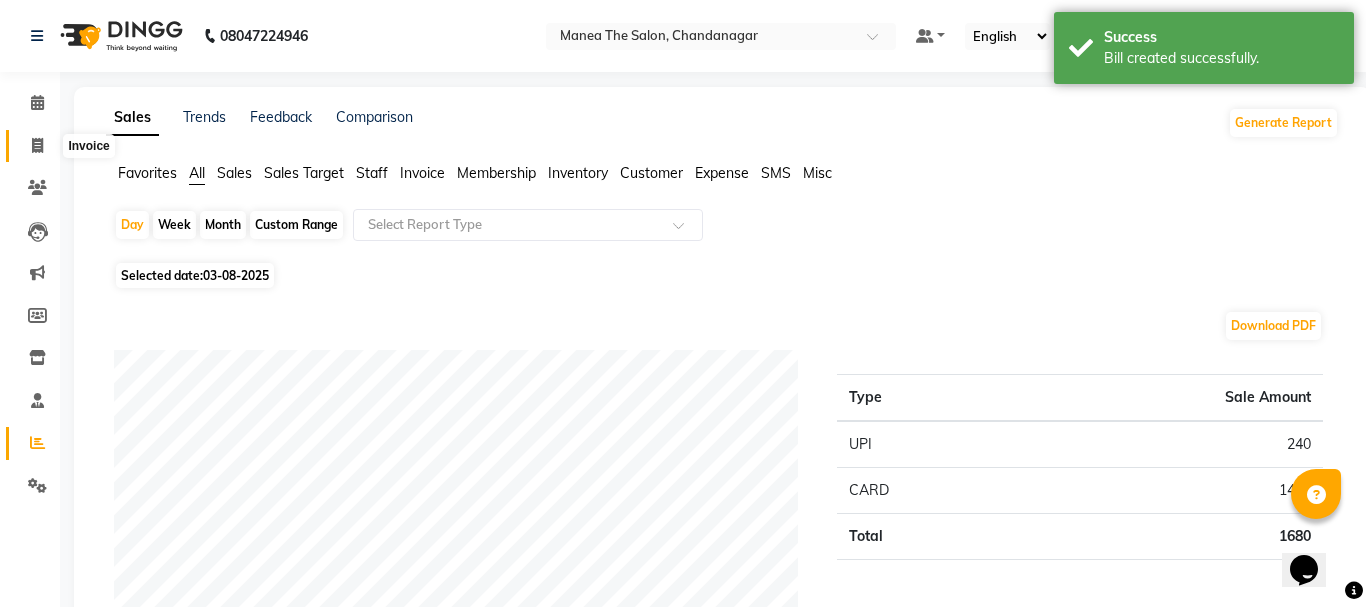 select on "7351" 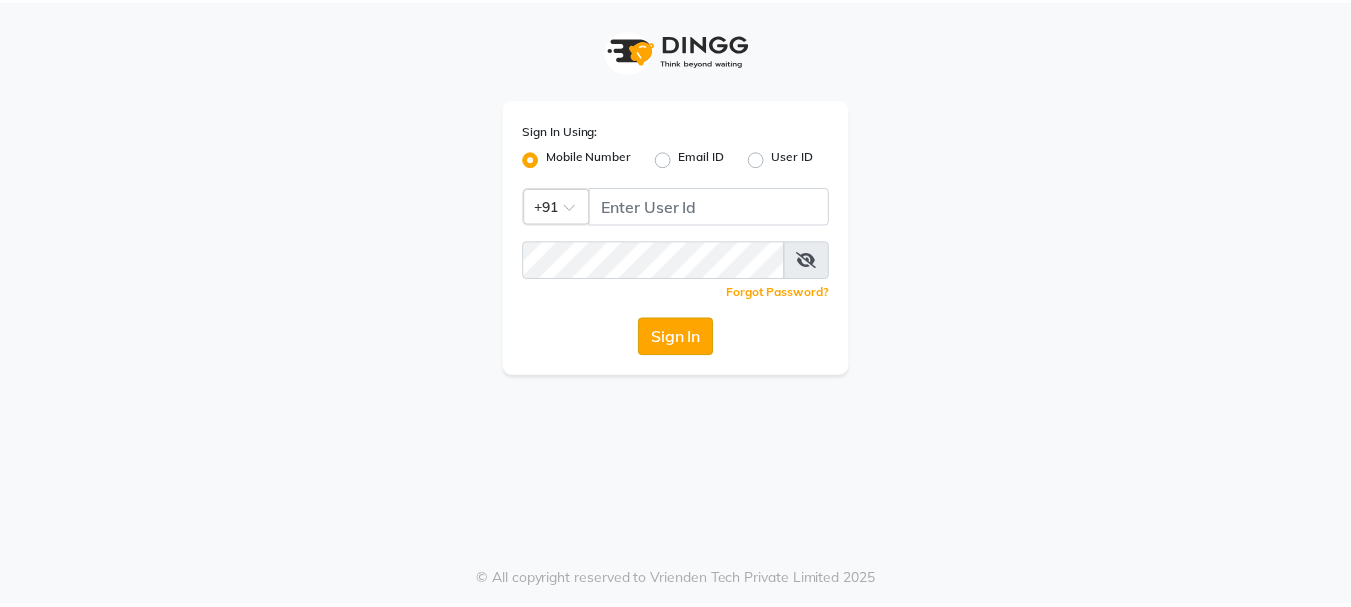 scroll, scrollTop: 0, scrollLeft: 0, axis: both 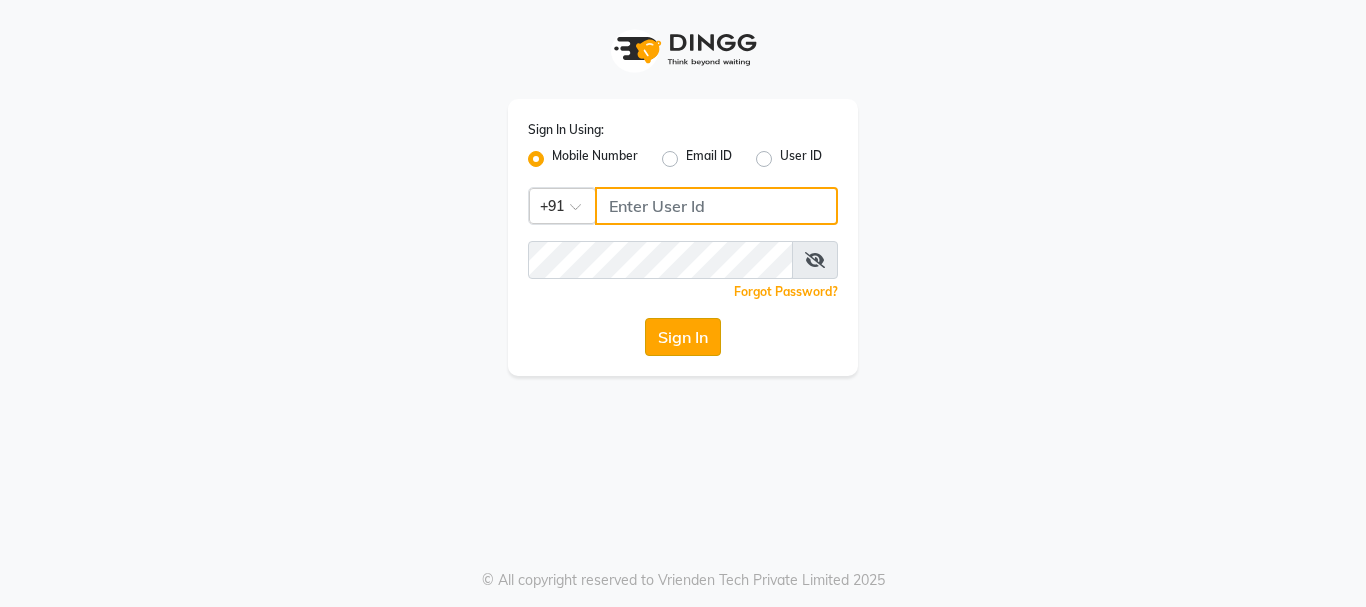 type on "9346469616" 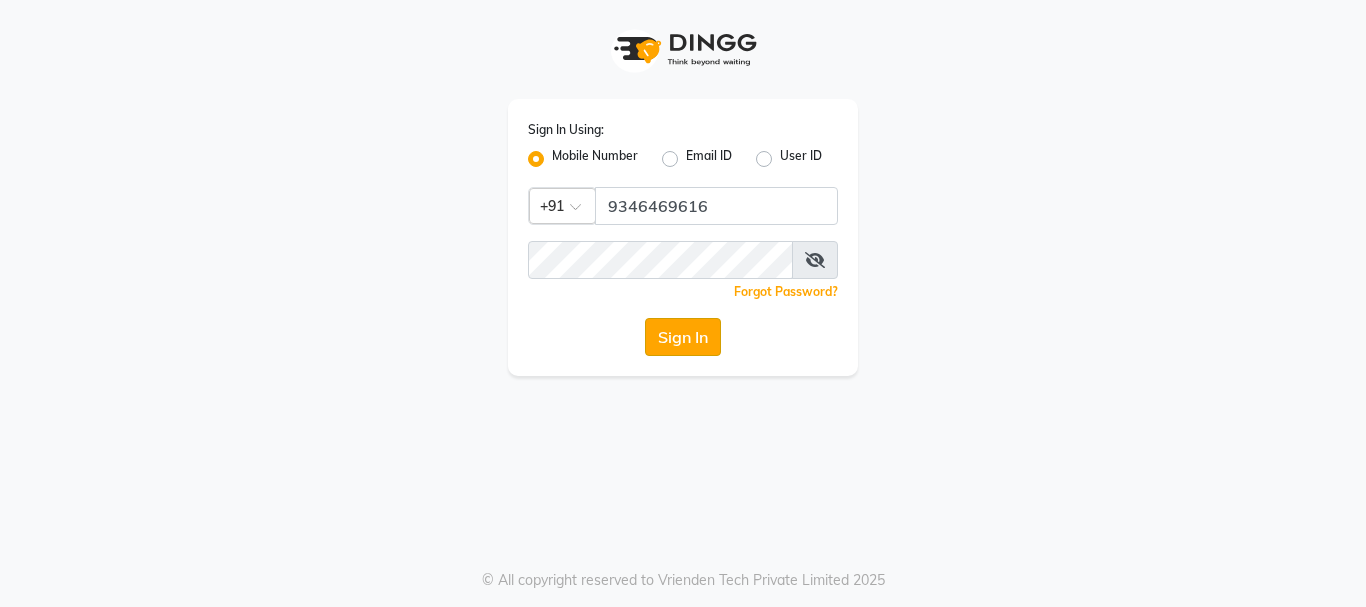 click on "Sign In" 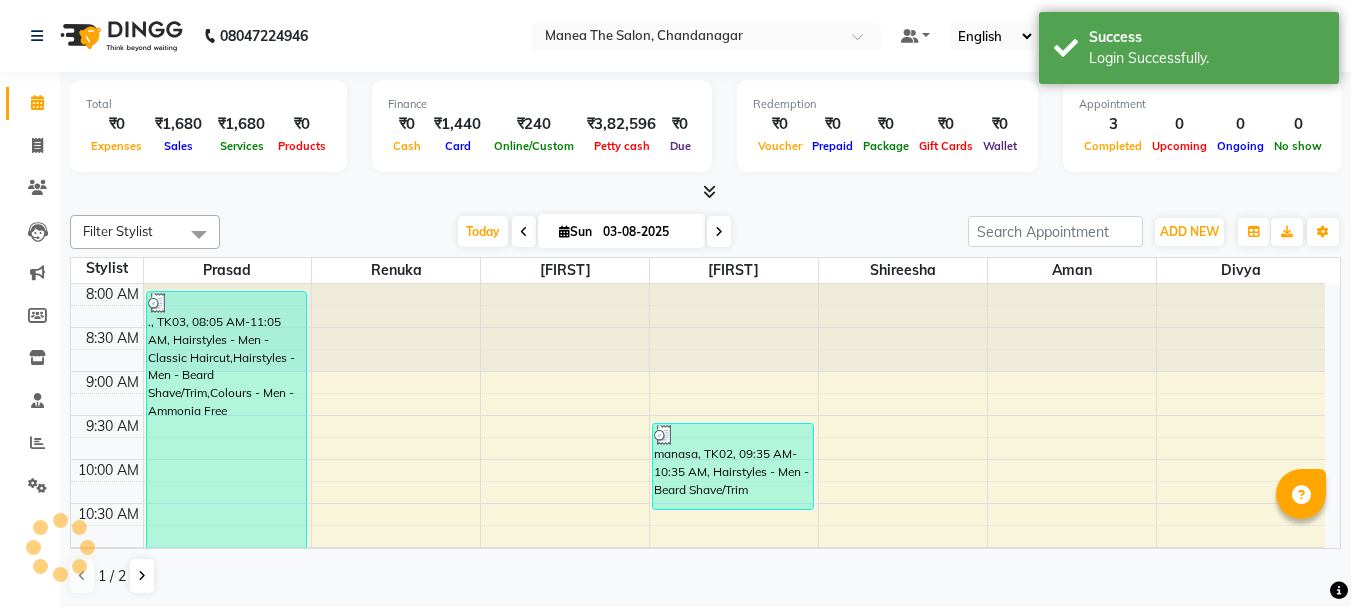 scroll, scrollTop: 265, scrollLeft: 0, axis: vertical 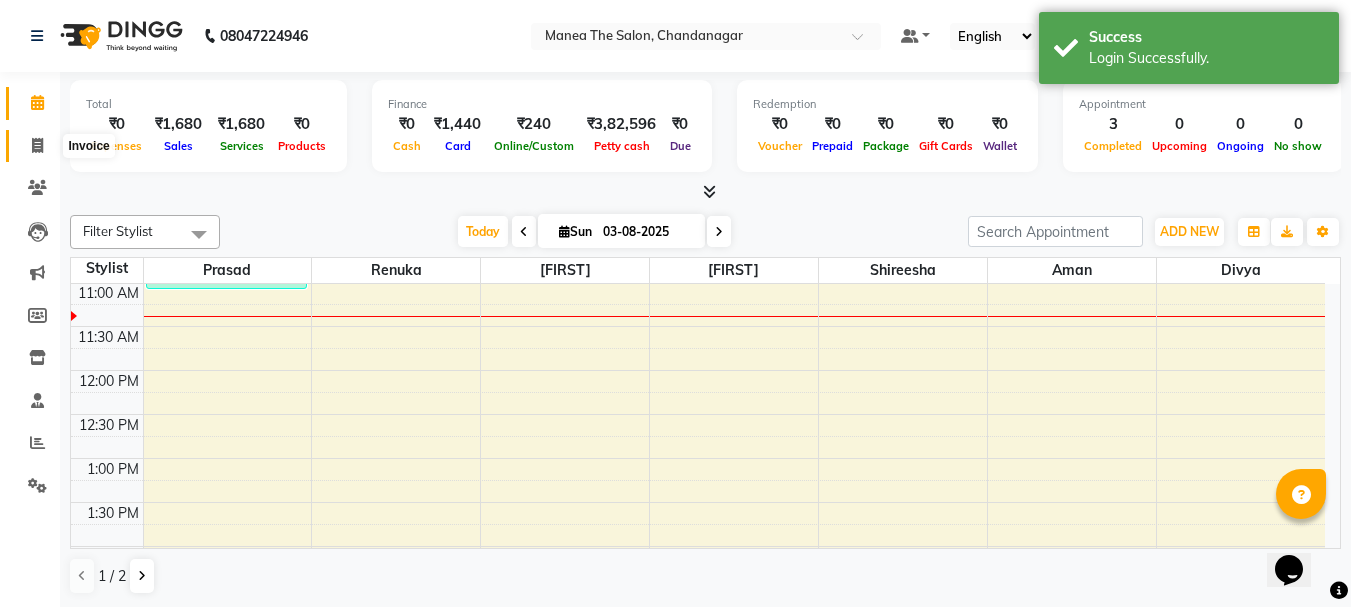 click 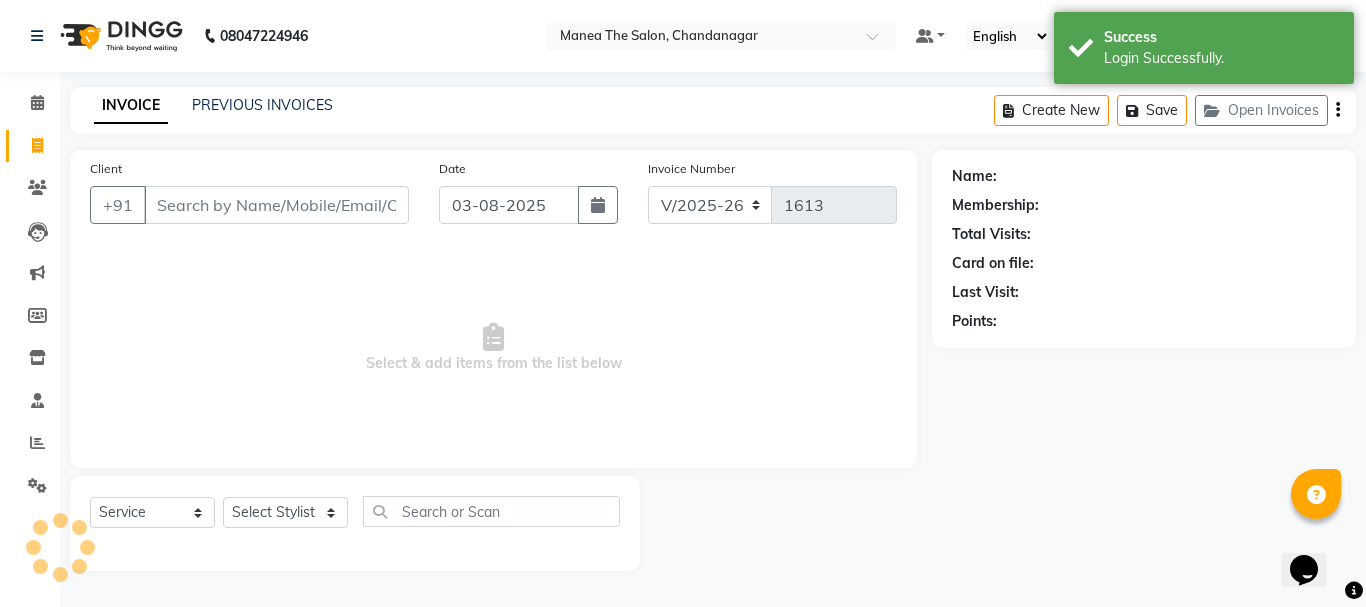 click on "Client" at bounding box center (276, 205) 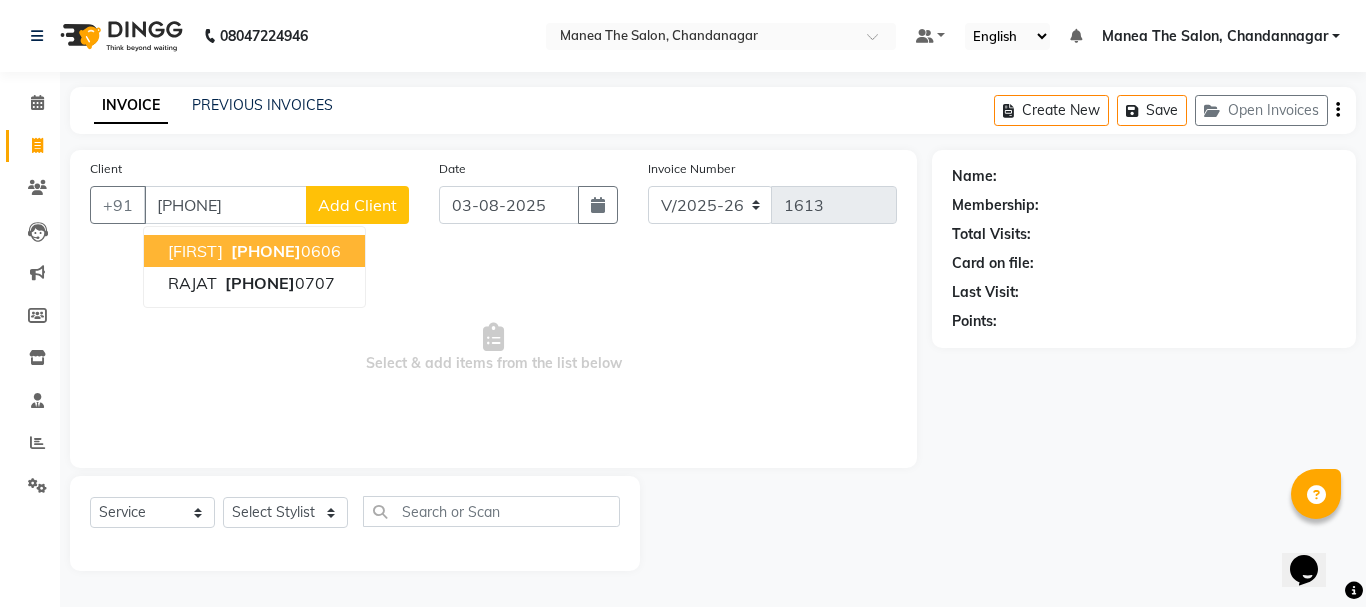 click on "[FIRST]" at bounding box center (195, 251) 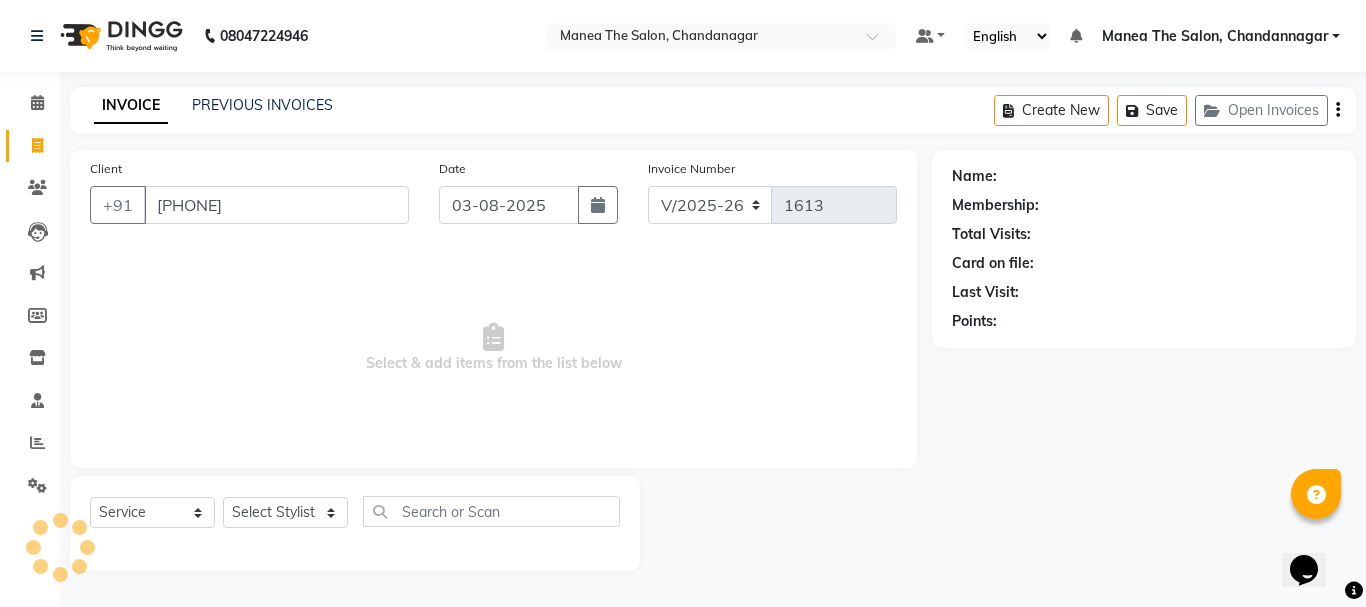 type on "[PHONE]" 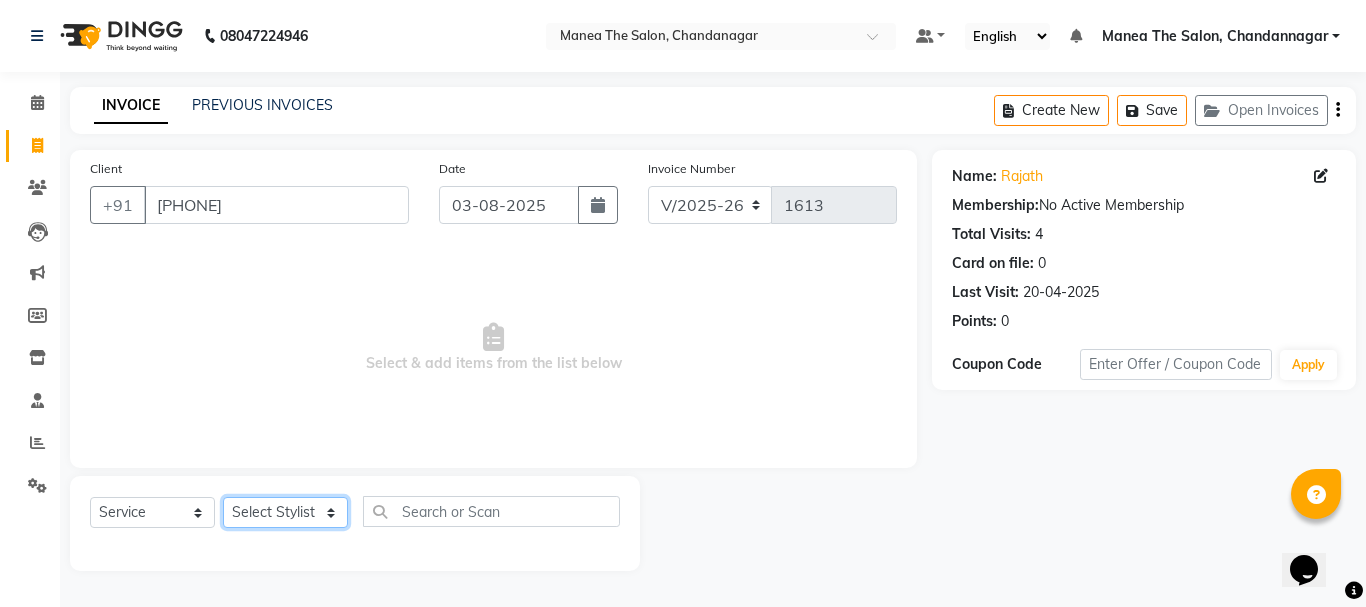 click on "Select Stylist [FIRST] [LAST] [FIRST] [LAST] [FIRST] [LAST] [FIRST] [LAST] [FIRST] [LAST]" 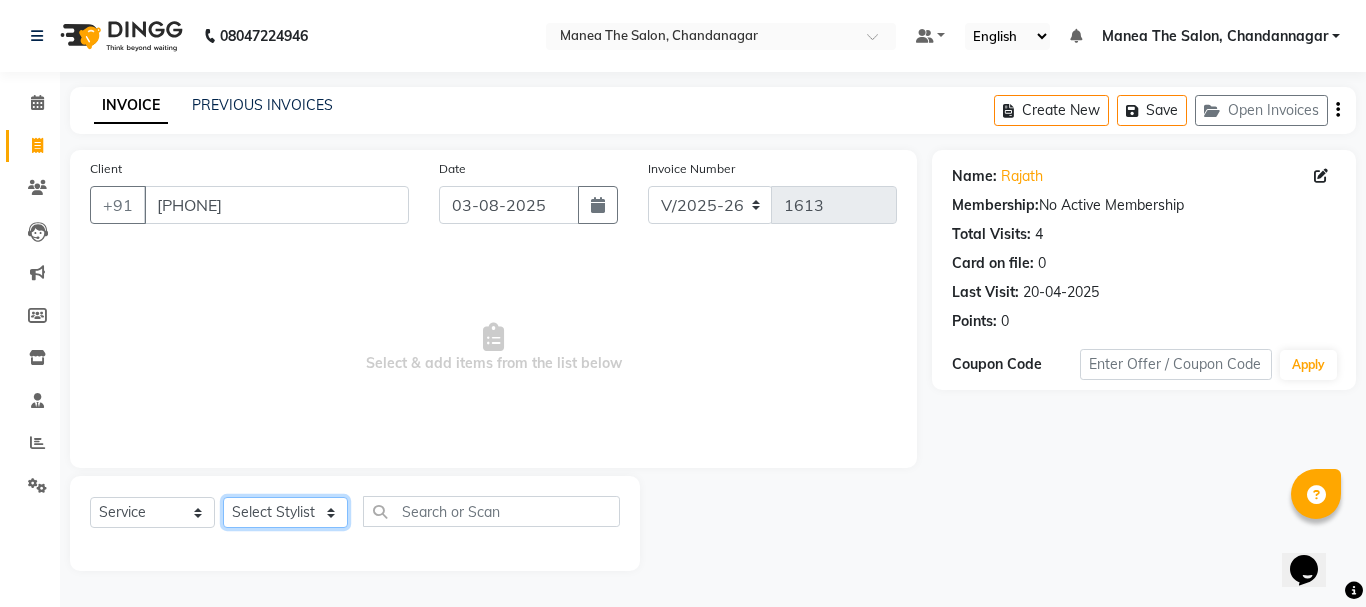 select on "63586" 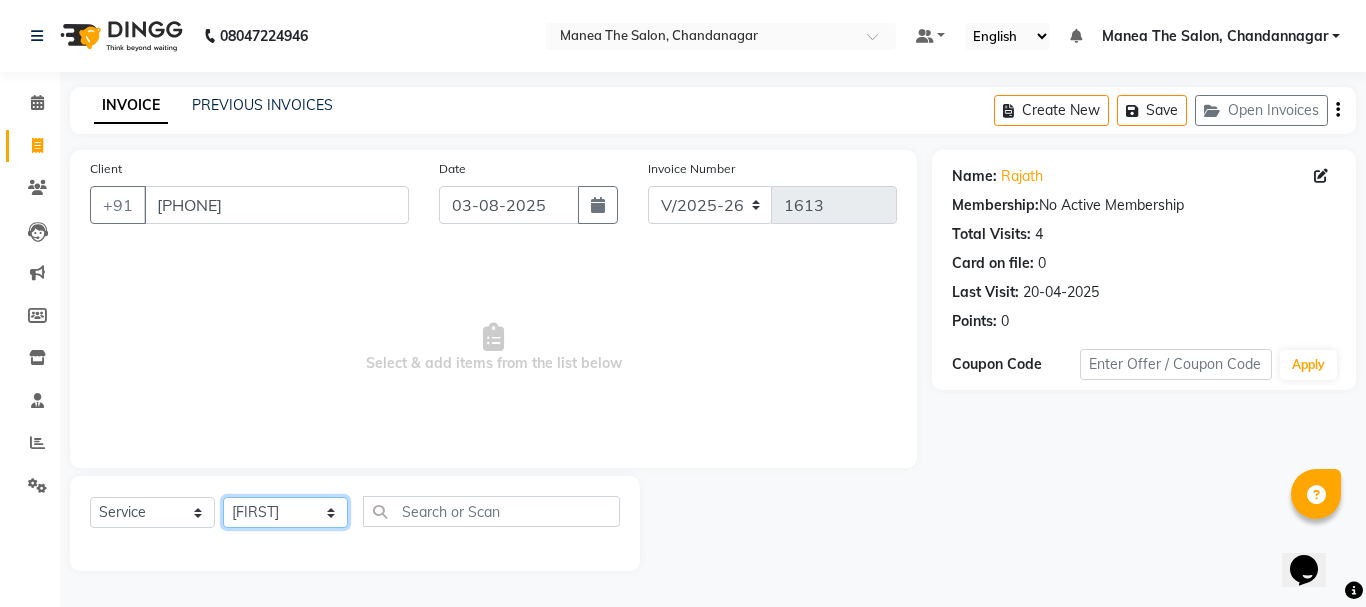 click on "Select Stylist [FIRST] [LAST] [FIRST] [LAST] [FIRST] [LAST] [FIRST] [LAST] [FIRST] [LAST]" 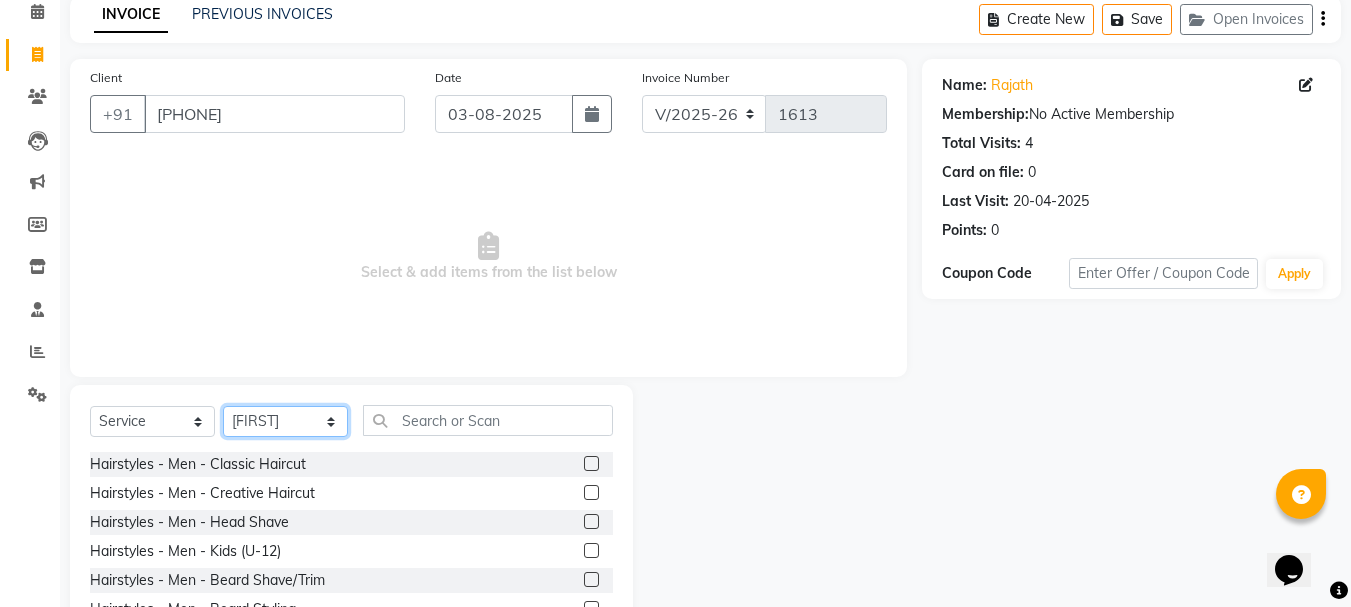 scroll, scrollTop: 194, scrollLeft: 0, axis: vertical 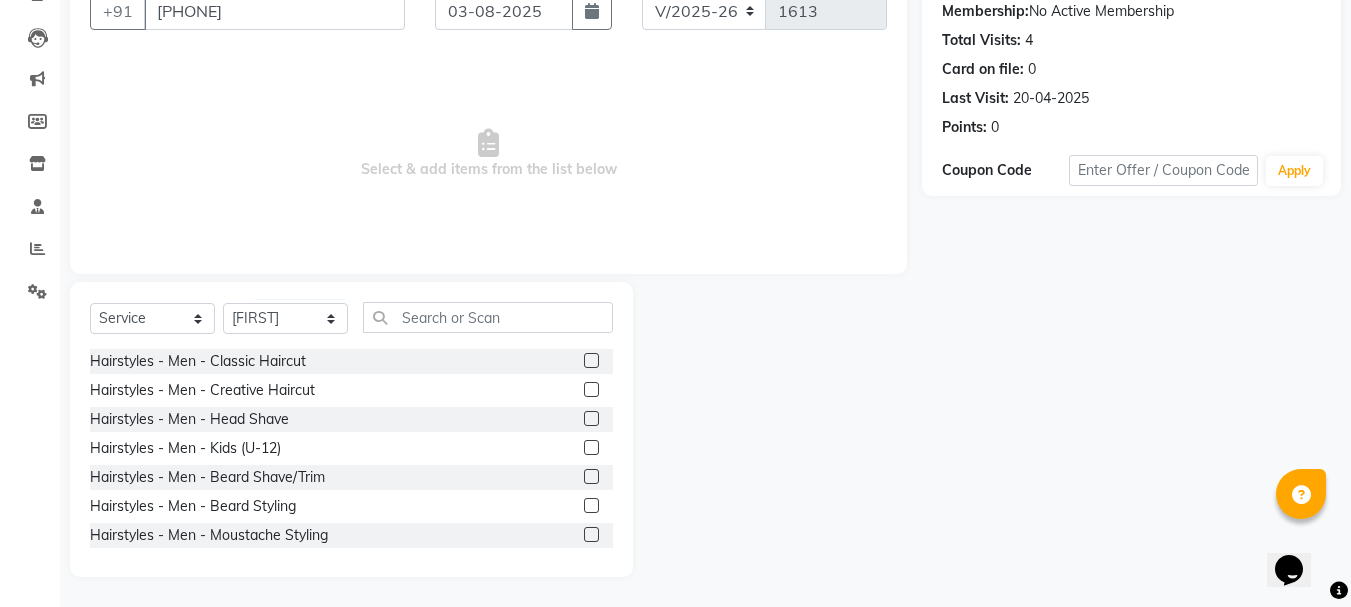 click 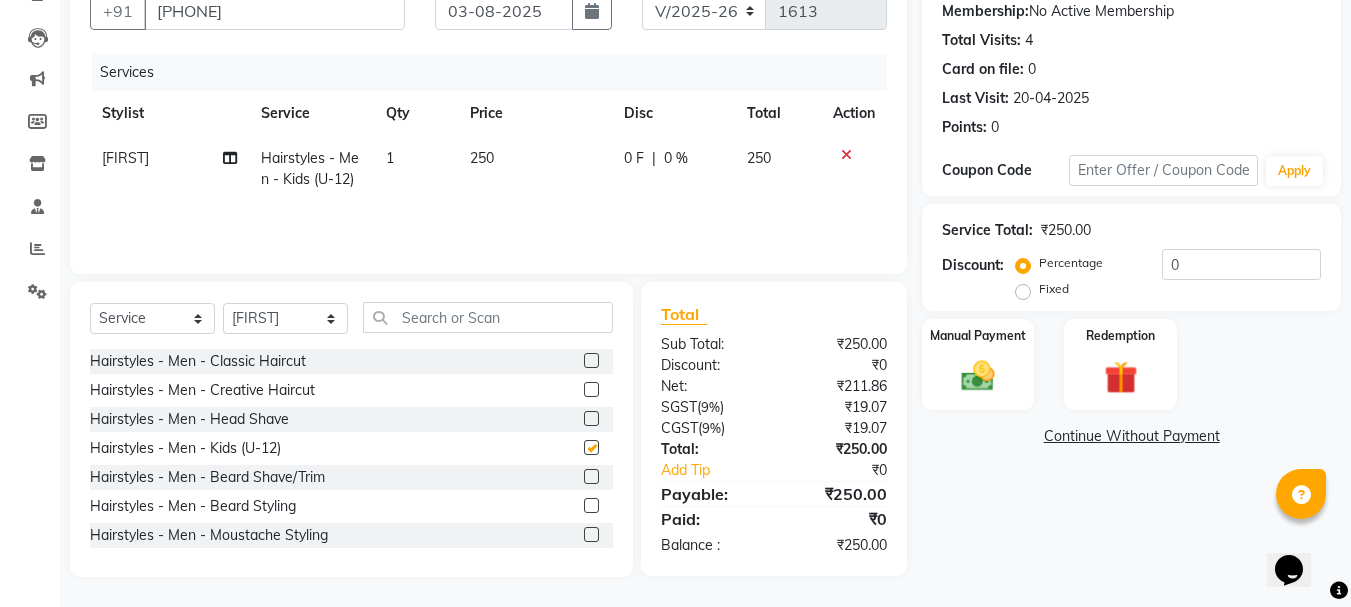 checkbox on "false" 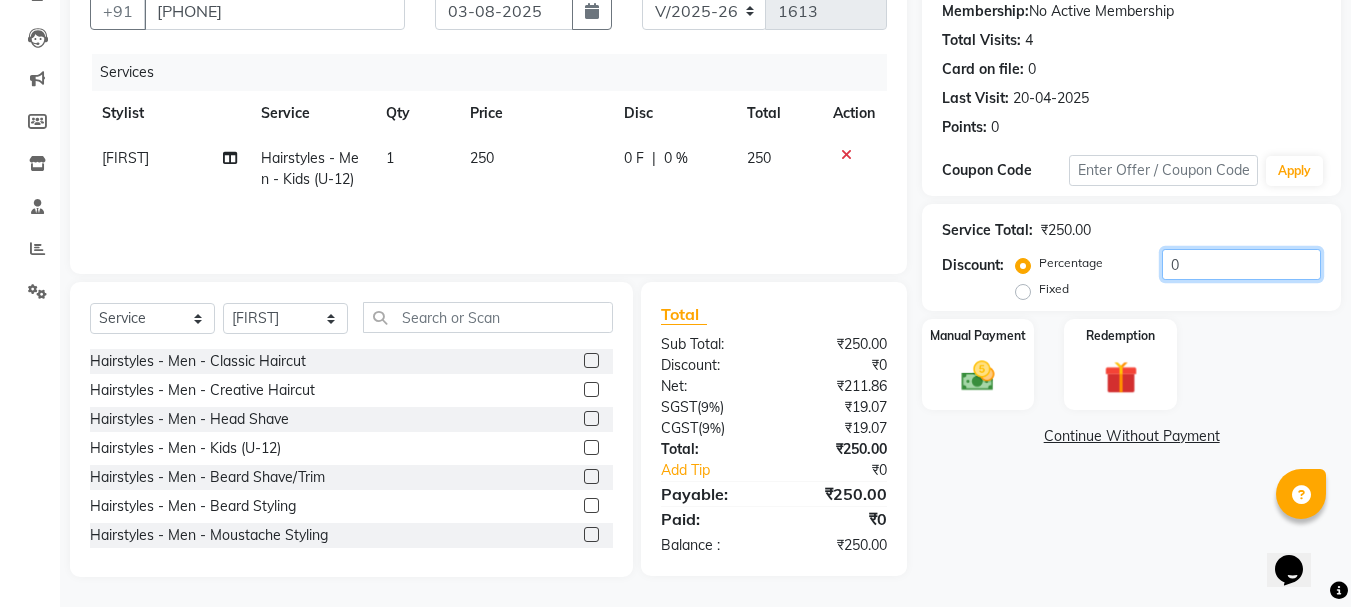 click on "0" 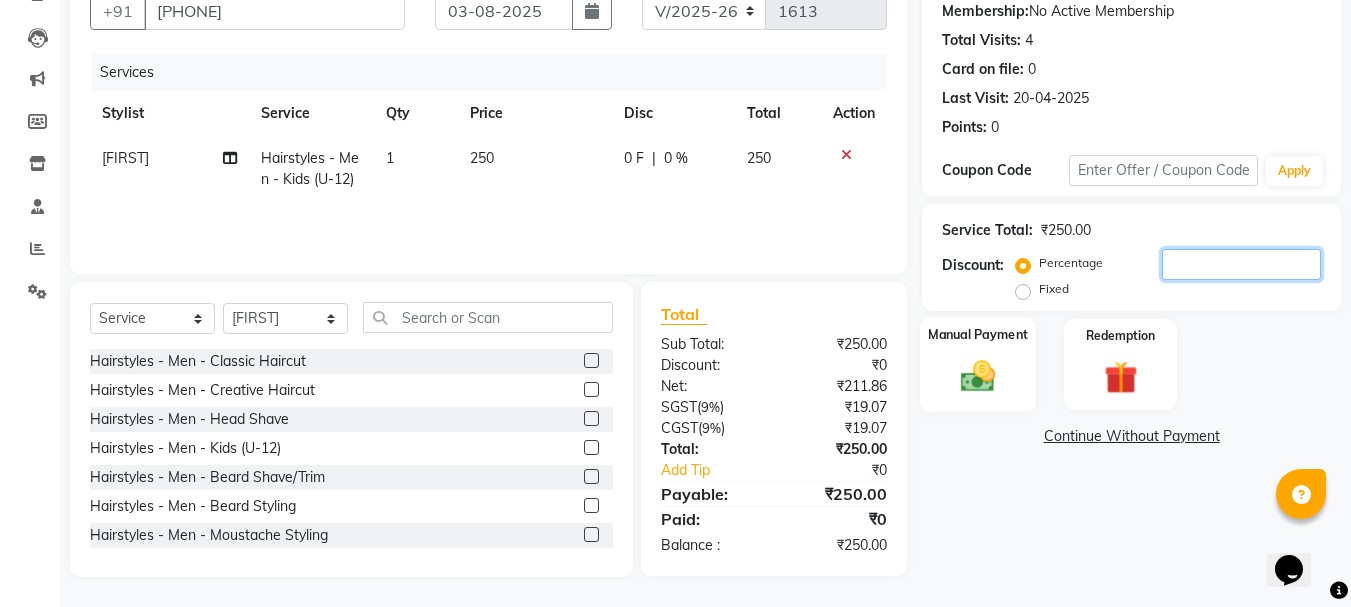 type 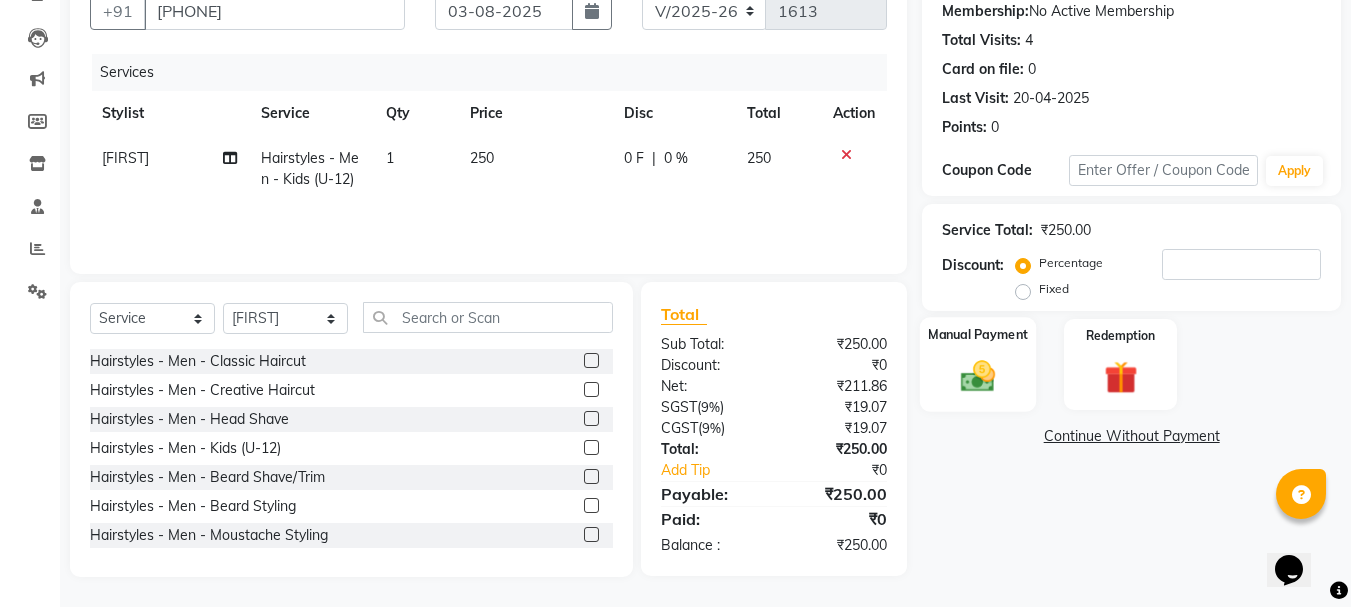 click on "Manual Payment" 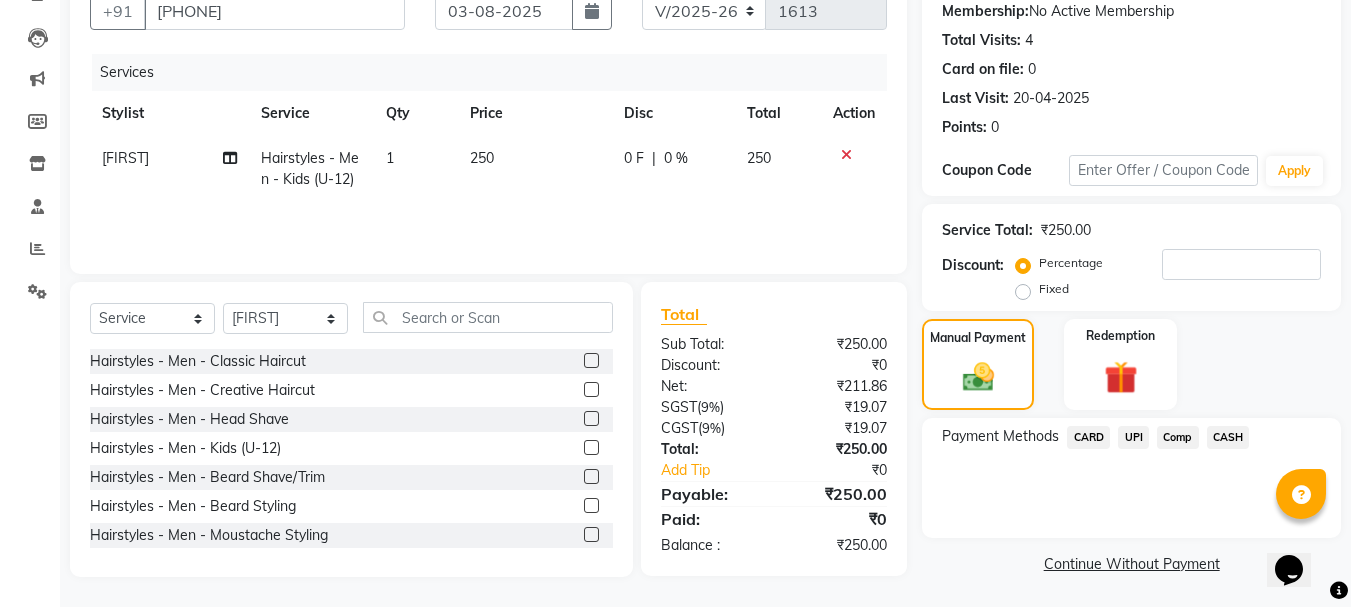 scroll, scrollTop: 196, scrollLeft: 0, axis: vertical 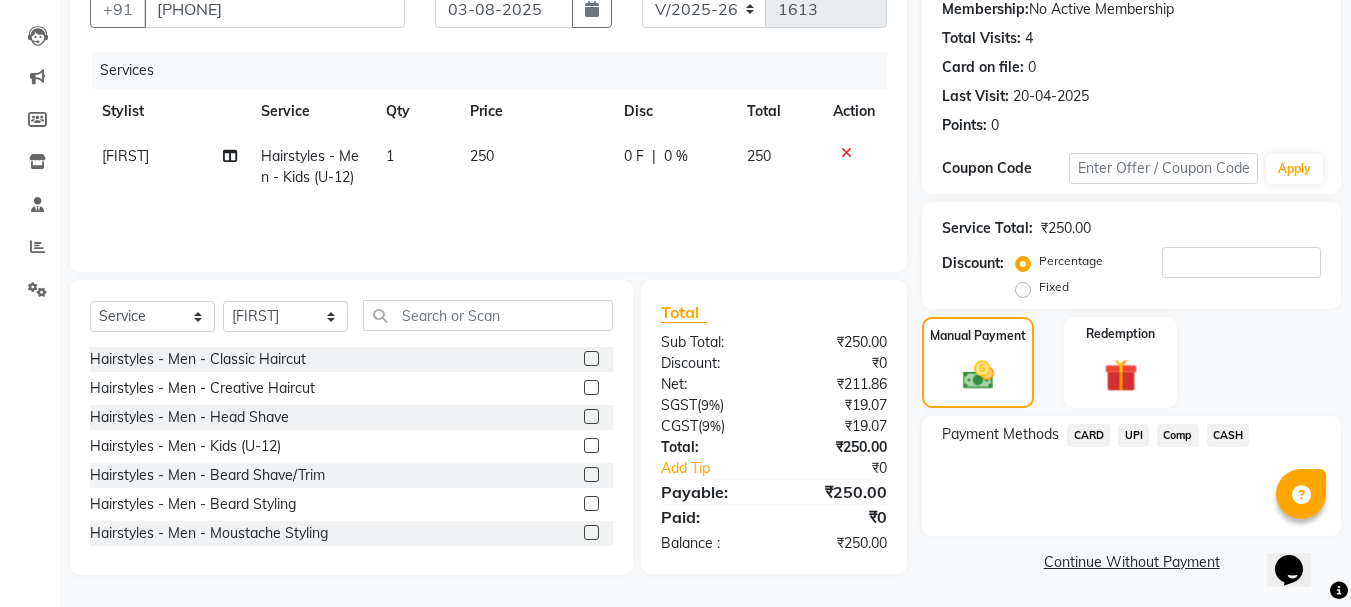 click on "CARD" 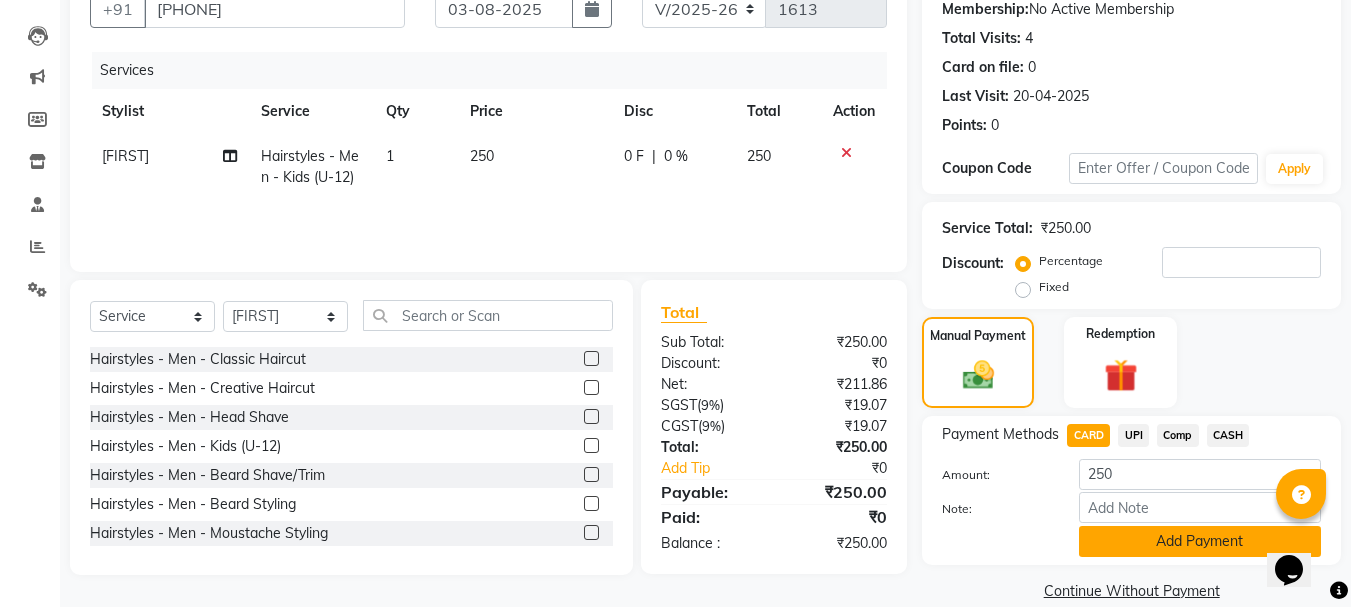 click on "Add Payment" 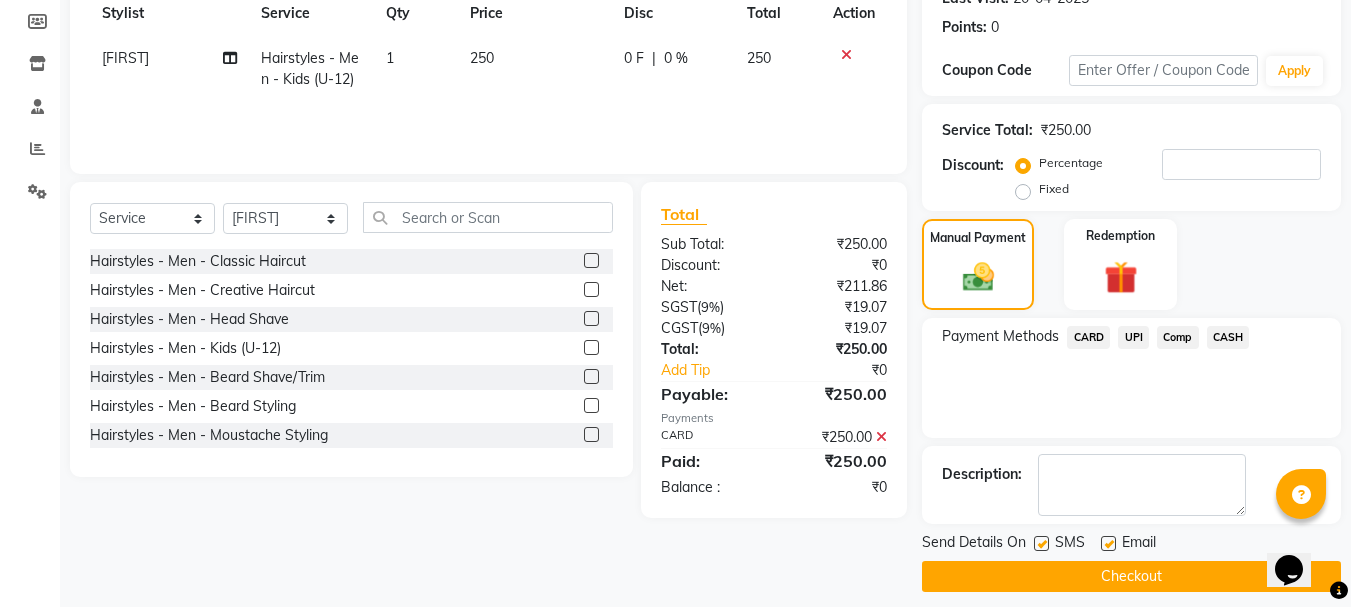 scroll, scrollTop: 309, scrollLeft: 0, axis: vertical 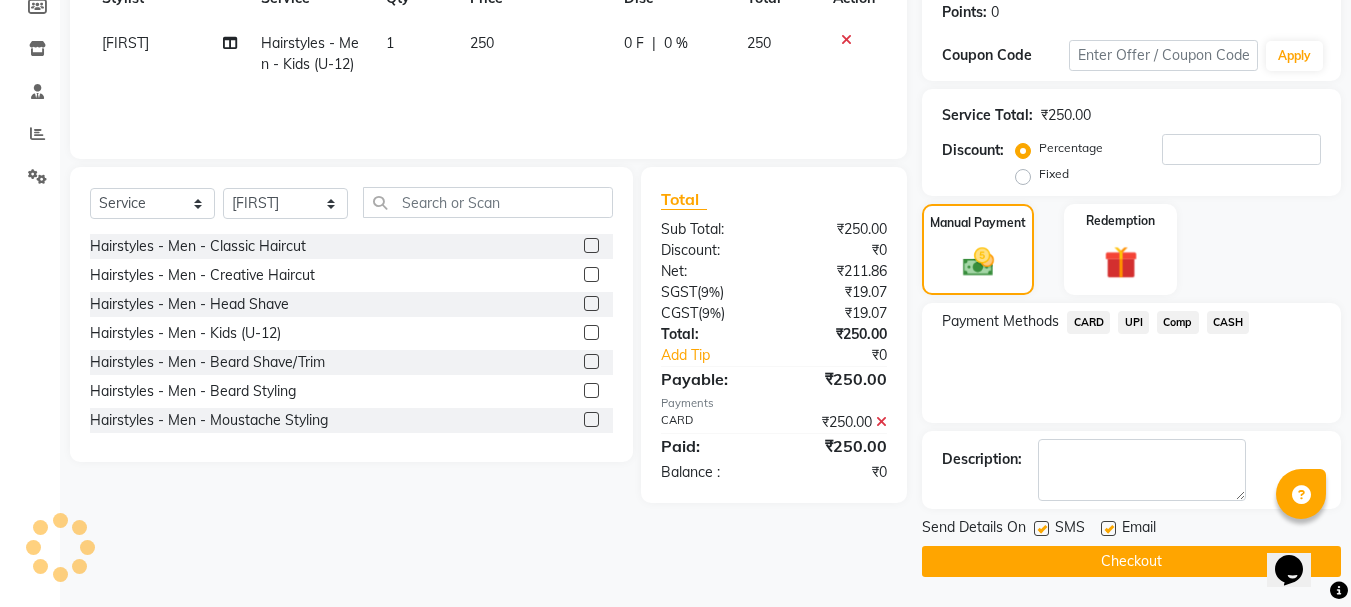 click on "Checkout" 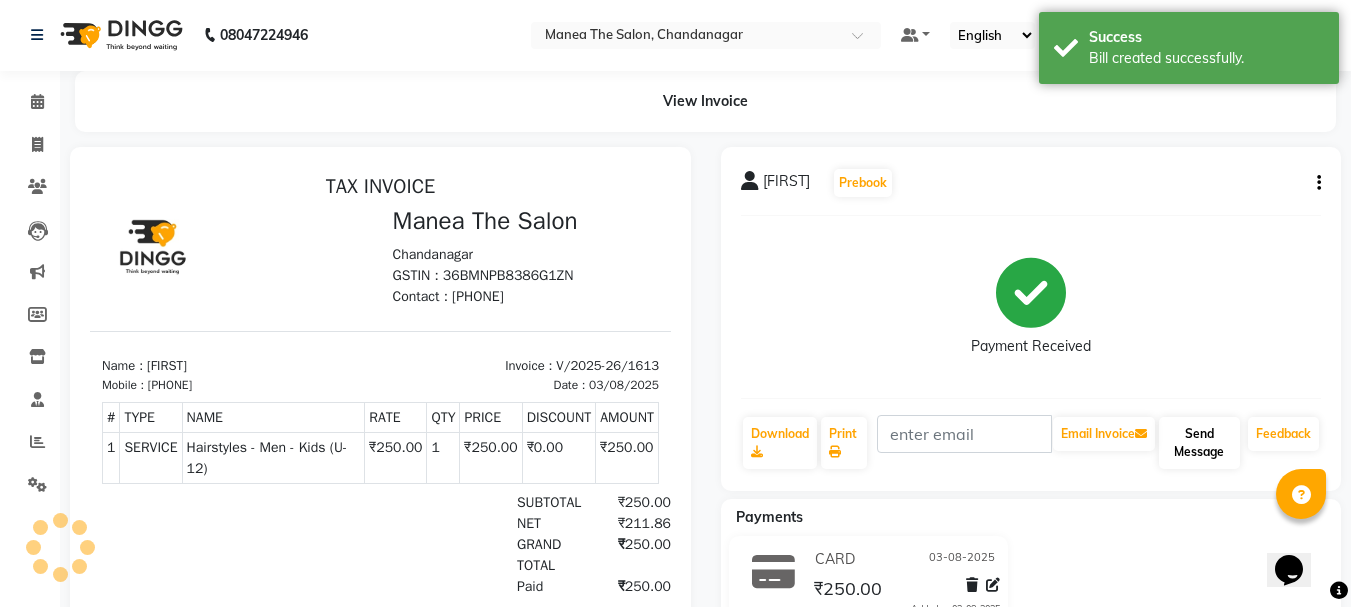 scroll, scrollTop: 0, scrollLeft: 0, axis: both 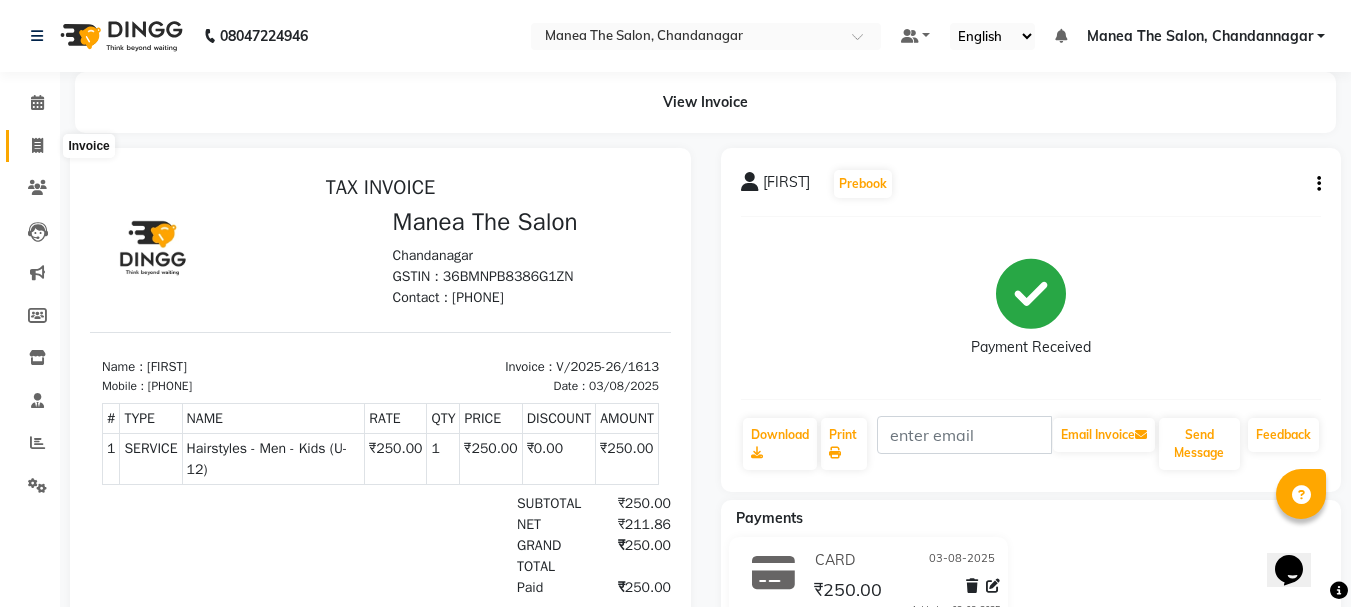 click 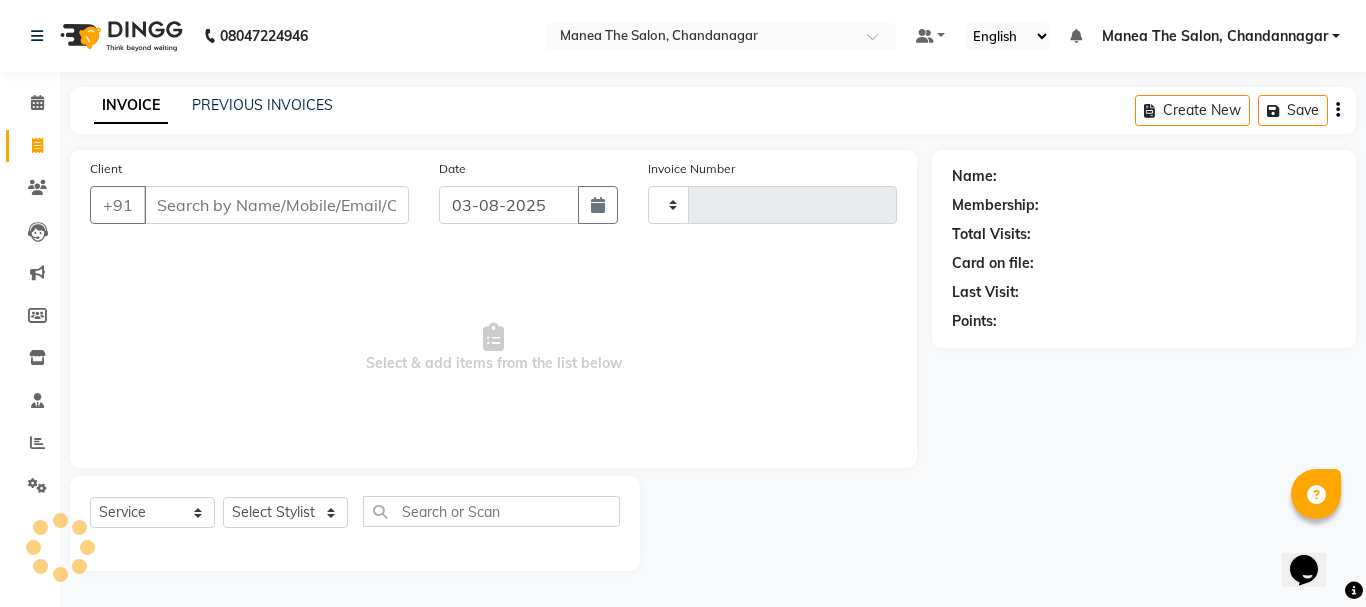type on "1614" 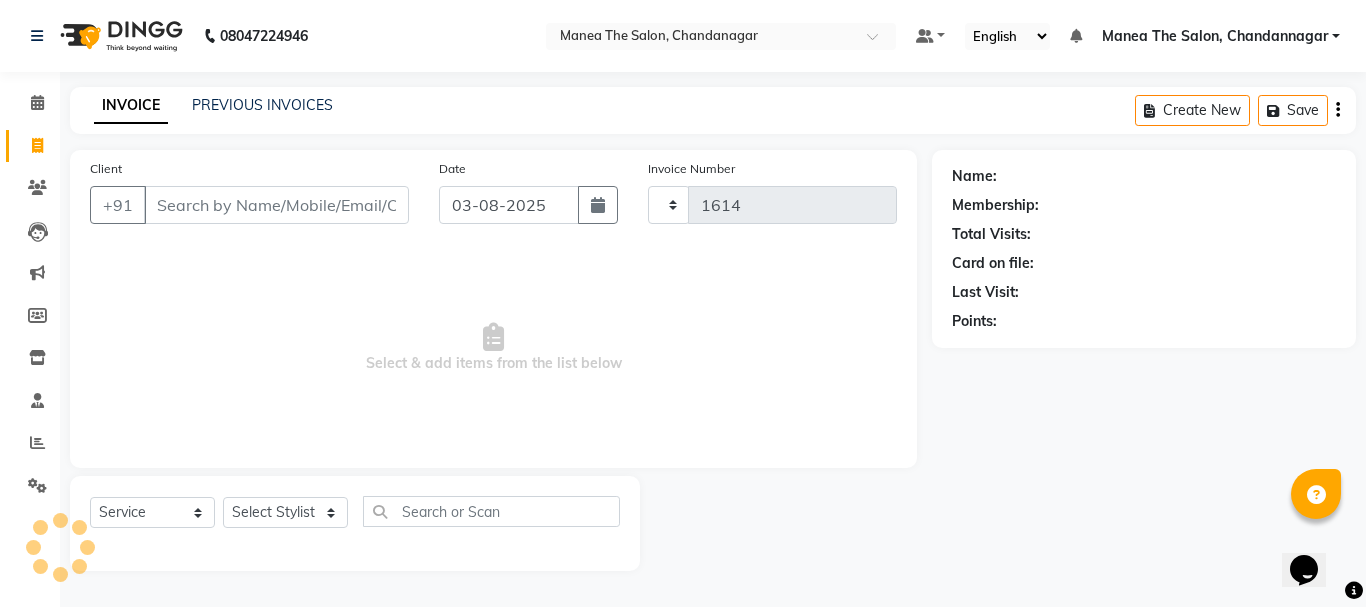 select on "7351" 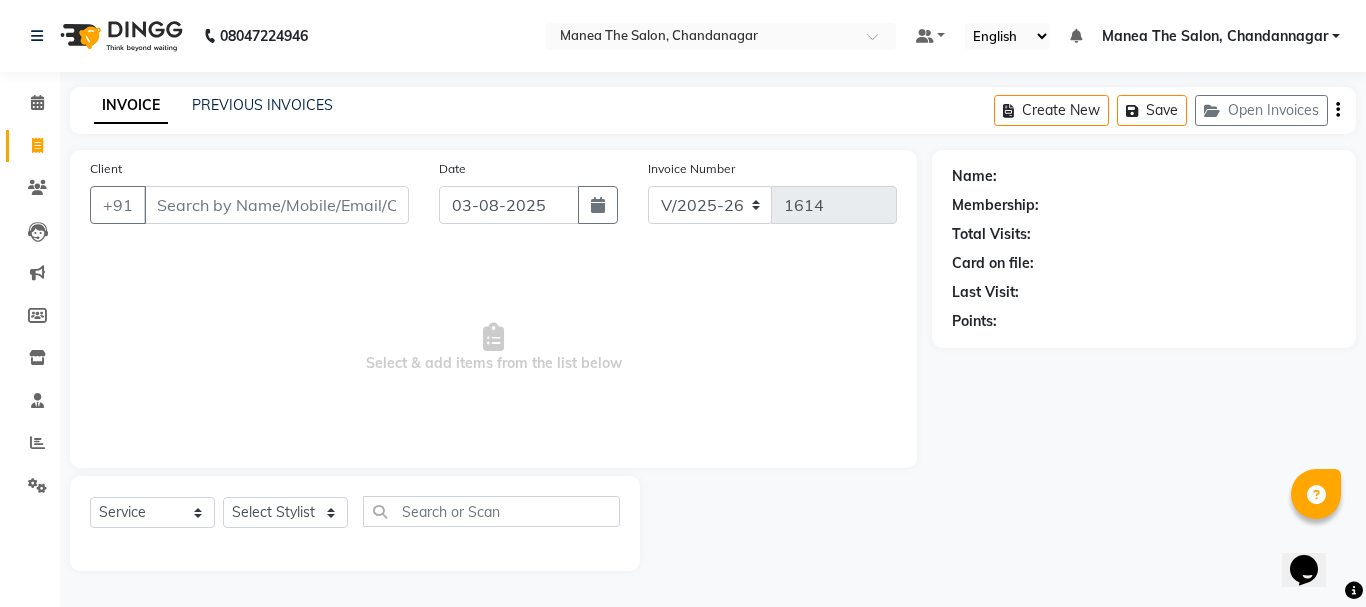 click on "Client" at bounding box center [276, 205] 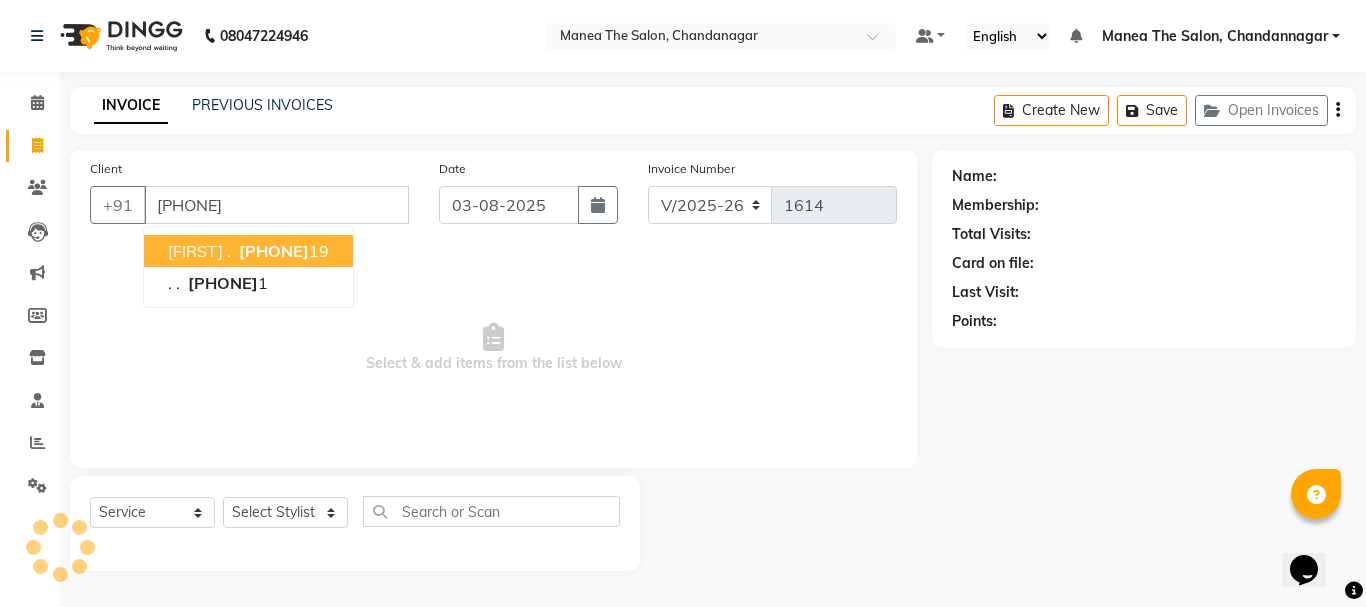 type on "[PHONE]" 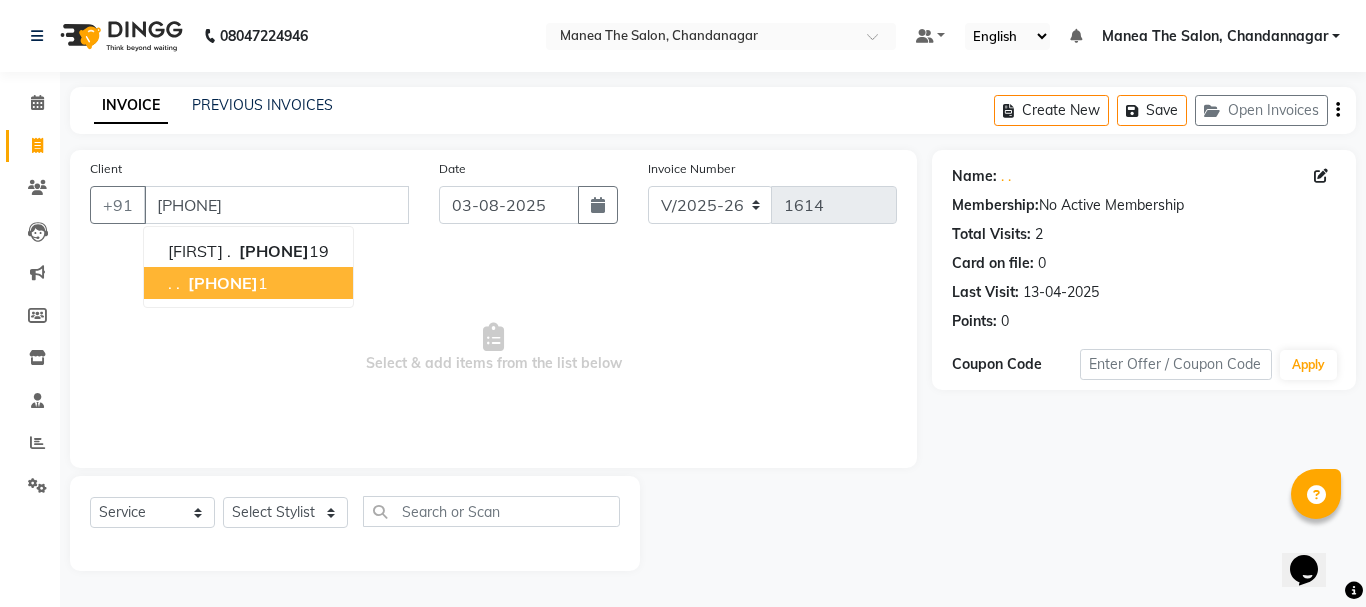 click on ". .   [PHONE]" at bounding box center (248, 283) 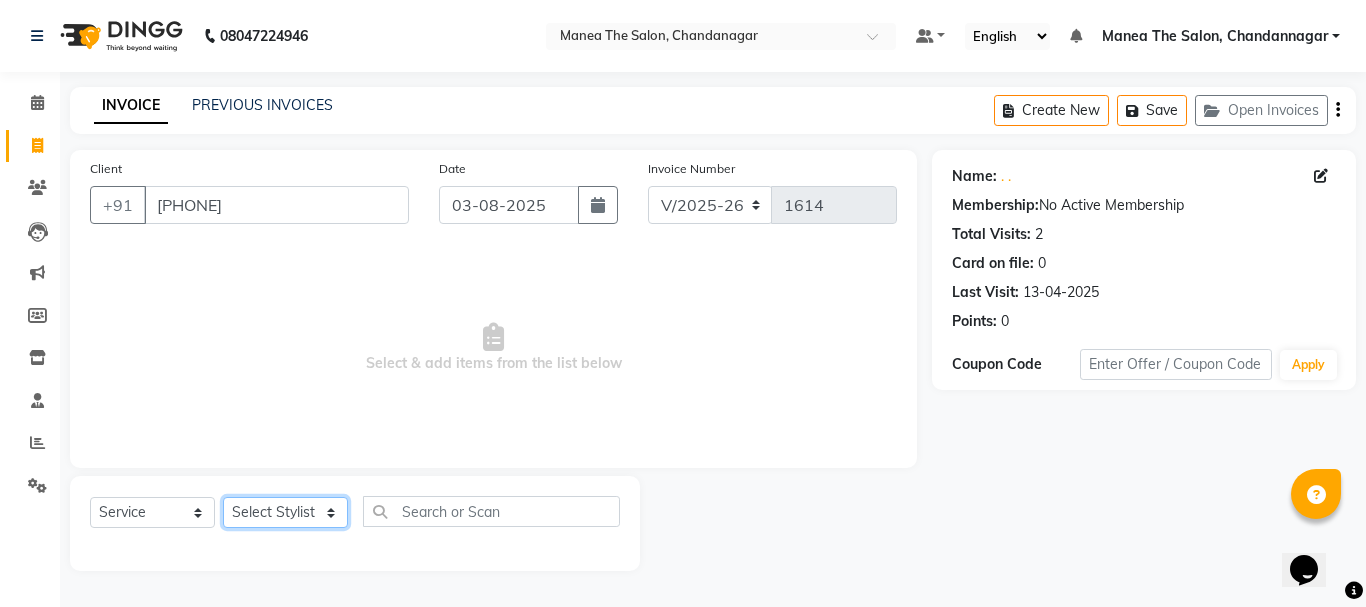 click on "Select Stylist [FIRST] [LAST] [FIRST] [LAST] [FIRST] [LAST] [FIRST] [LAST] [FIRST] [LAST]" 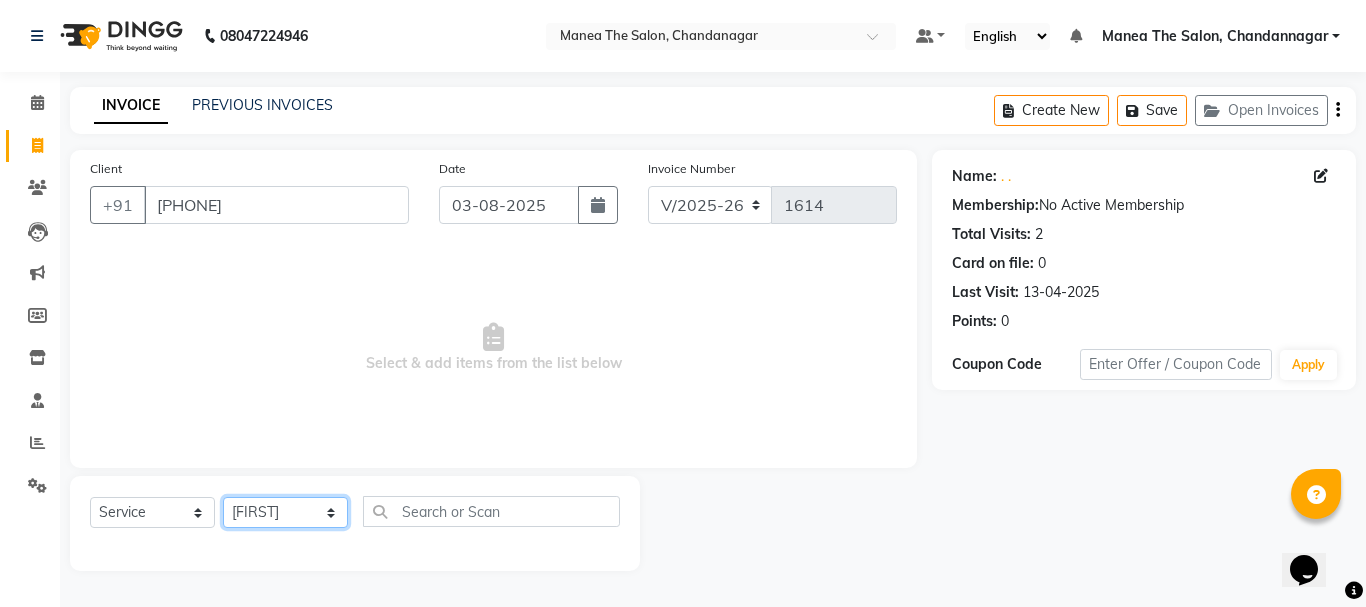 click on "Select Stylist [FIRST] [LAST] [FIRST] [LAST] [FIRST] [LAST] [FIRST] [LAST] [FIRST] [LAST]" 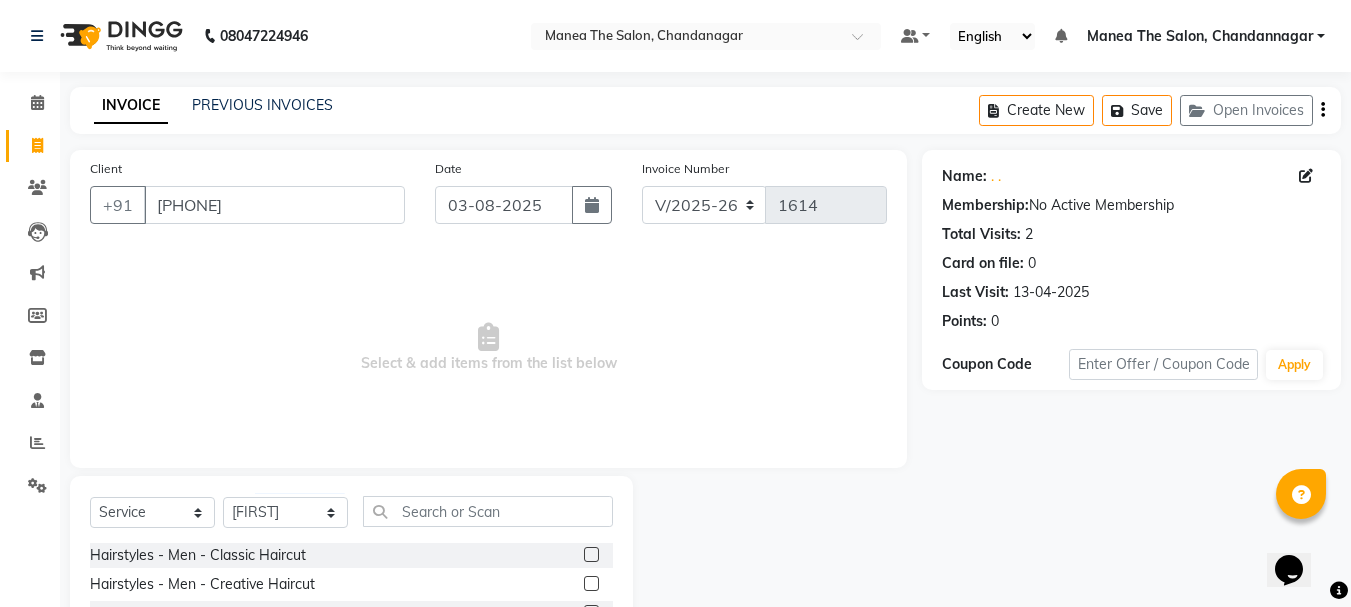 click 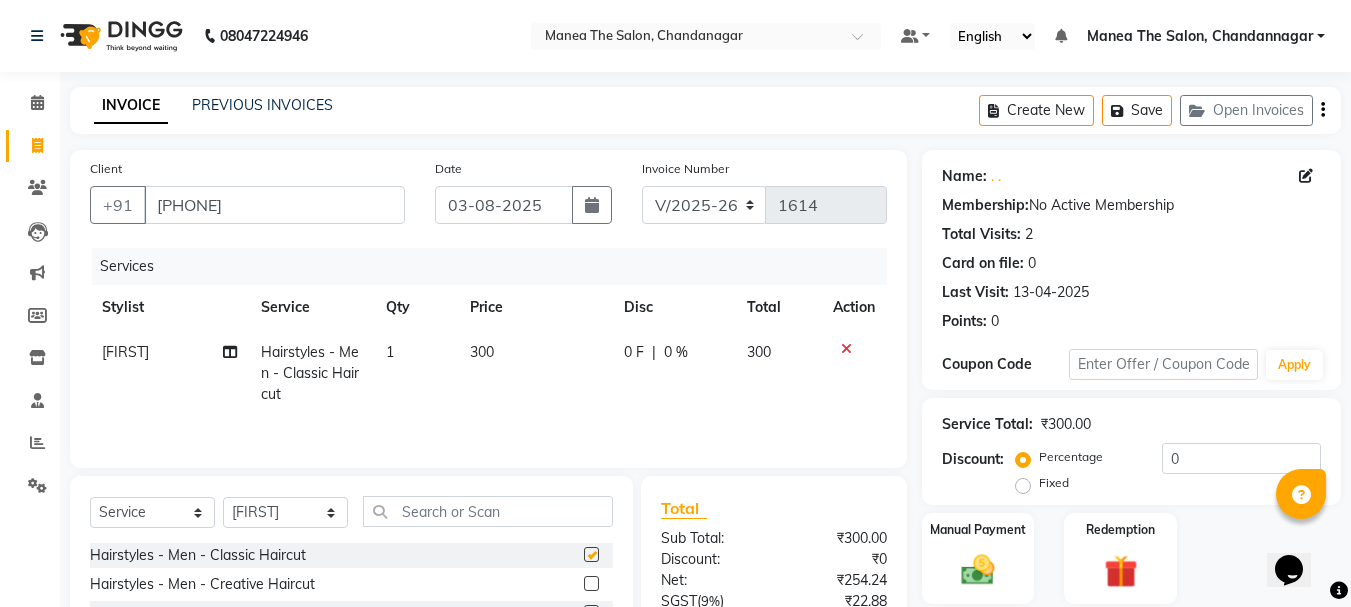 checkbox on "false" 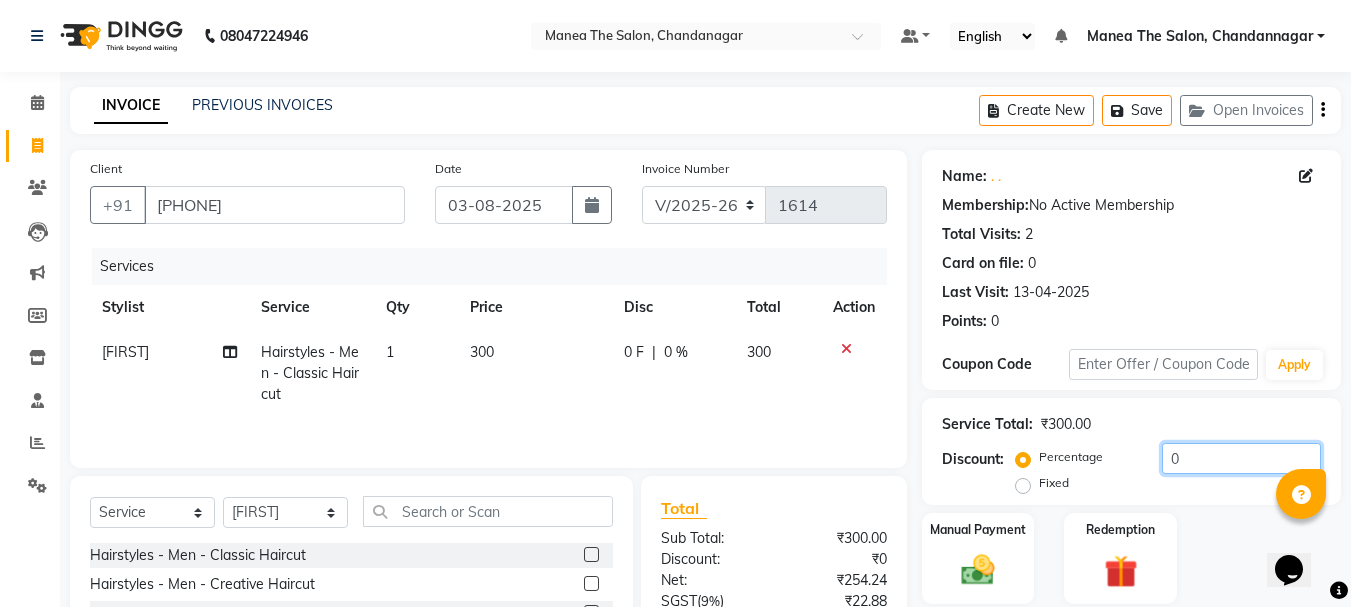 click on "0" 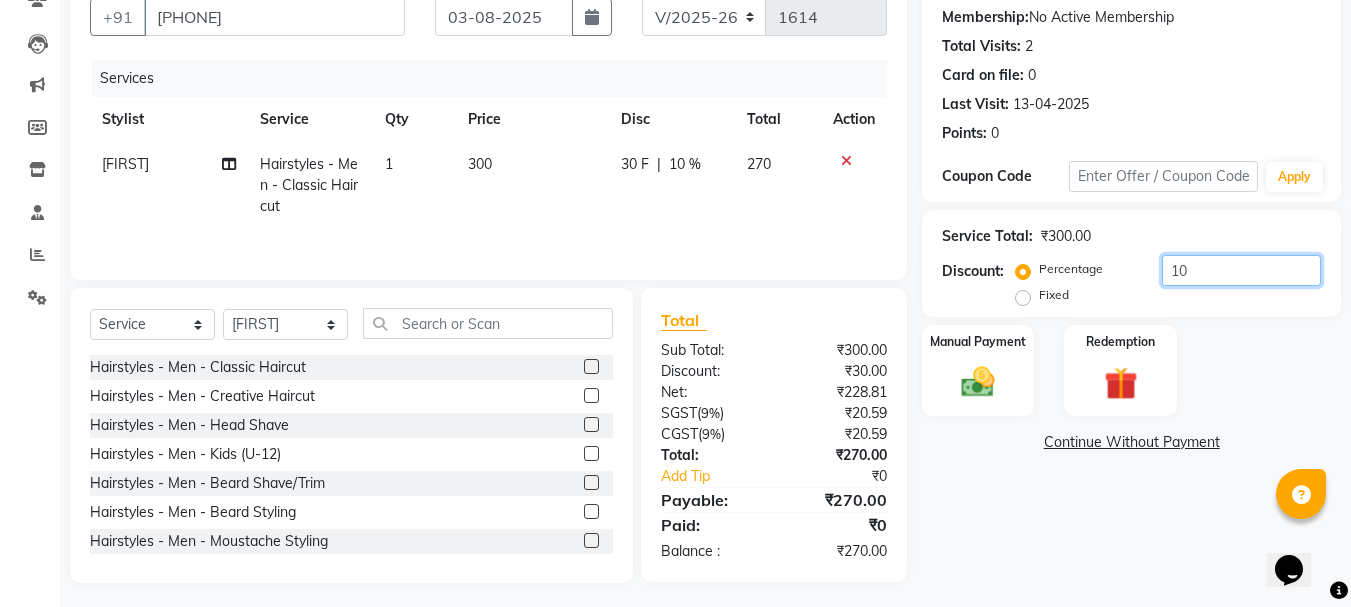 scroll, scrollTop: 194, scrollLeft: 0, axis: vertical 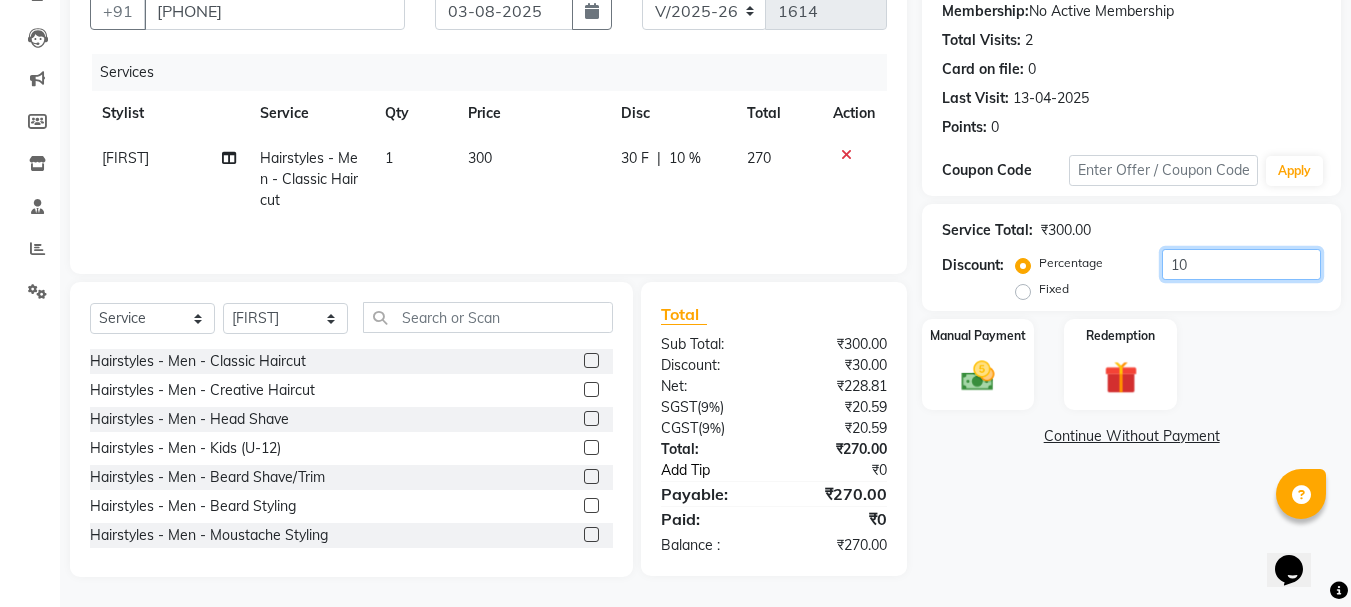 type on "10" 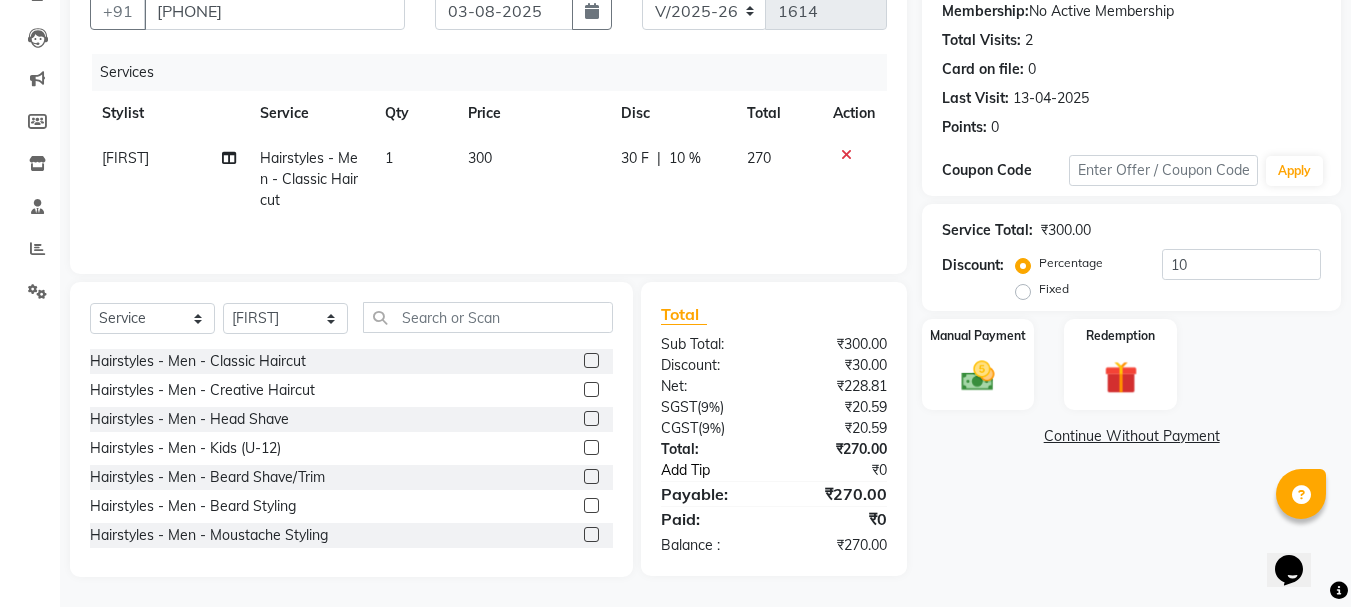 click on "Add Tip" 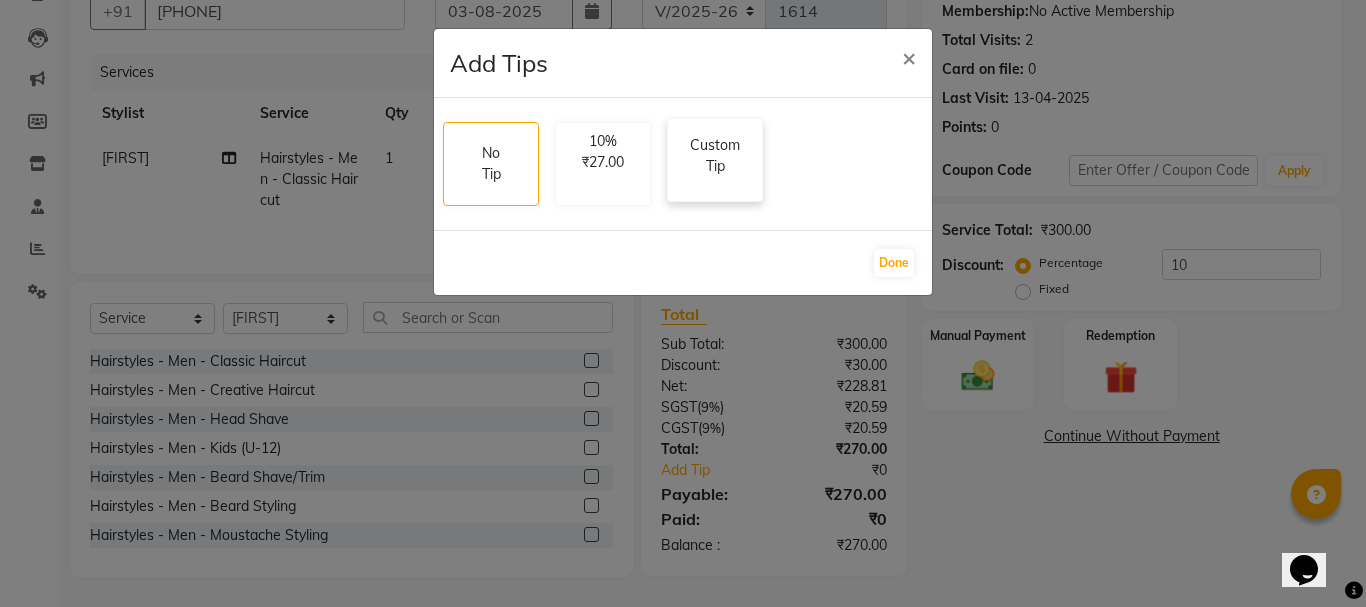 click on "Custom Tip" 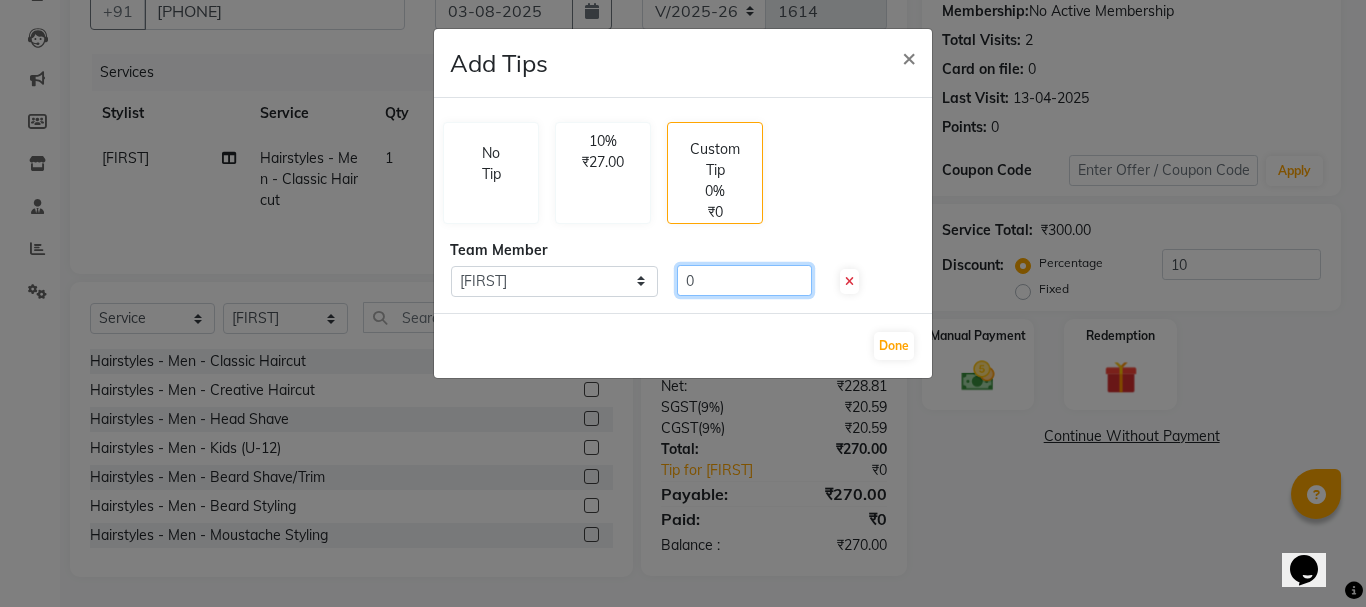 click on "0" 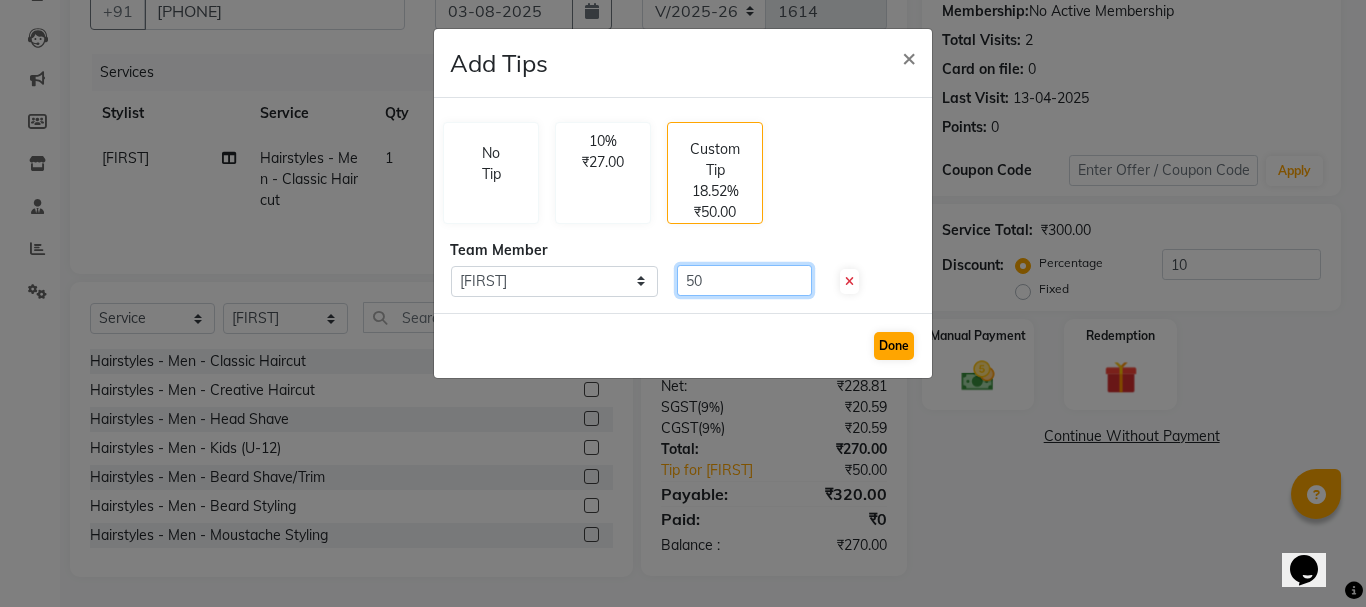 type on "50" 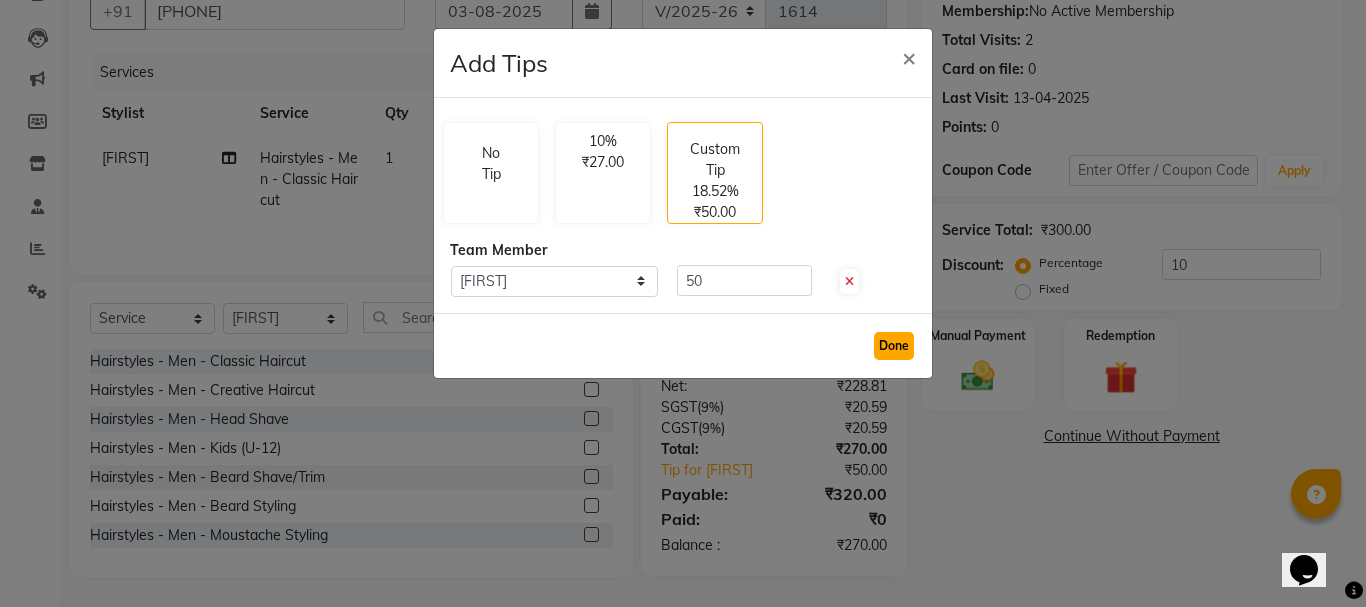 click on "Done" 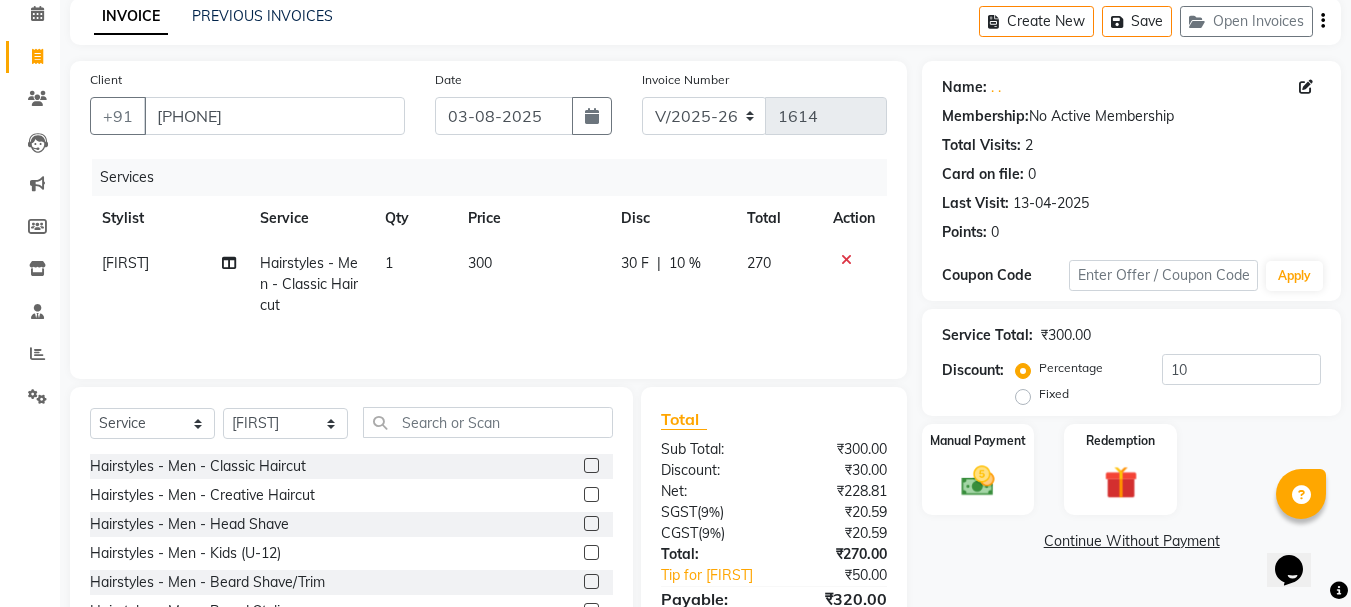 scroll, scrollTop: 194, scrollLeft: 0, axis: vertical 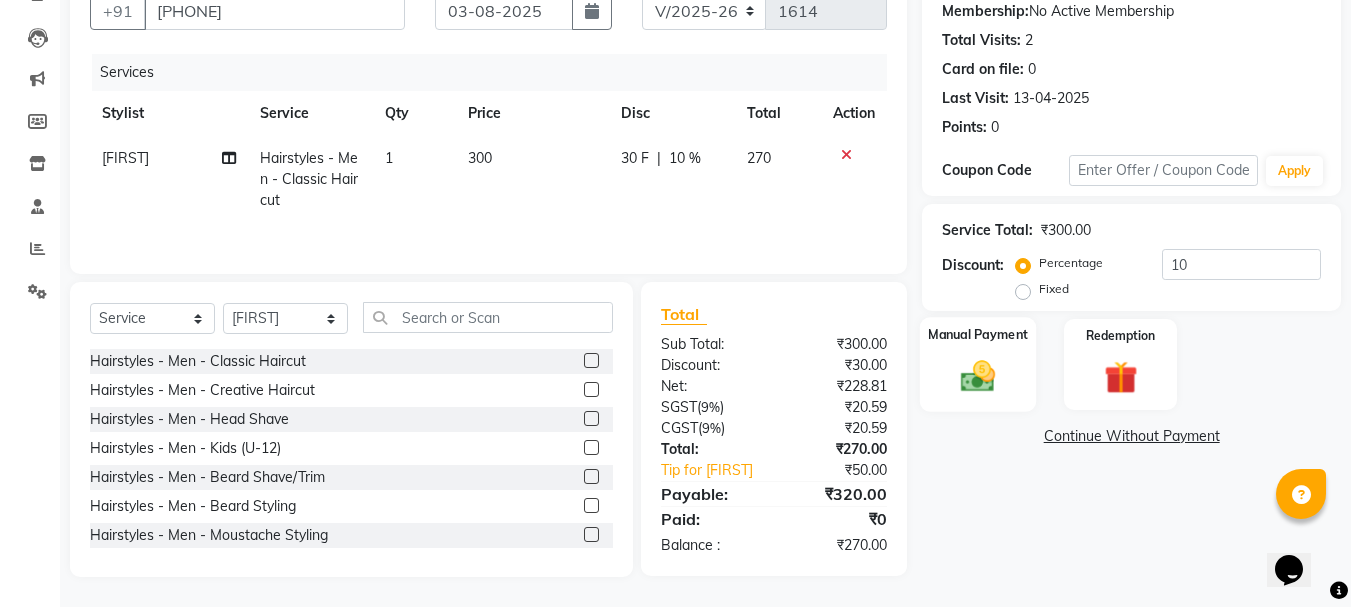 click on "Manual Payment" 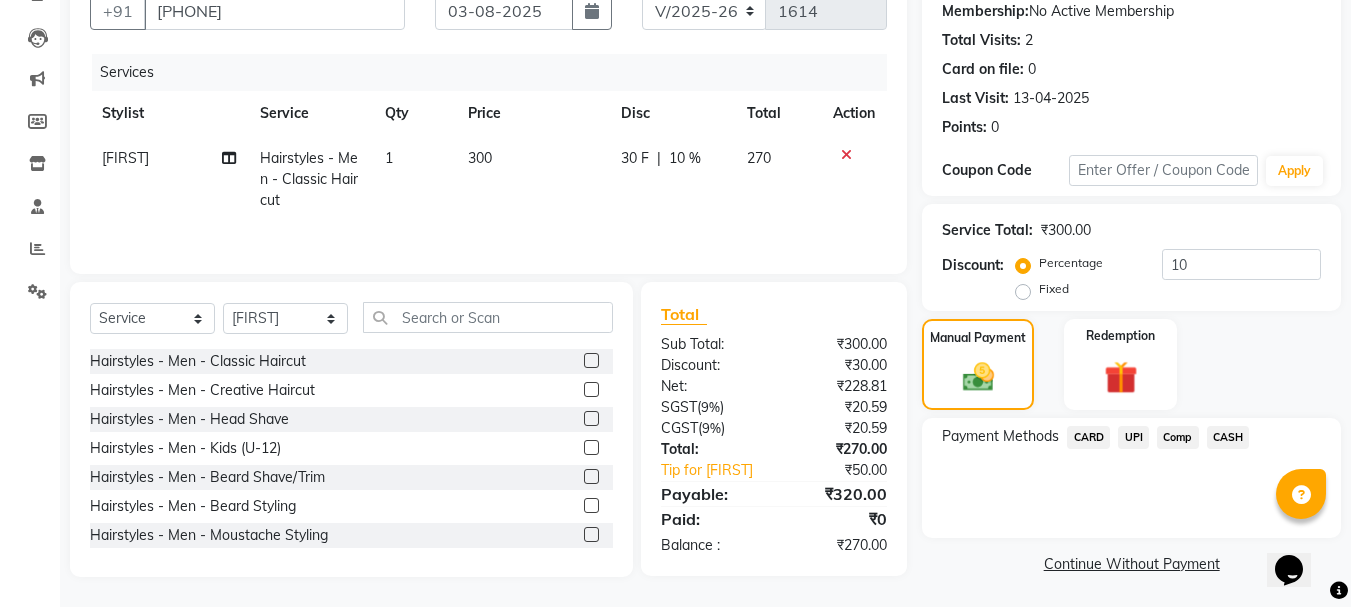 click on "UPI" 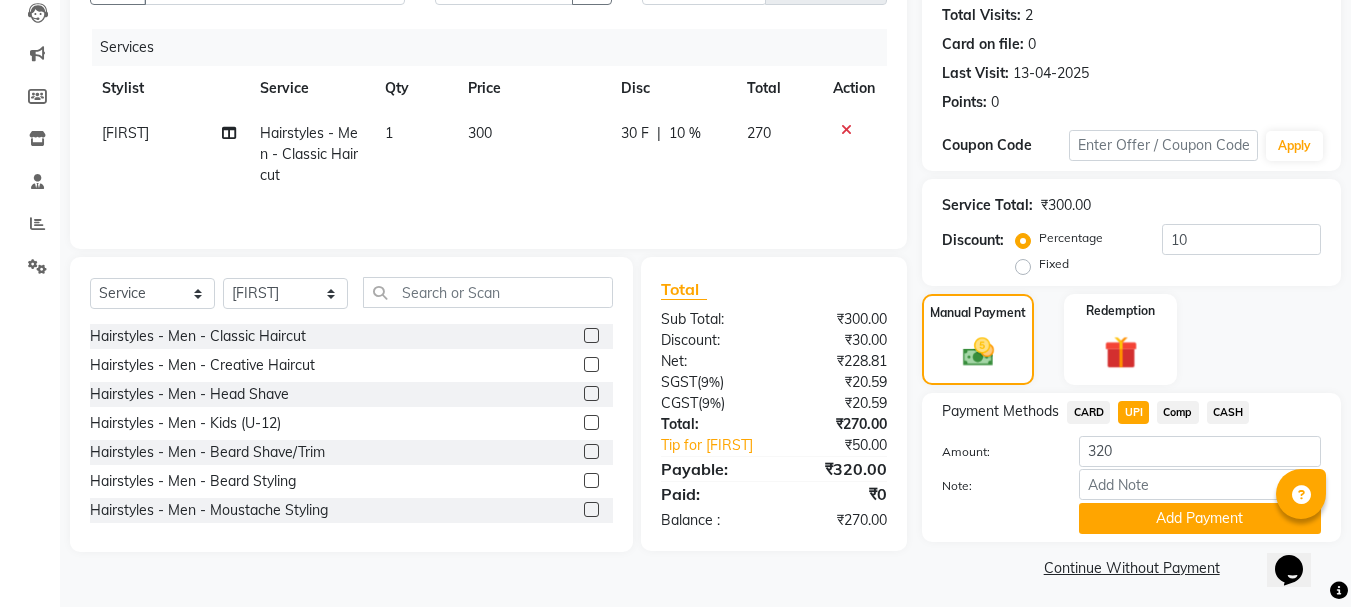 scroll, scrollTop: 225, scrollLeft: 0, axis: vertical 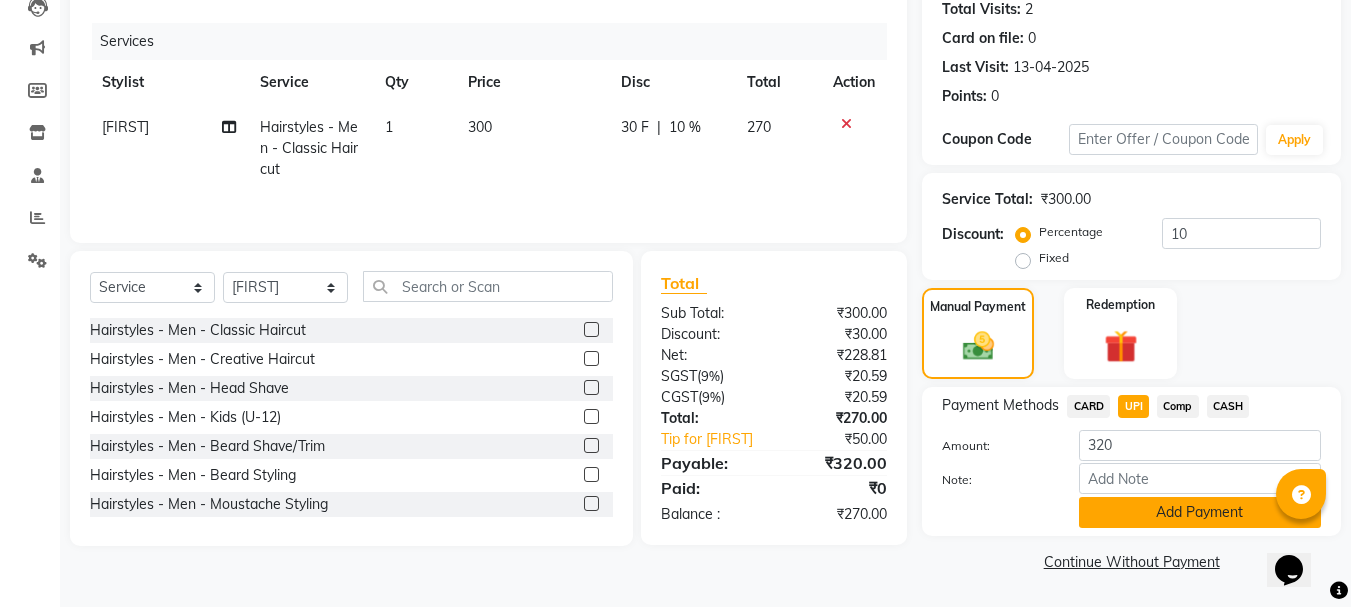 click on "Add Payment" 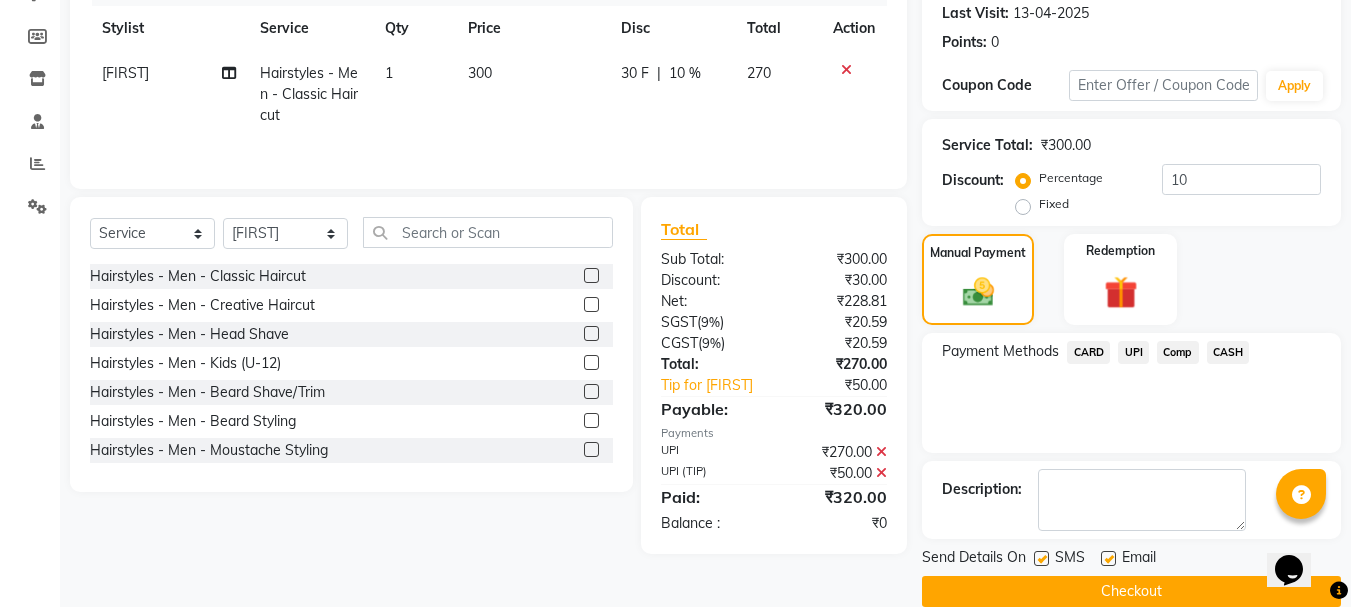 scroll, scrollTop: 309, scrollLeft: 0, axis: vertical 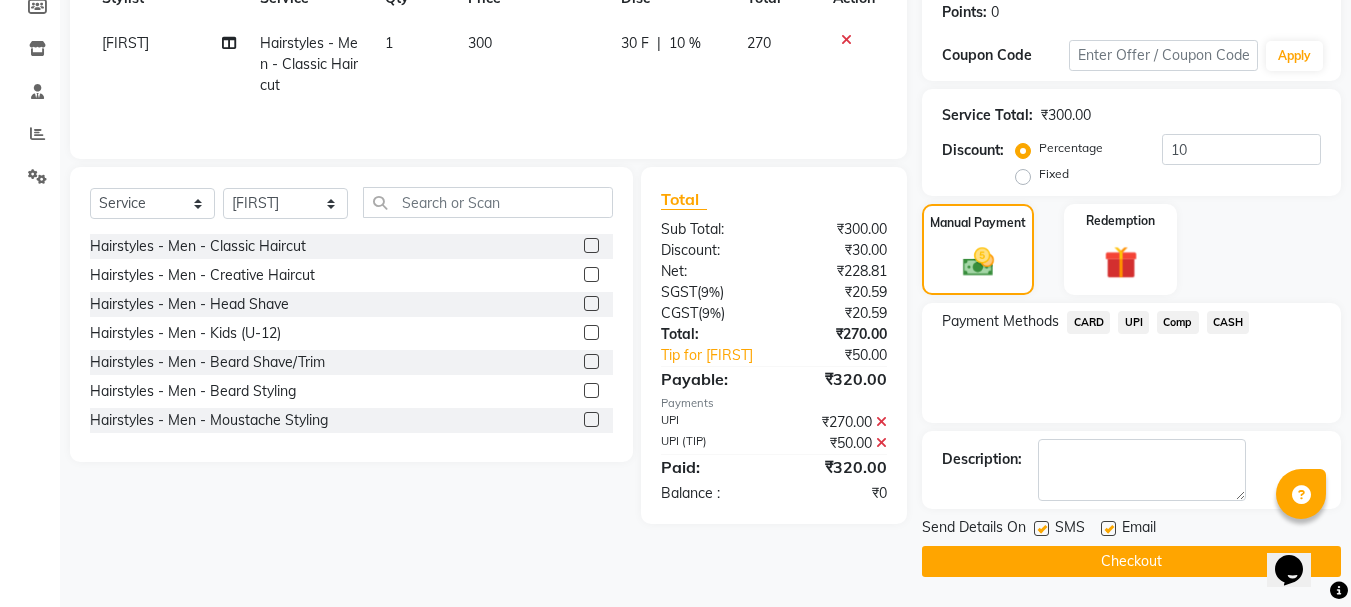 click on "Checkout" 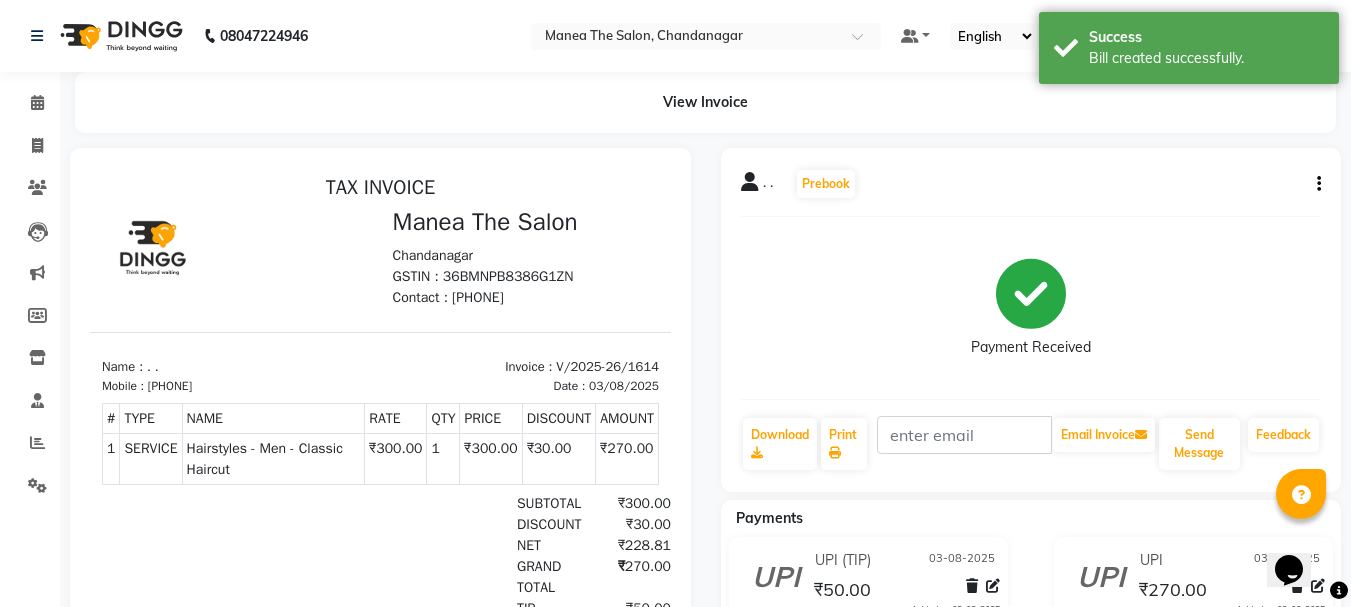scroll, scrollTop: 0, scrollLeft: 0, axis: both 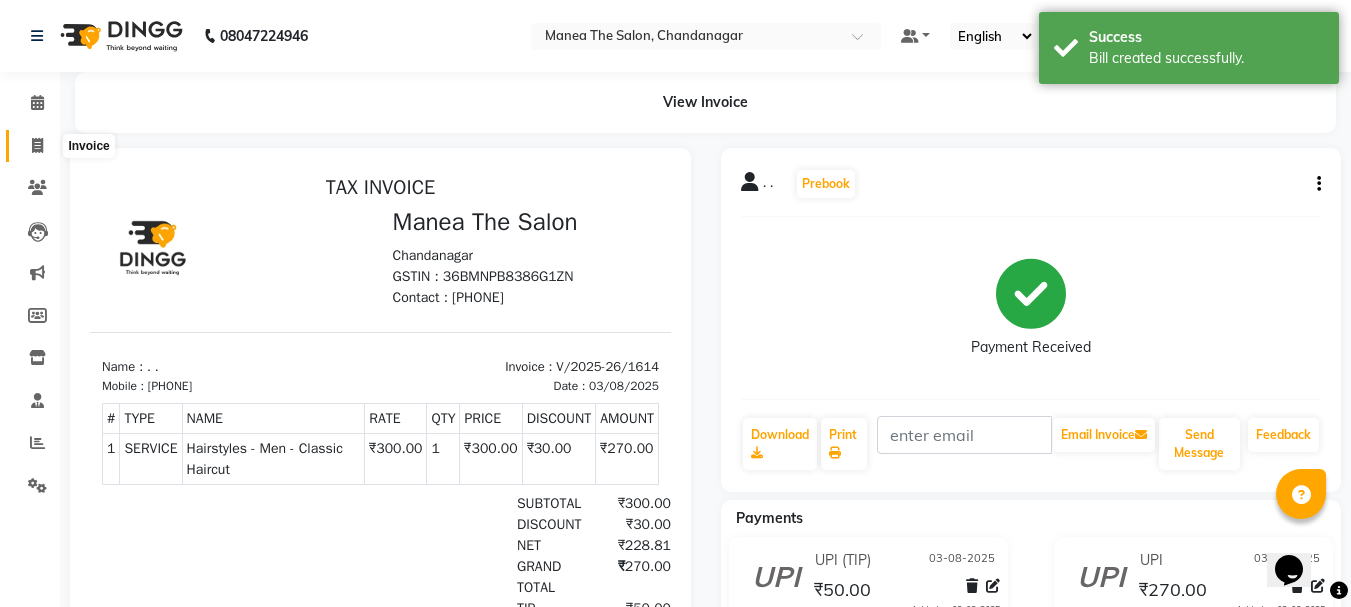 click 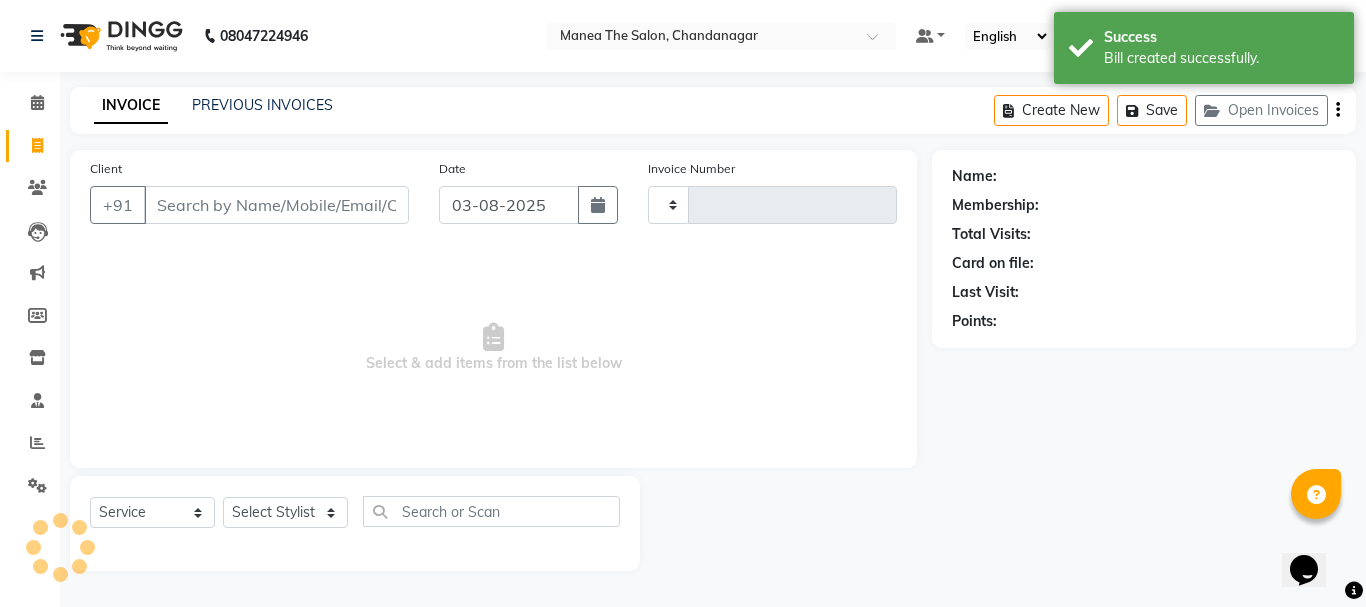 type on "1615" 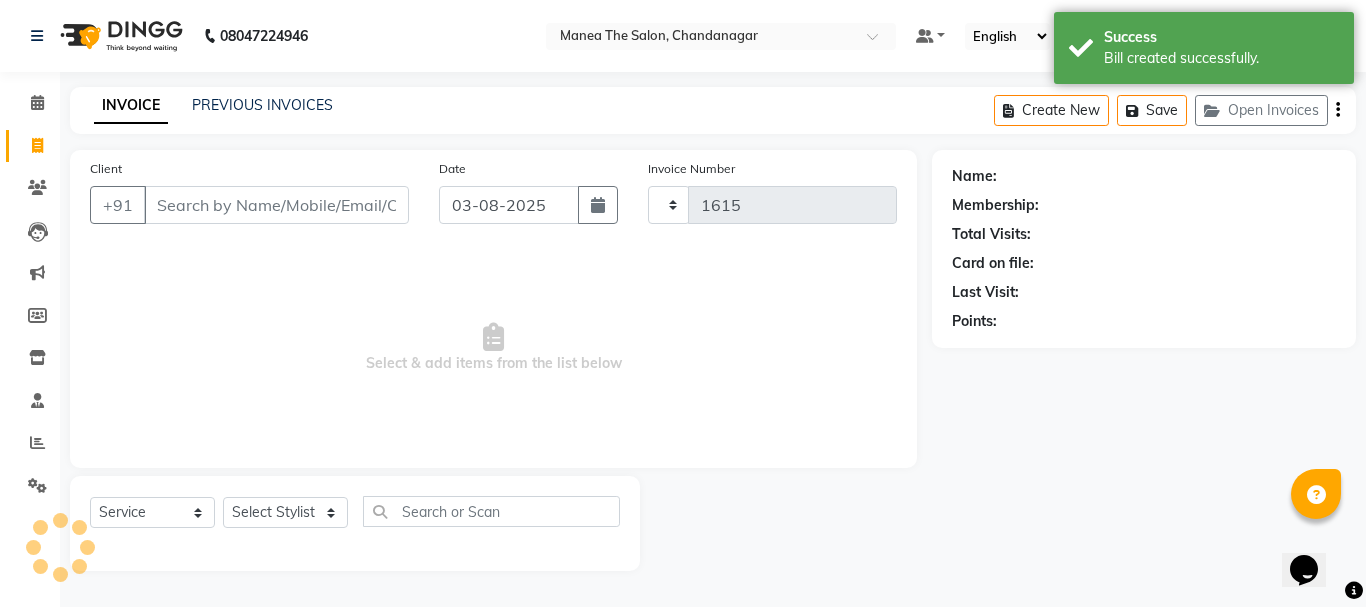 select on "7351" 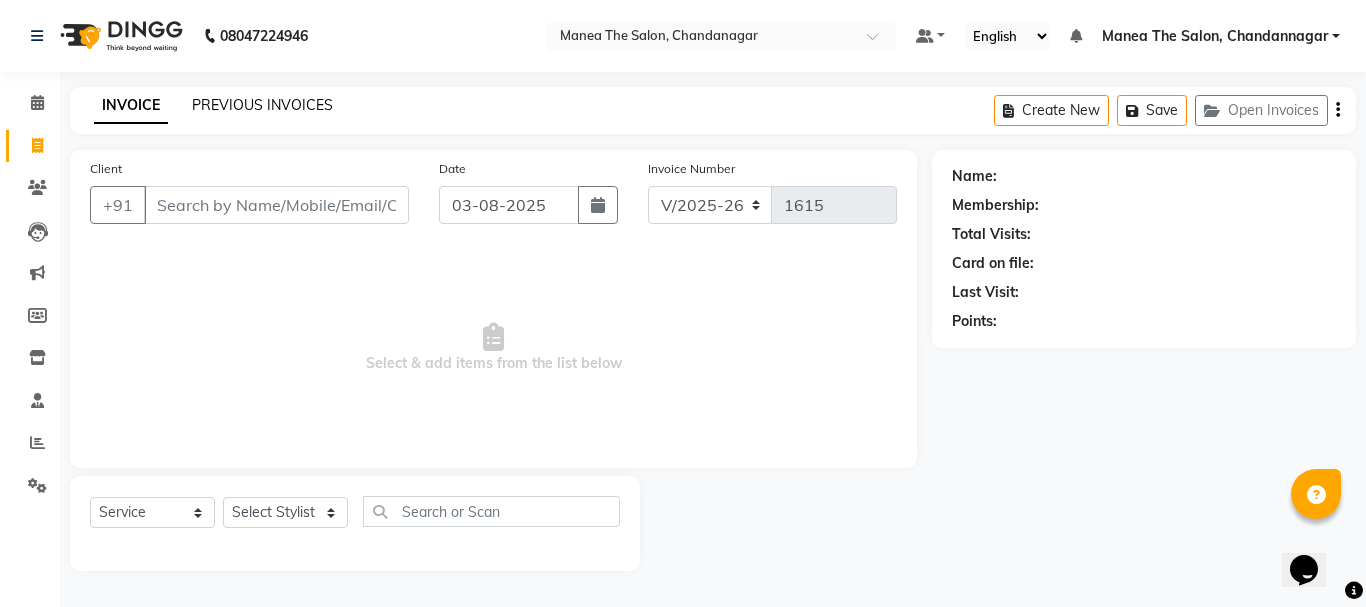 click on "PREVIOUS INVOICES" 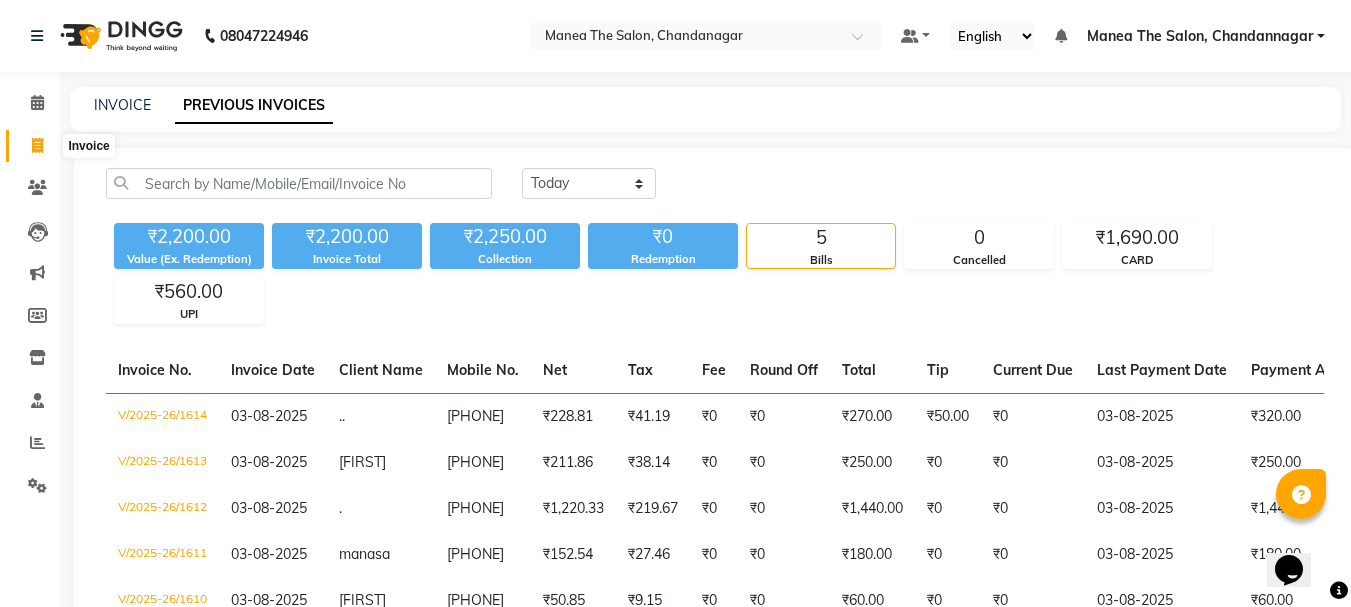 click 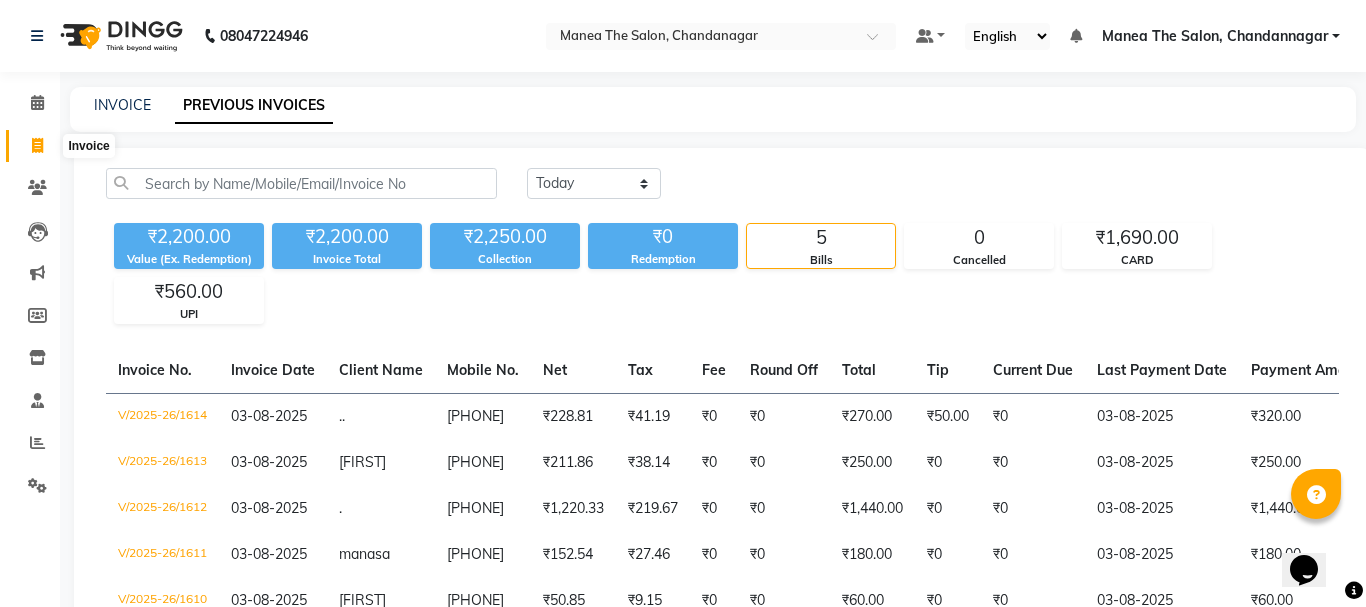 select on "service" 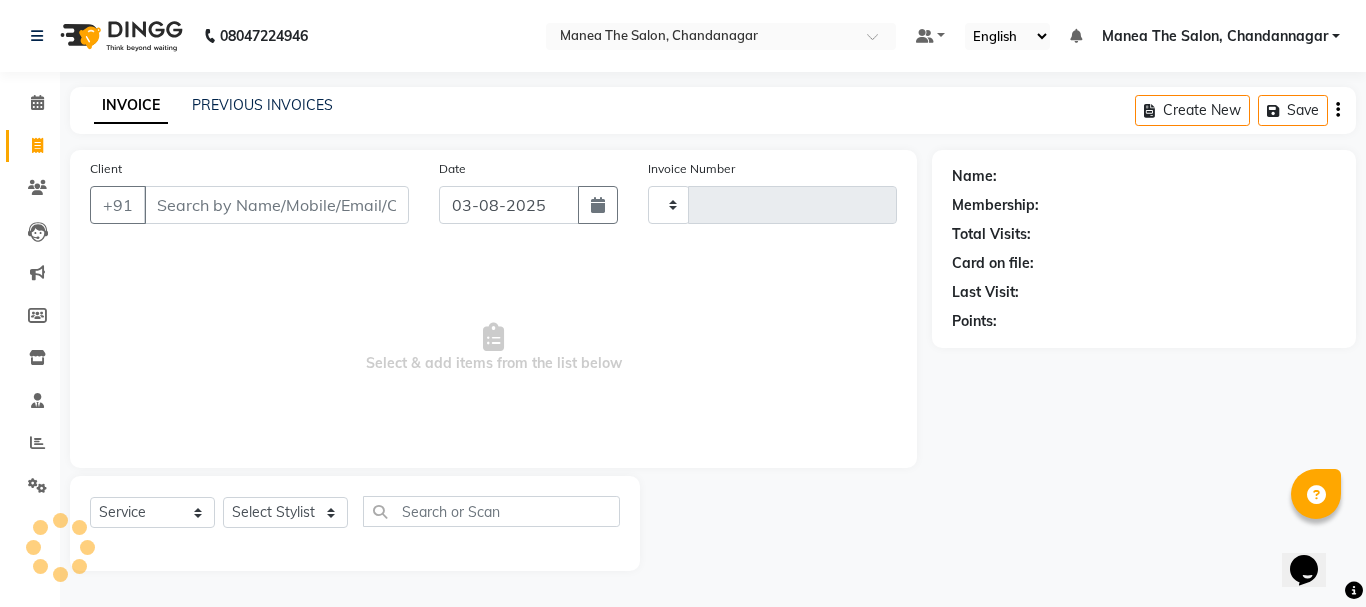 type on "1615" 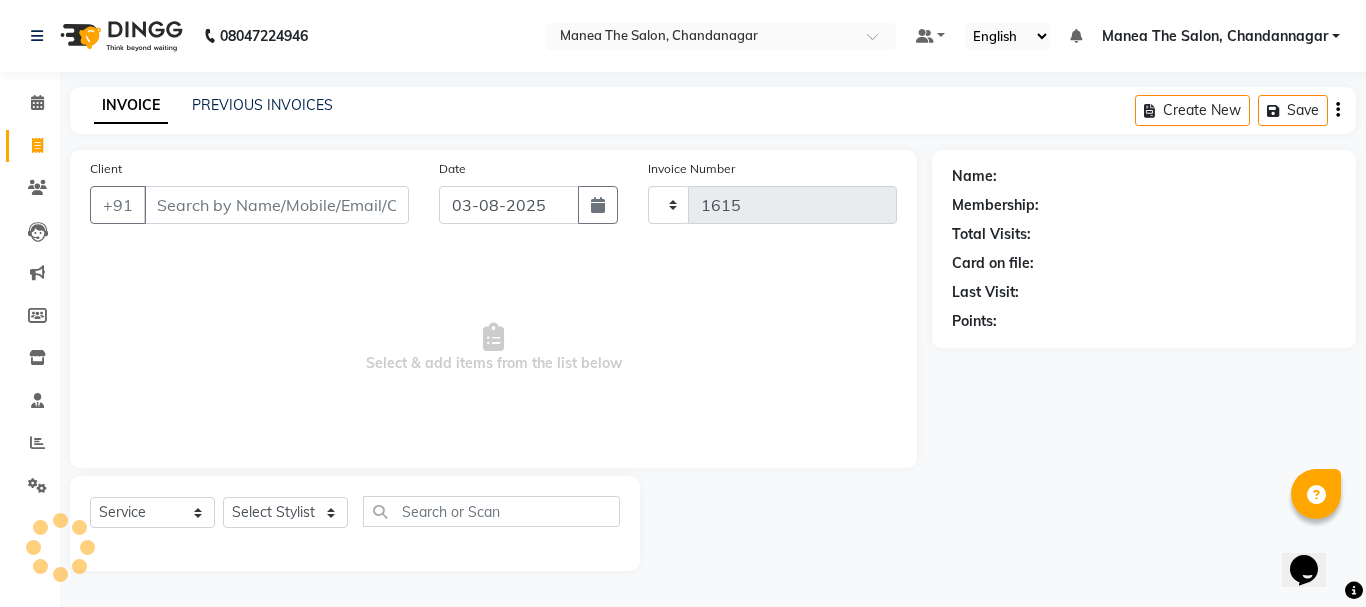 select on "7351" 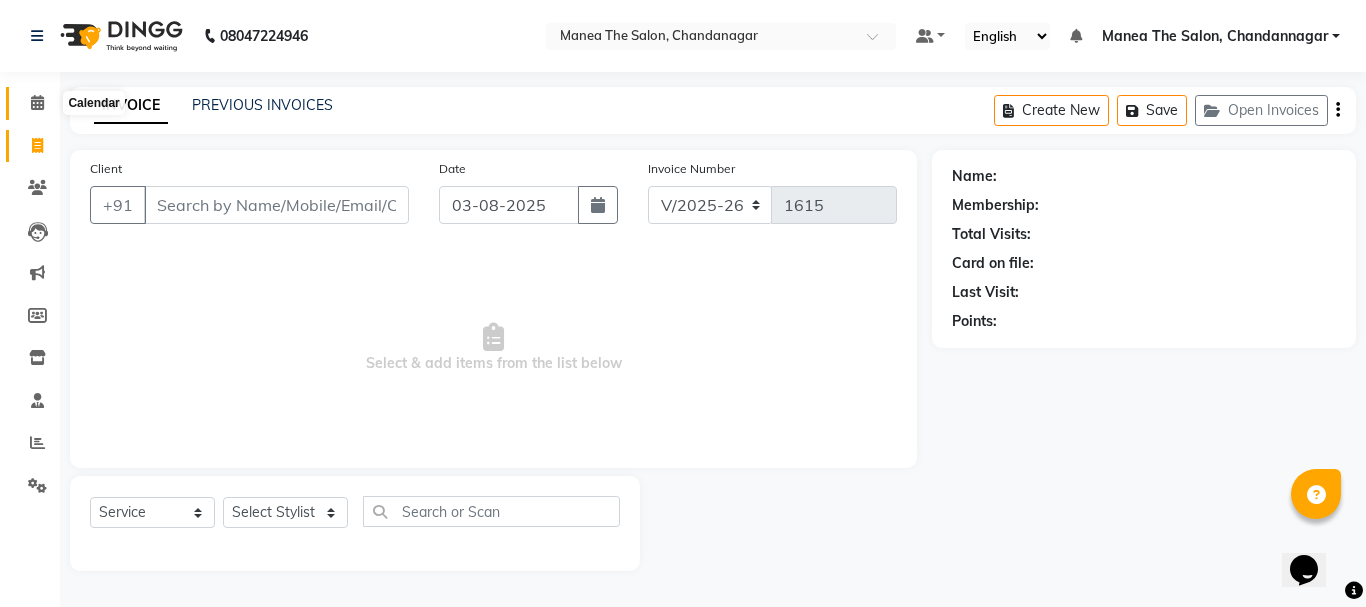 click 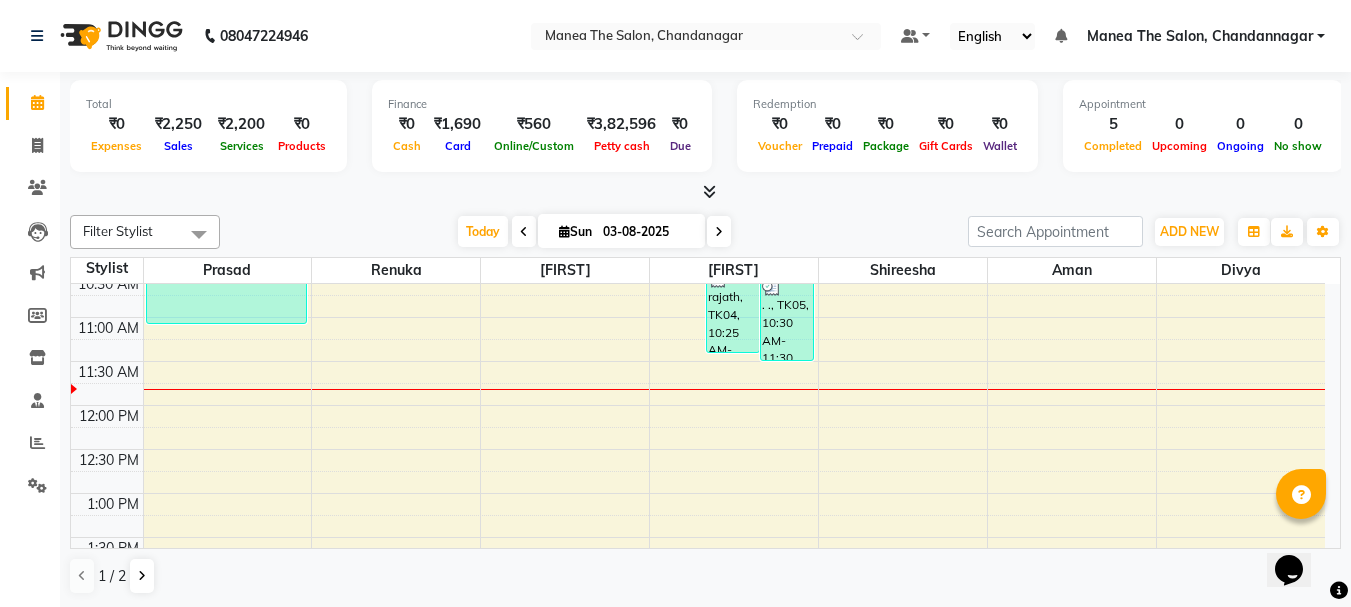 scroll, scrollTop: 300, scrollLeft: 0, axis: vertical 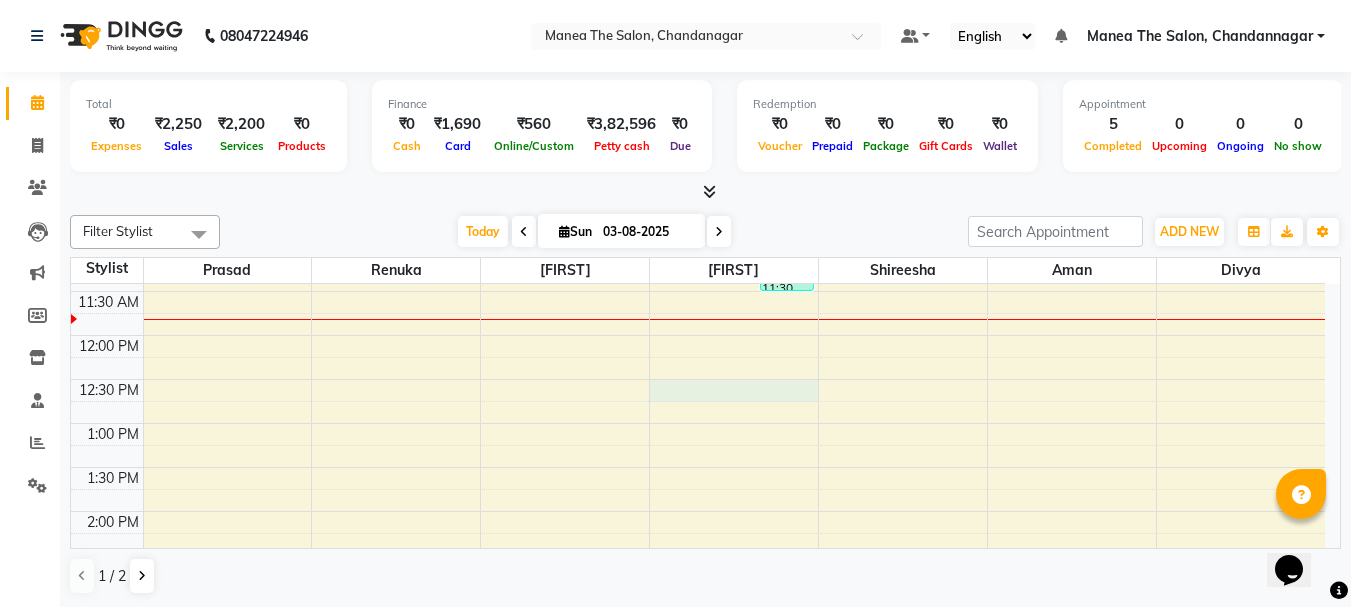 click on "8:00 AM 8:30 AM 9:00 AM 9:30 AM 10:00 AM 10:30 AM 11:00 AM 11:30 AM 12:00 PM 12:30 PM 1:00 PM 1:30 PM 2:00 PM 2:30 PM 3:00 PM 3:30 PM 4:00 PM 4:30 PM 5:00 PM 5:30 PM 6:00 PM 6:30 PM 7:00 PM 7:30 PM 8:00 PM 8:30 PM     ., TK03, 08:05 AM-11:05 AM, Hairstyles - Men - Classic Haircut,Hairstyles - Men - Beard Shave/Trim,Colours - Men - Ammonia Free     [FIRST], TK02, 09:35 AM-10:35 AM, Hairstyles - Men - Beard Shave/Trim     [FIRST], TK04, 10:25 AM-11:25 AM, Hairstyles - Men - Kids (U-12)     . ., TK05, 10:30 AM-11:30 AM, Hairstyles - Men - Classic Haircut" at bounding box center [698, 555] 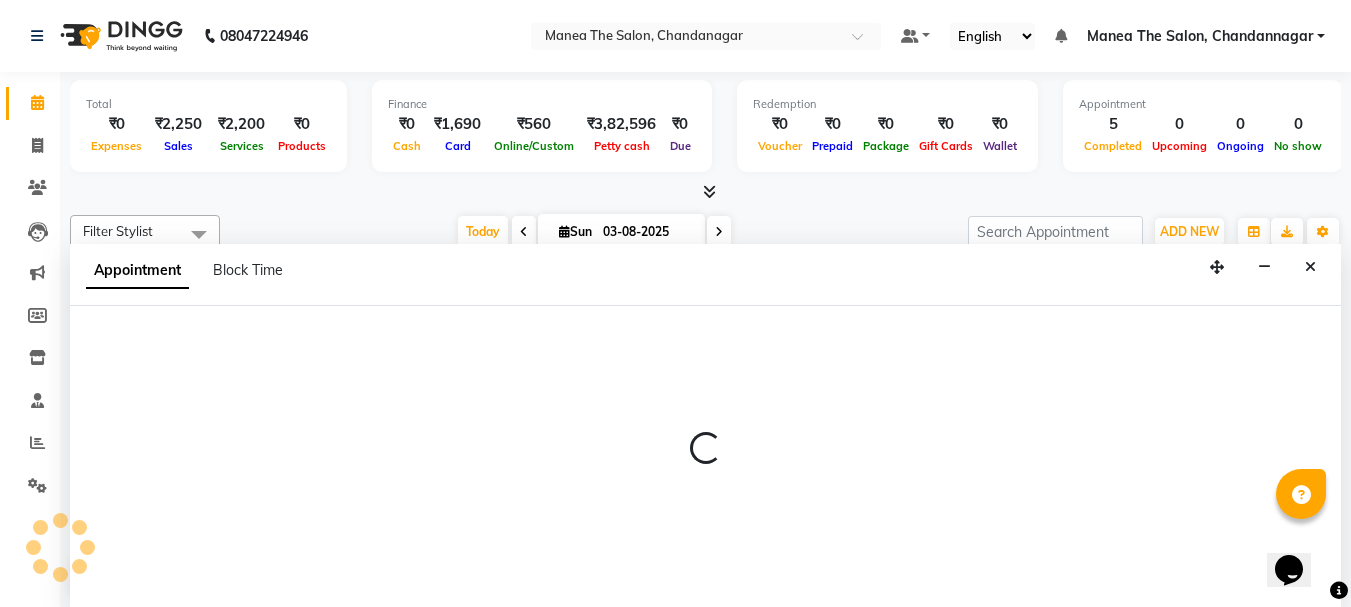 scroll, scrollTop: 1, scrollLeft: 0, axis: vertical 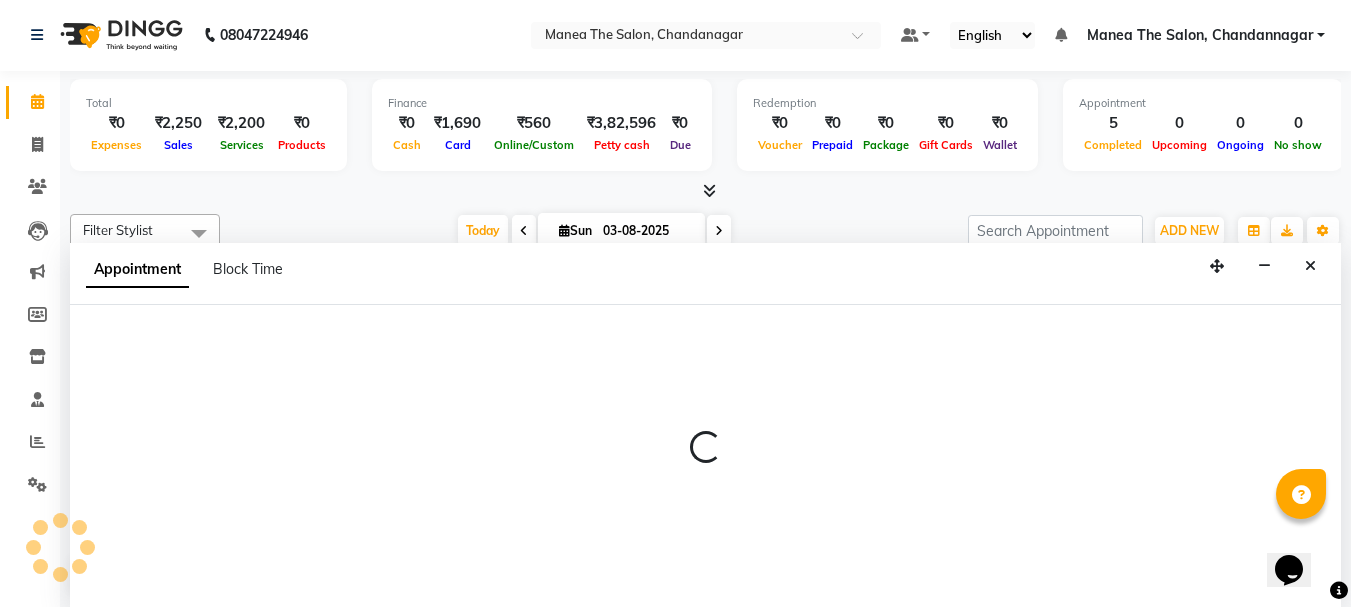 select on "63586" 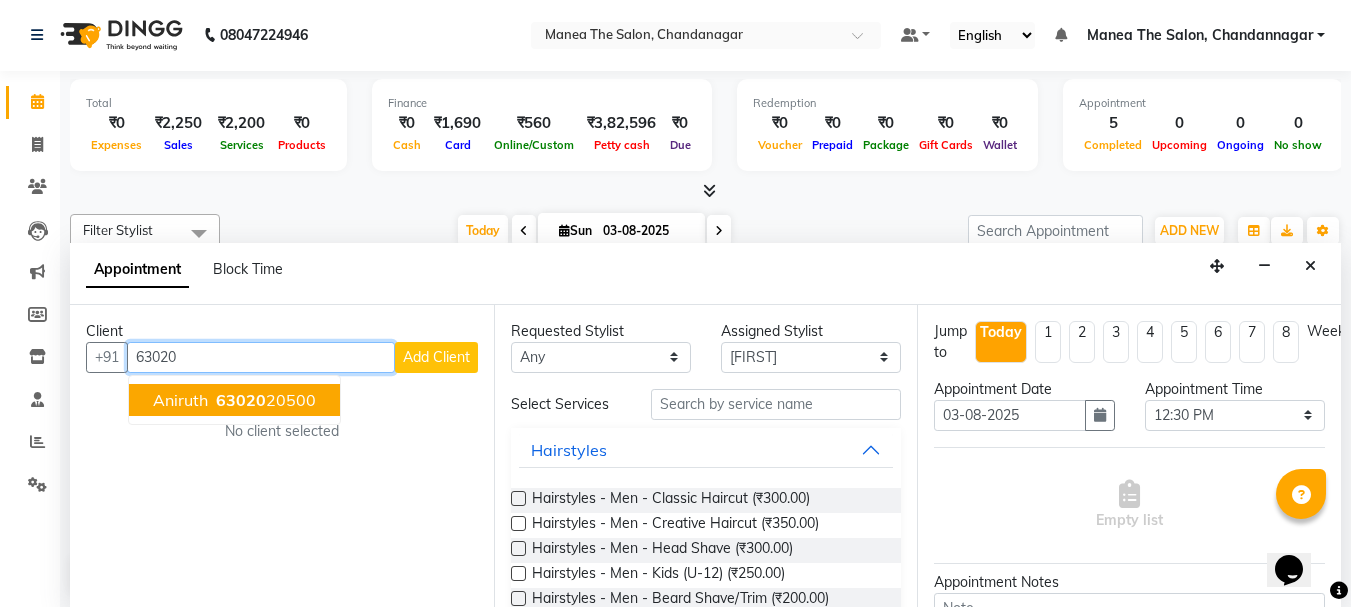 click on "aniruth" at bounding box center (180, 400) 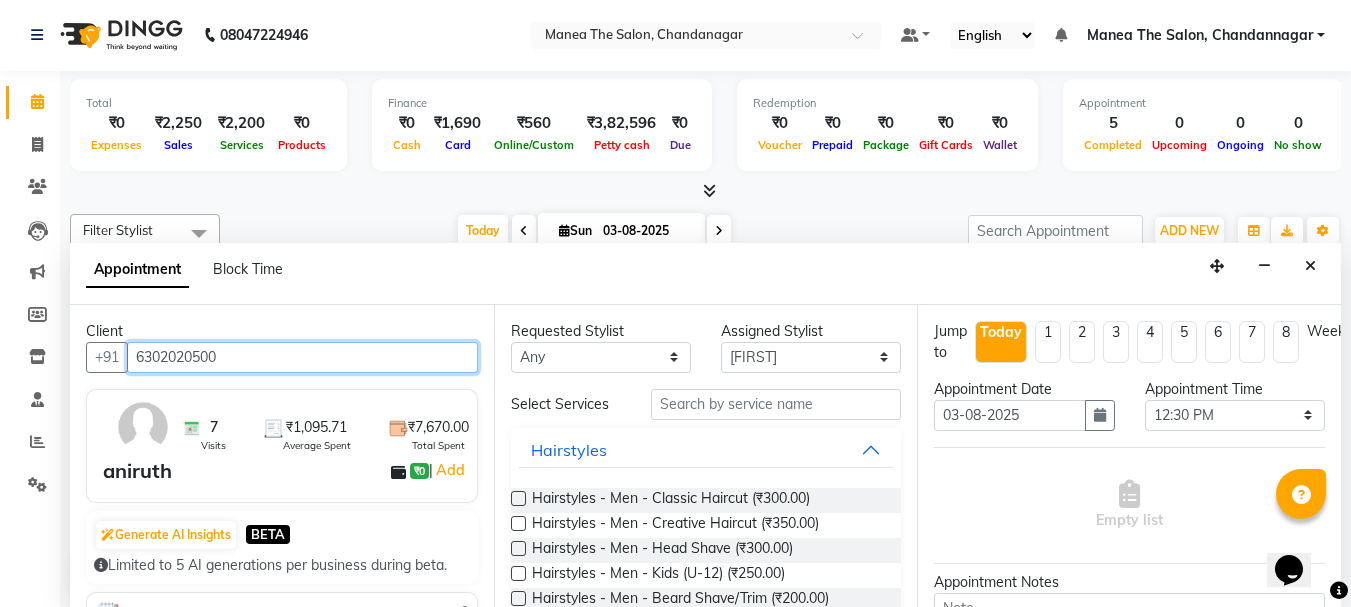 type on "6302020500" 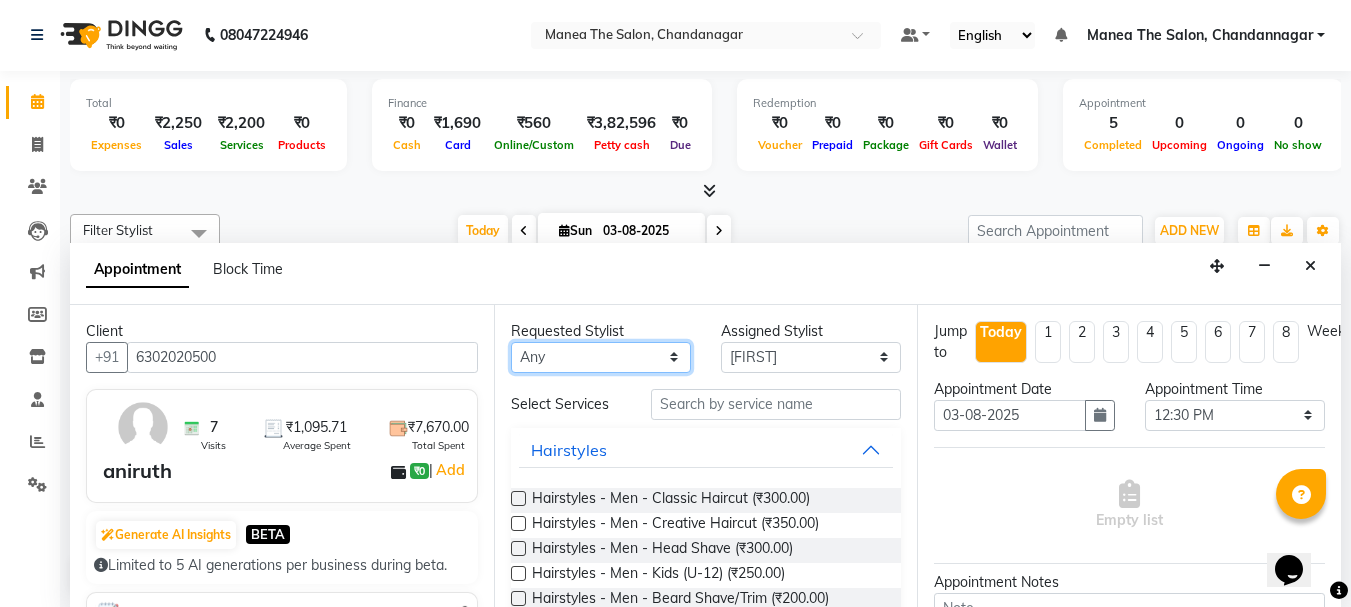 click on "[FIRST] [LAST] [FIRST] [LAST] [FIRST] [LAST] [FIRST] [LAST] [FIRST] [LAST]" at bounding box center (601, 357) 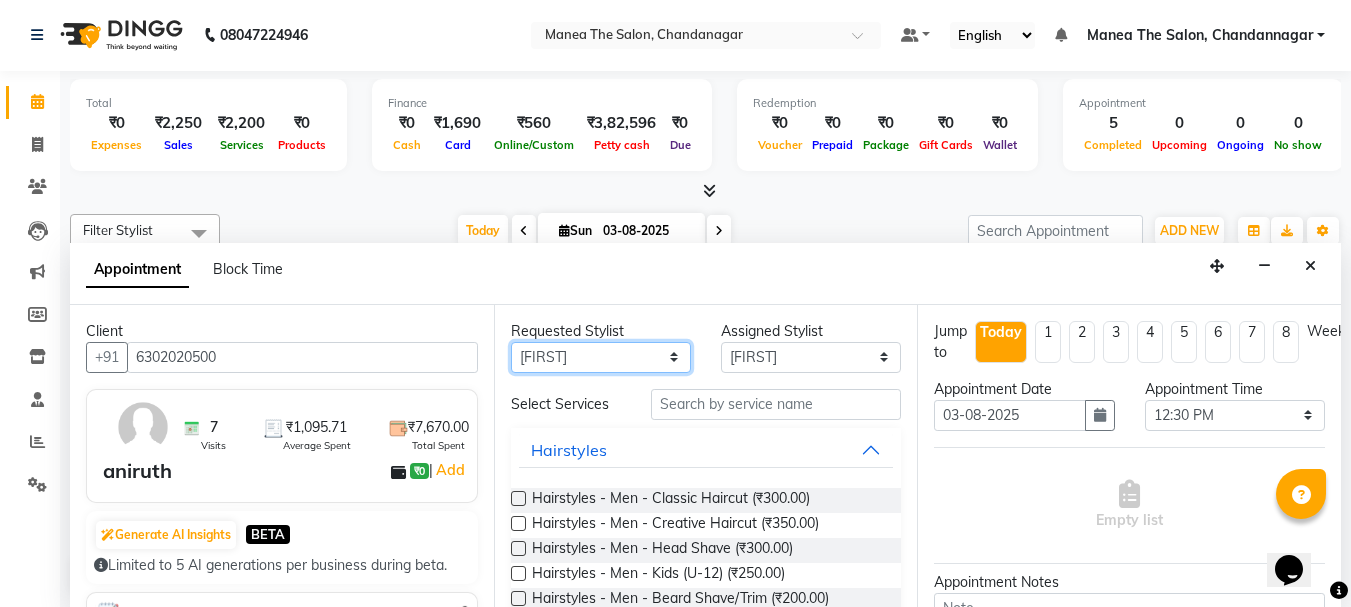 click on "[FIRST] [LAST] [FIRST] [LAST] [FIRST] [LAST] [FIRST] [LAST] [FIRST] [LAST]" at bounding box center [601, 357] 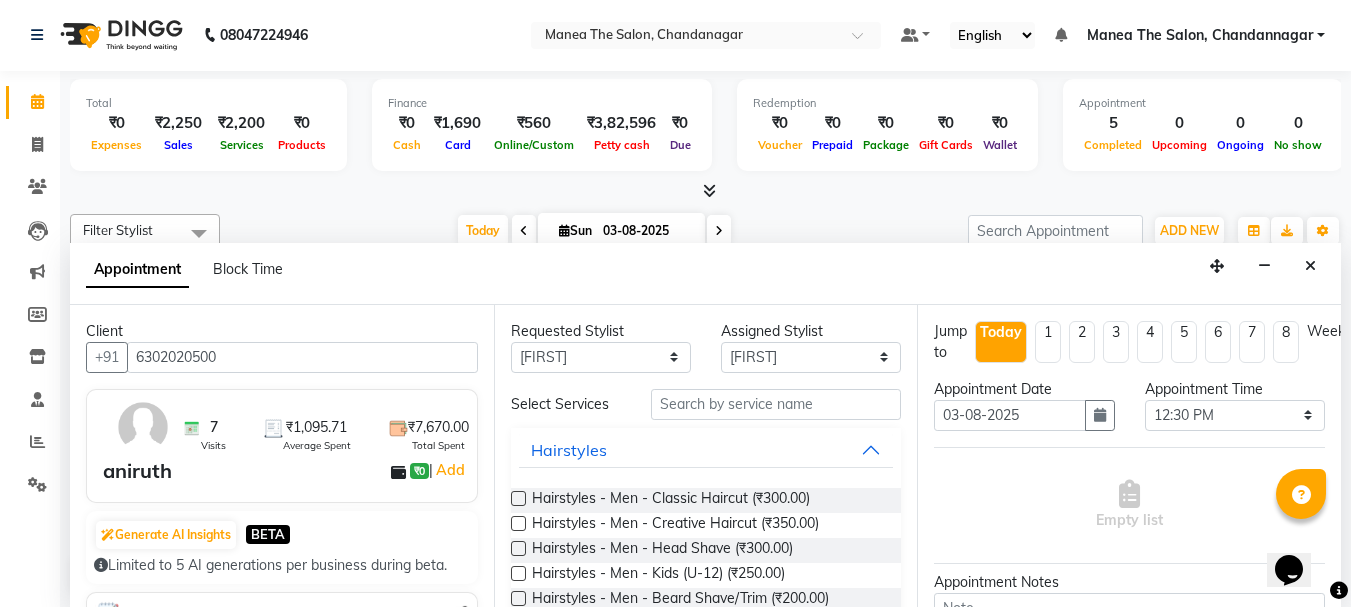click at bounding box center (518, 498) 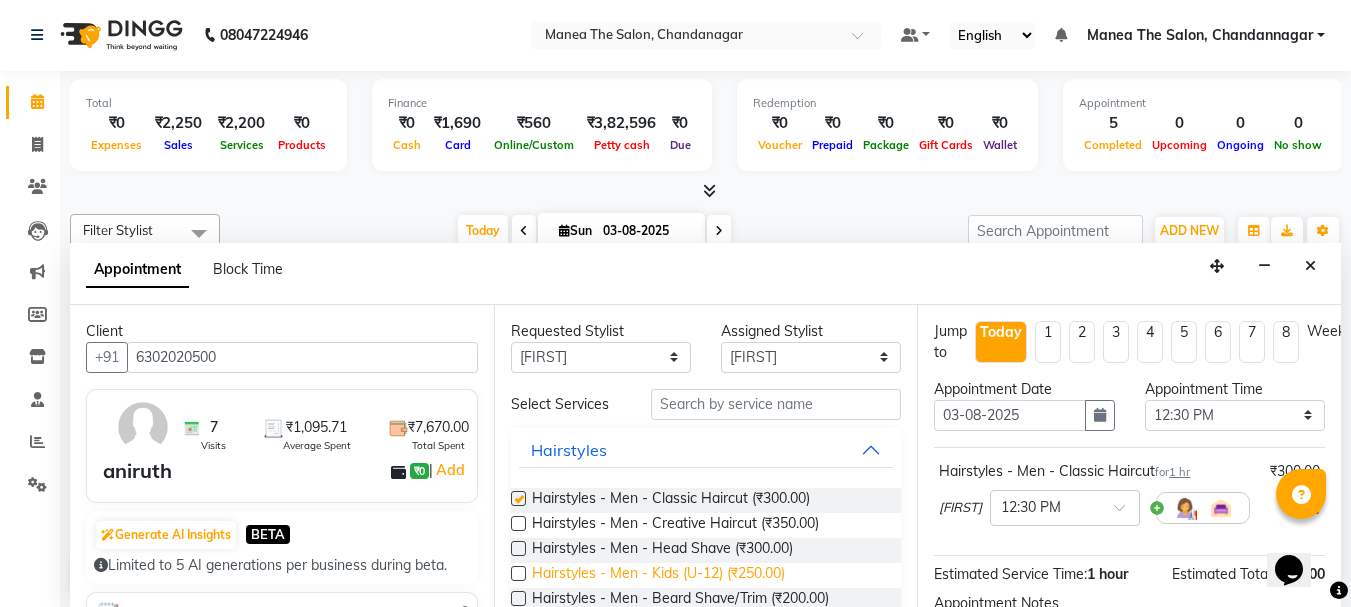 checkbox on "false" 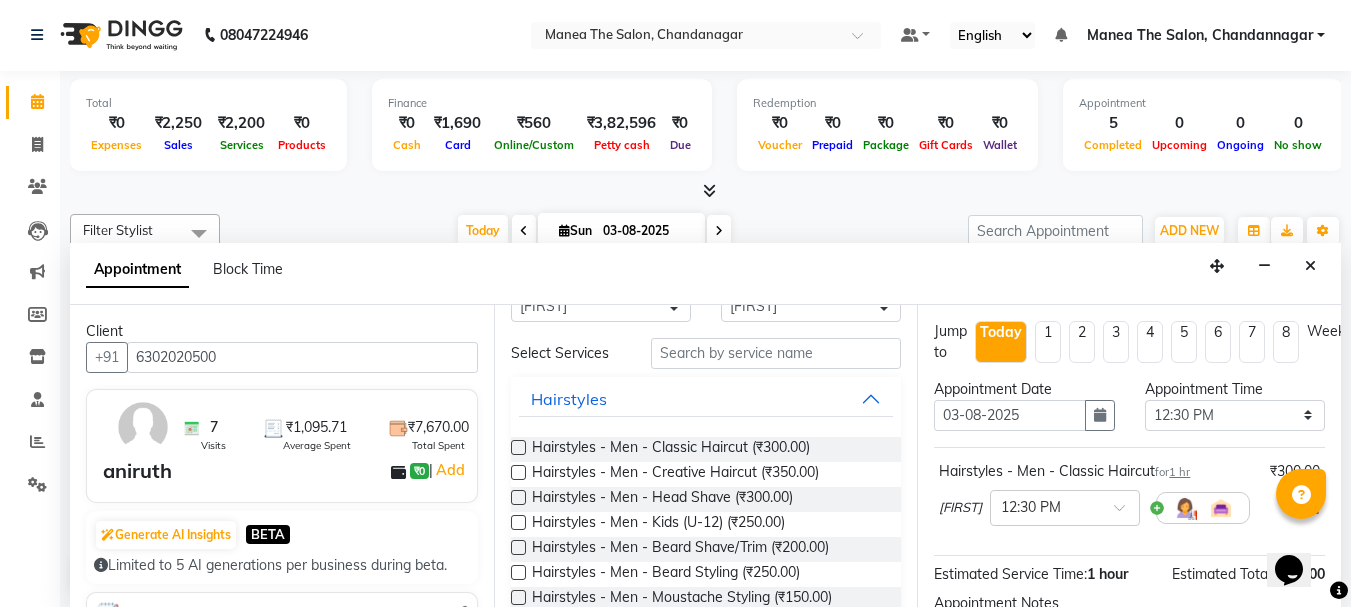 scroll, scrollTop: 200, scrollLeft: 0, axis: vertical 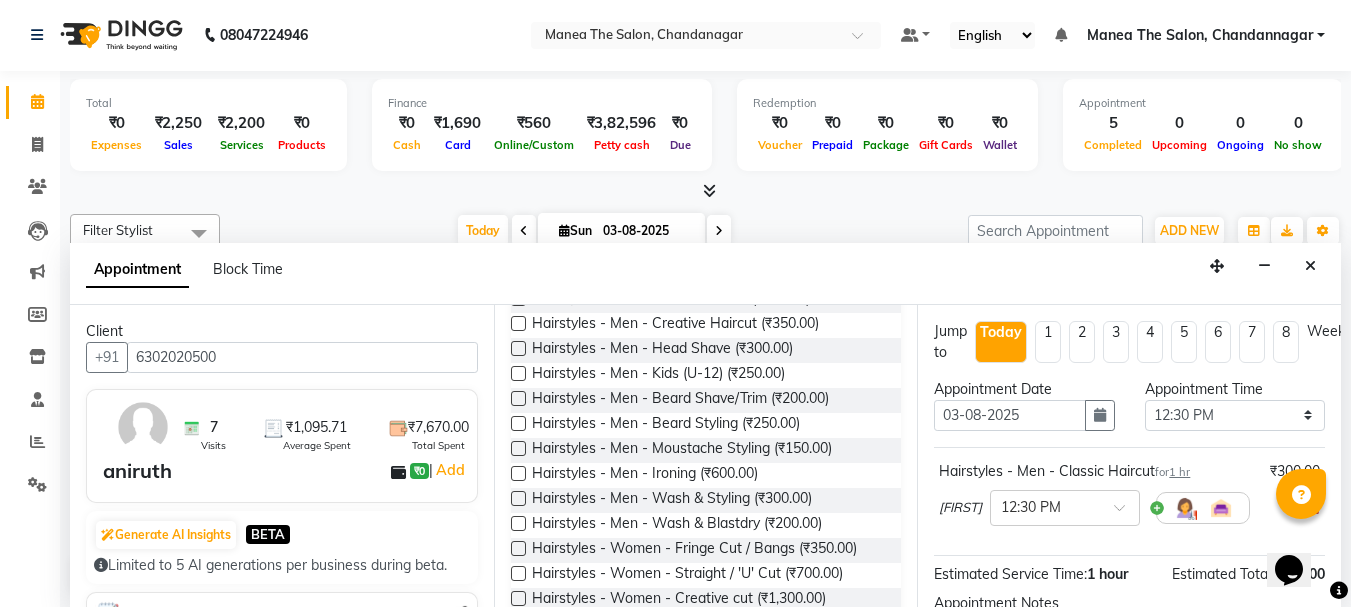 click at bounding box center (518, 398) 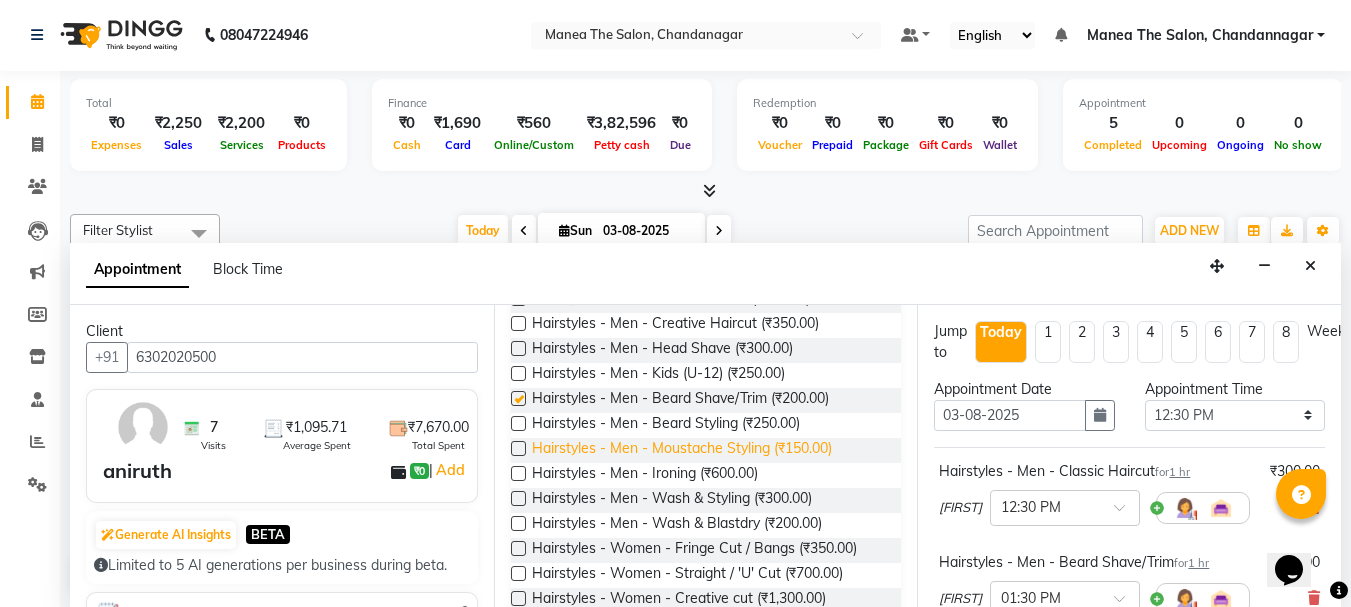 checkbox on "false" 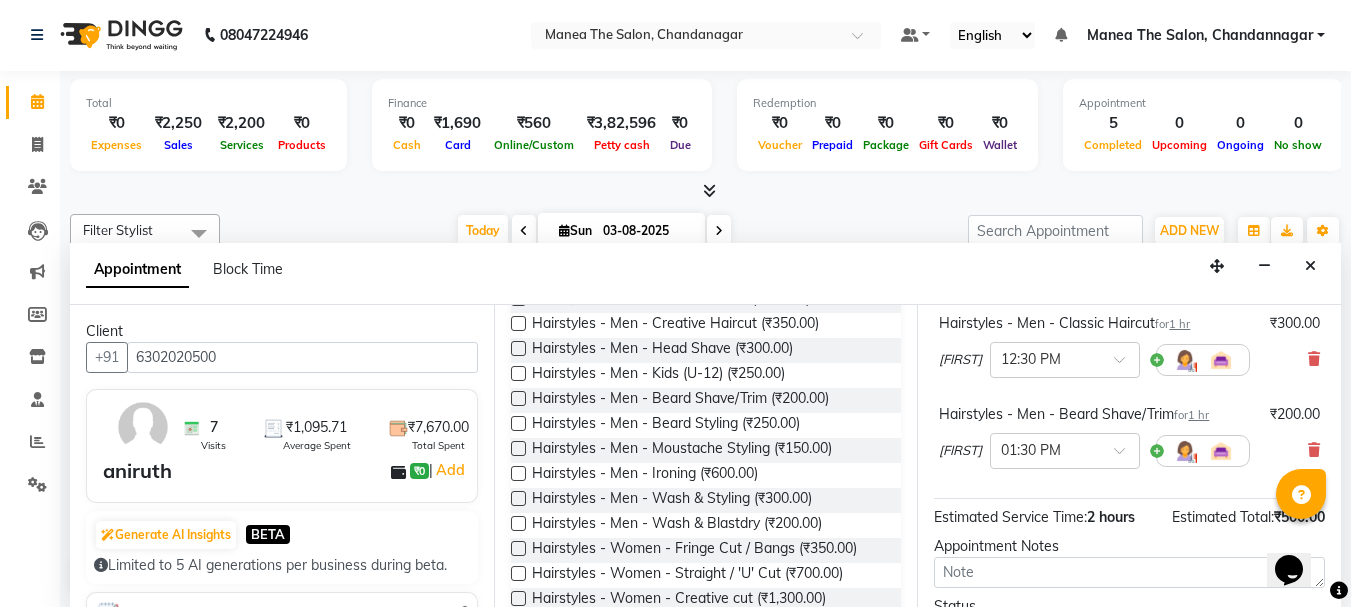 scroll, scrollTop: 130, scrollLeft: 0, axis: vertical 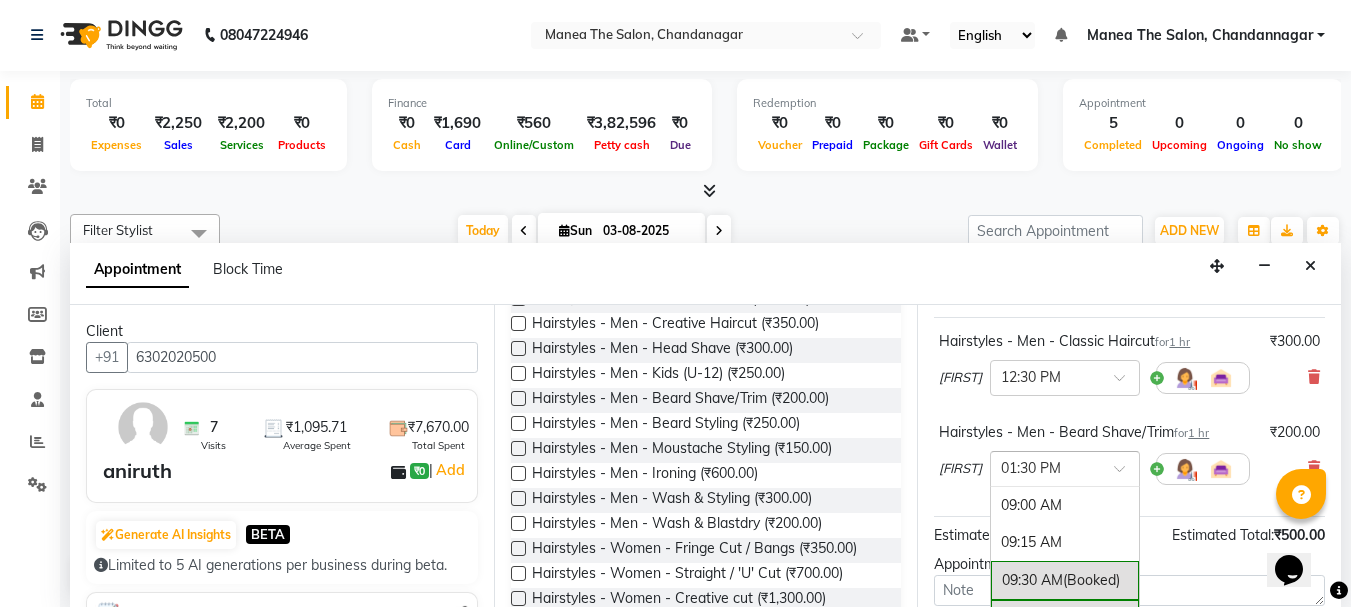 click at bounding box center (1045, 467) 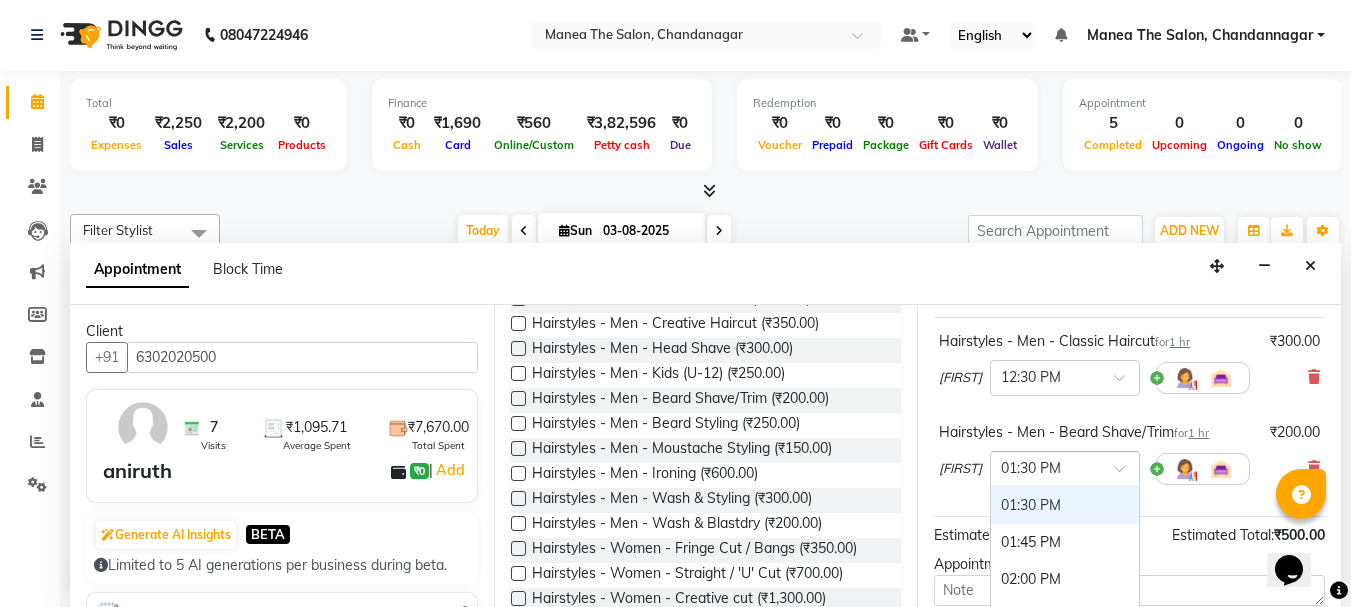click at bounding box center (1045, 467) 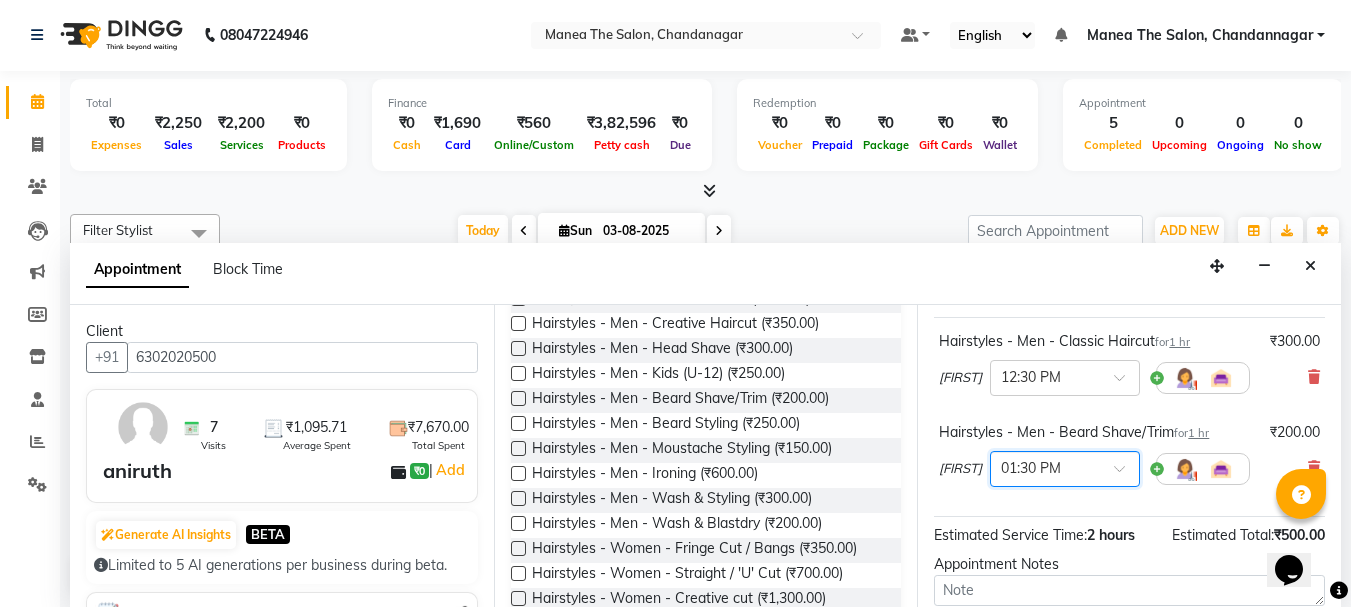 click at bounding box center (1126, 474) 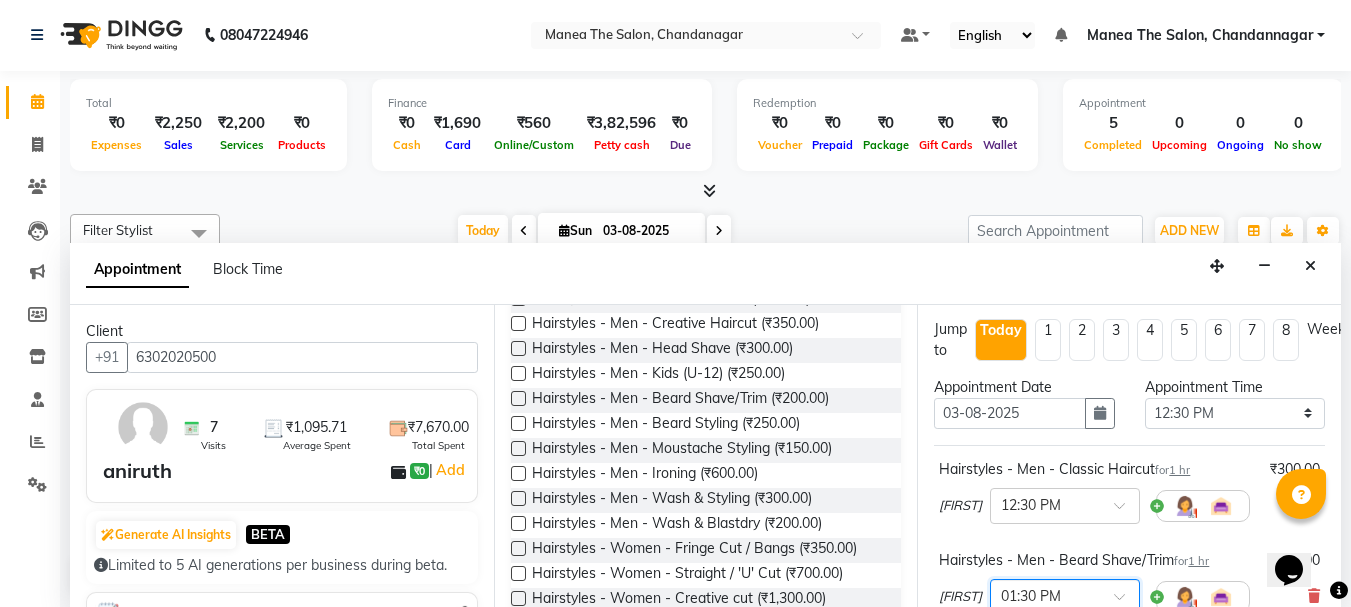 scroll, scrollTop: 0, scrollLeft: 0, axis: both 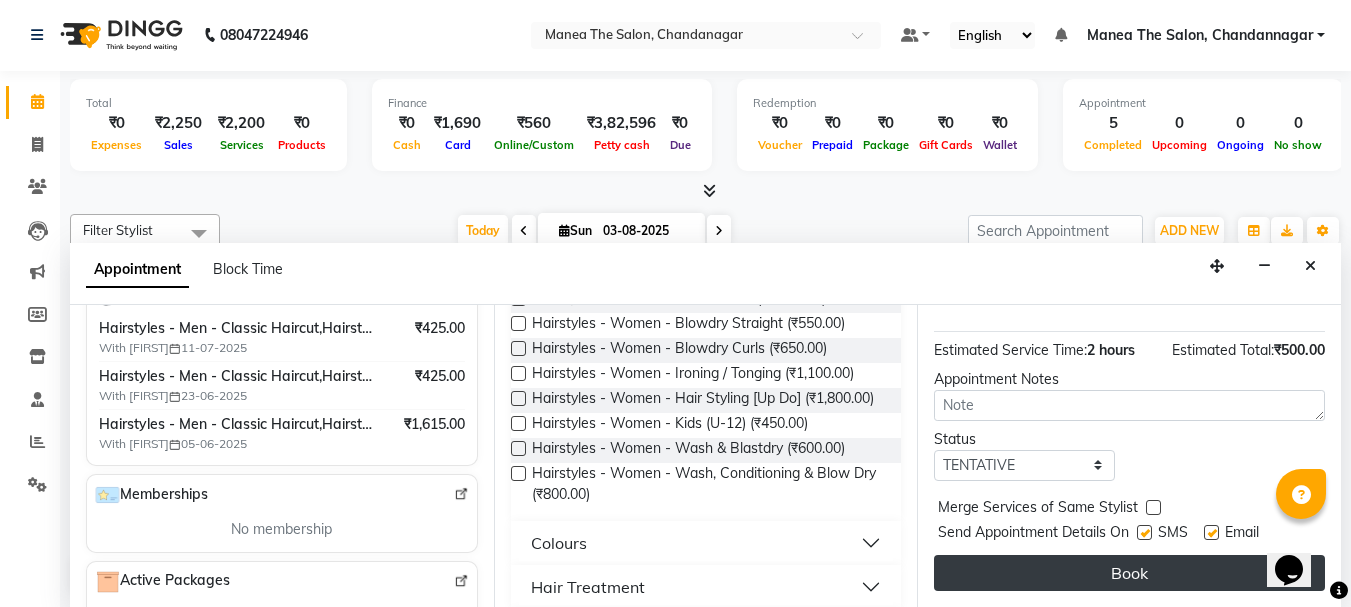 click on "Book" at bounding box center [1129, 573] 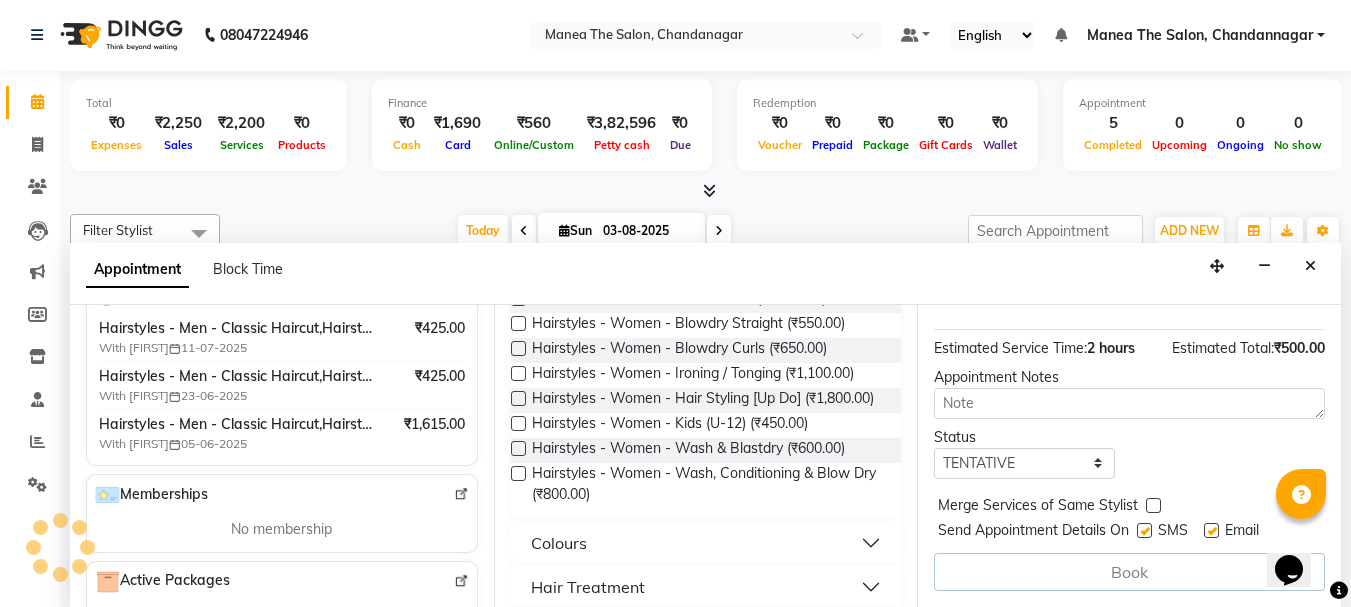 scroll, scrollTop: 0, scrollLeft: 0, axis: both 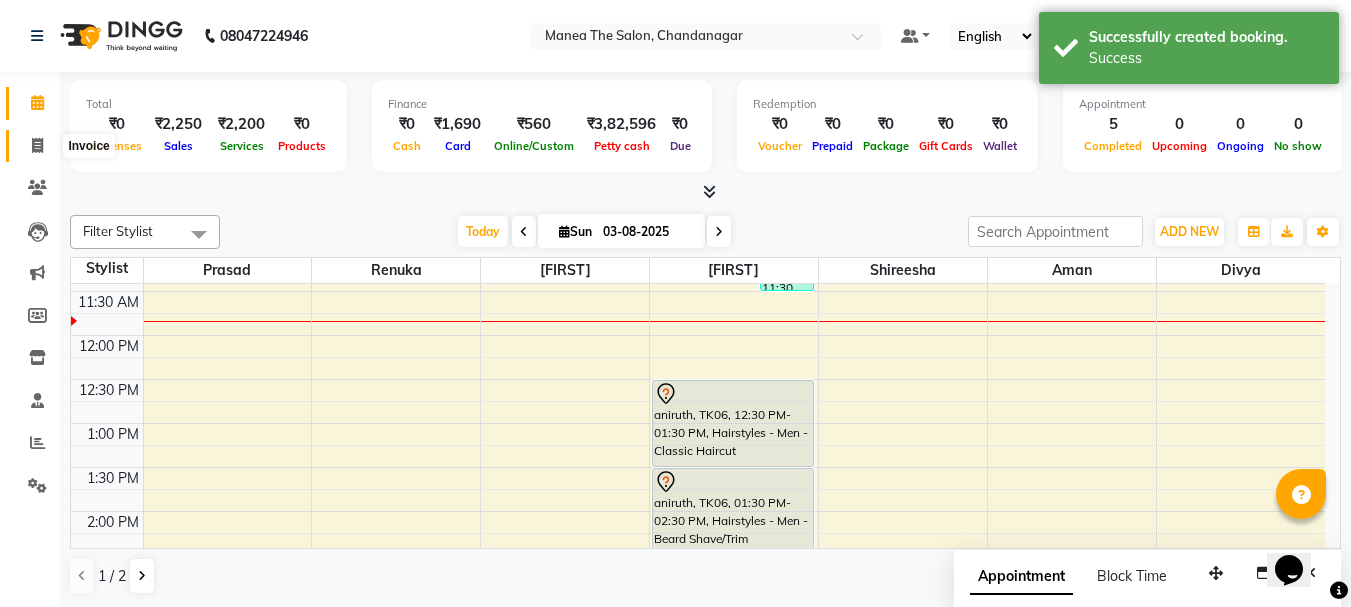 click 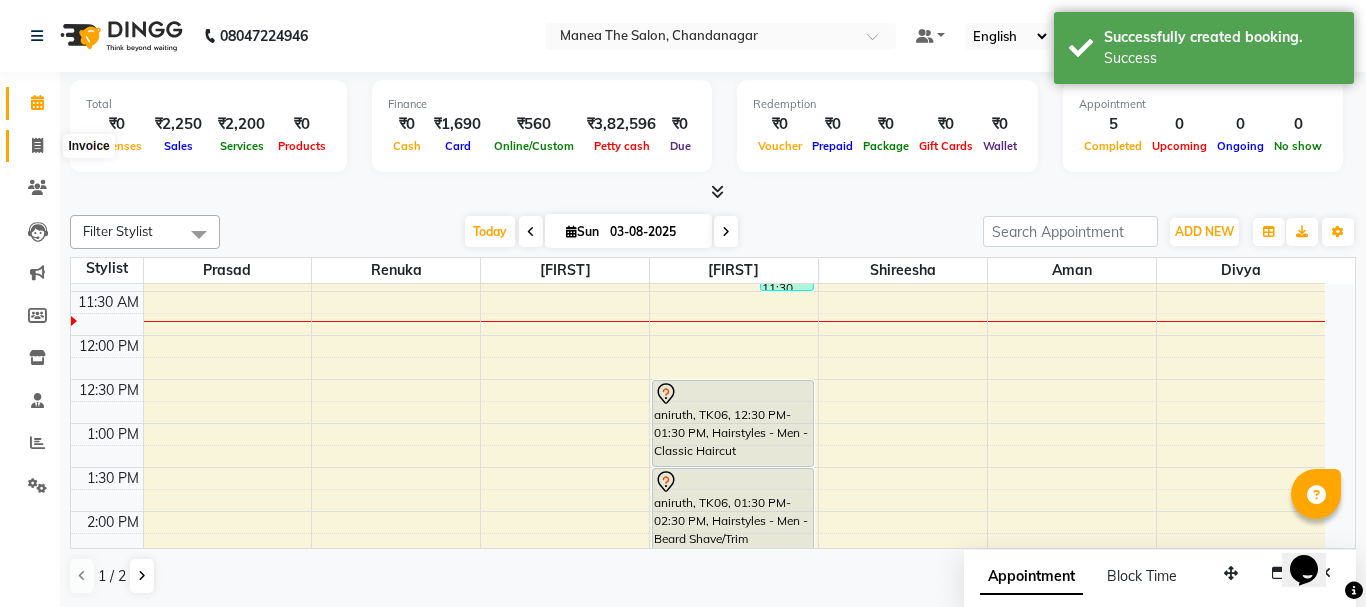 select on "7351" 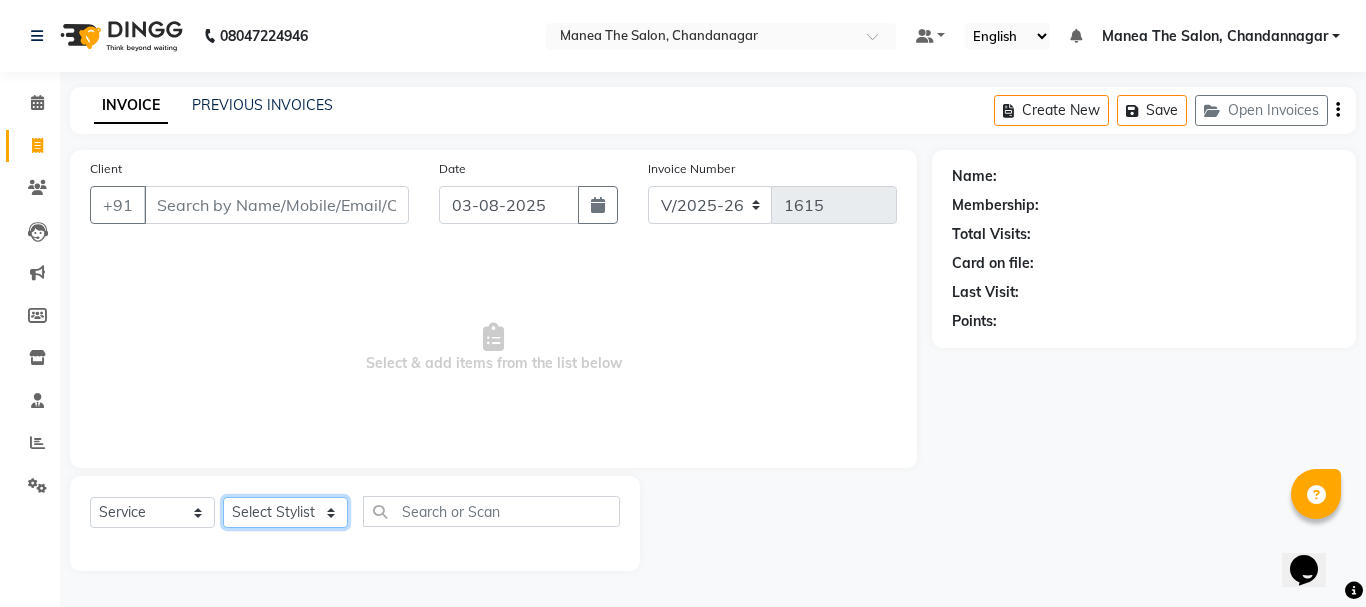 click on "Select Stylist [FIRST] [LAST] [FIRST] [LAST] [FIRST] [LAST] [FIRST] [LAST] [FIRST] [LAST]" 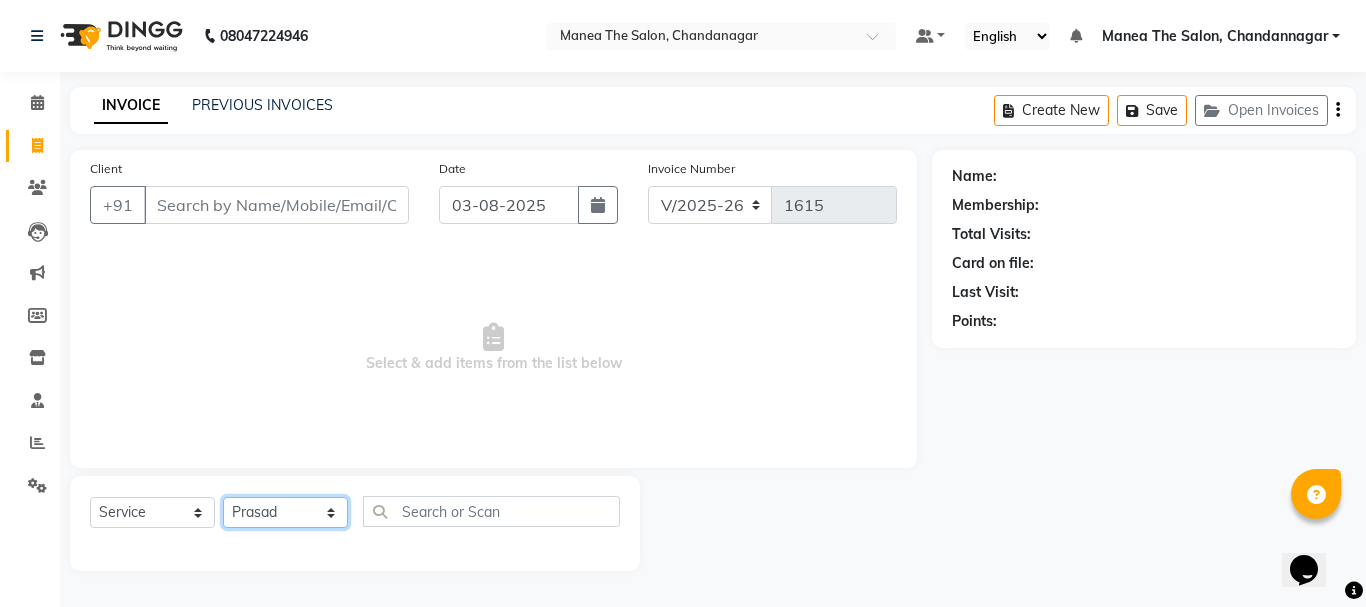 click on "Select Stylist [FIRST] [LAST] [FIRST] [LAST] [FIRST] [LAST] [FIRST] [LAST] [FIRST] [LAST]" 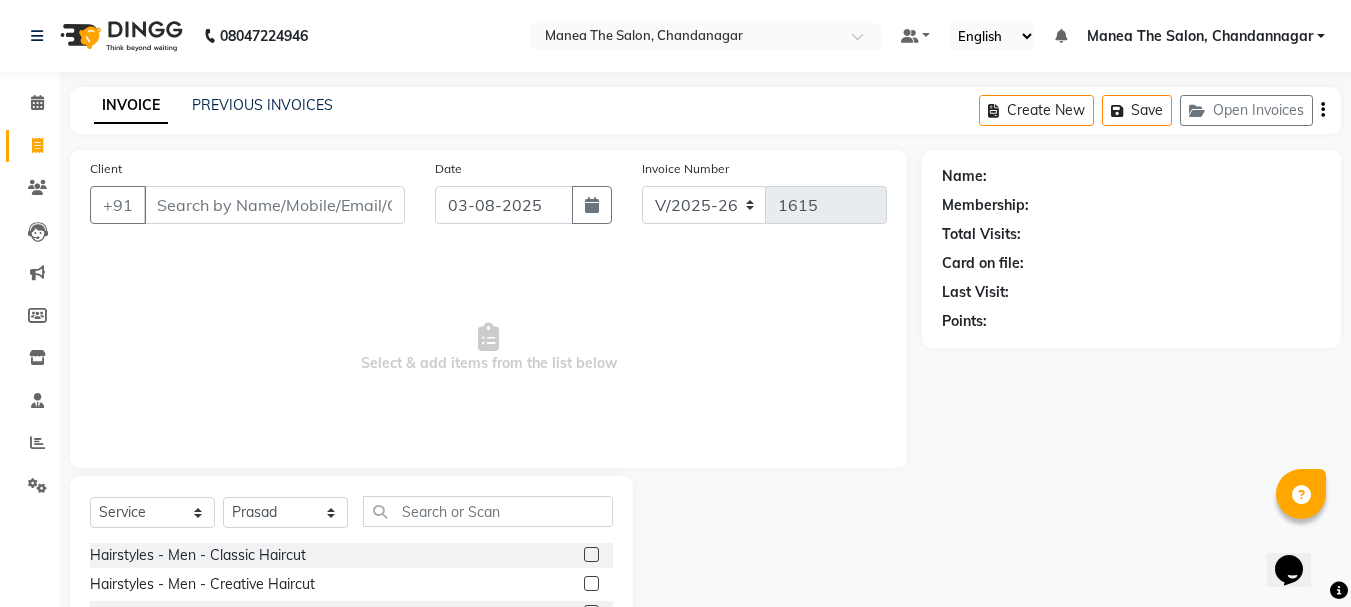 click 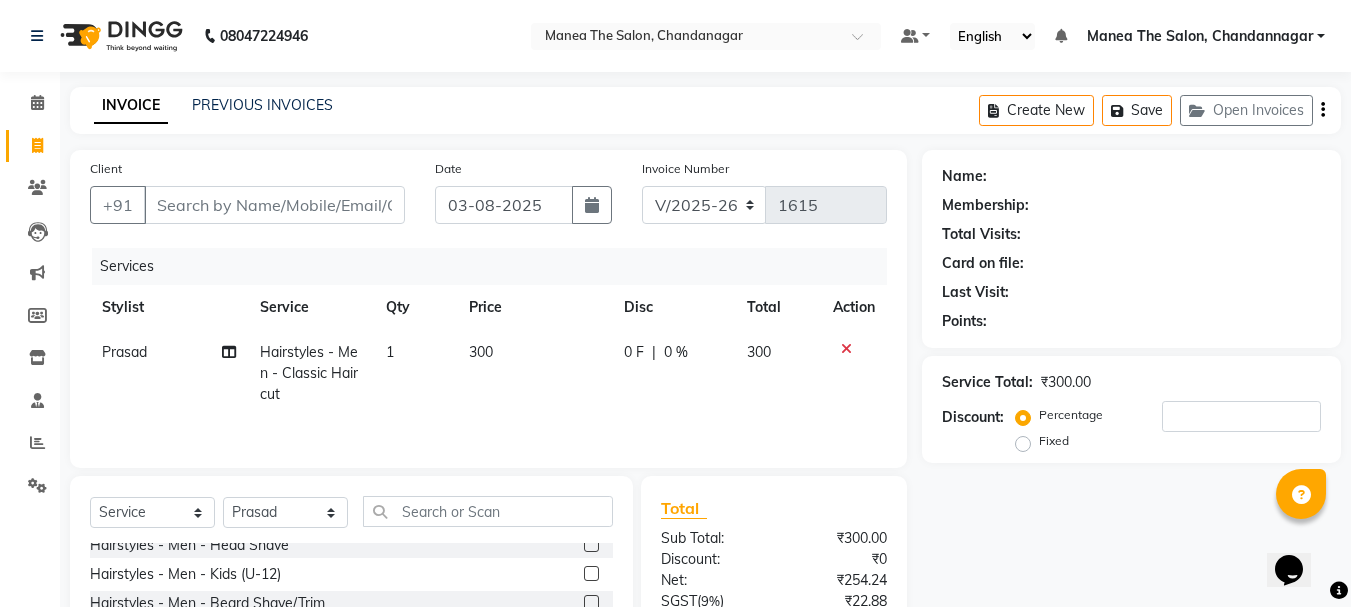 scroll, scrollTop: 300, scrollLeft: 0, axis: vertical 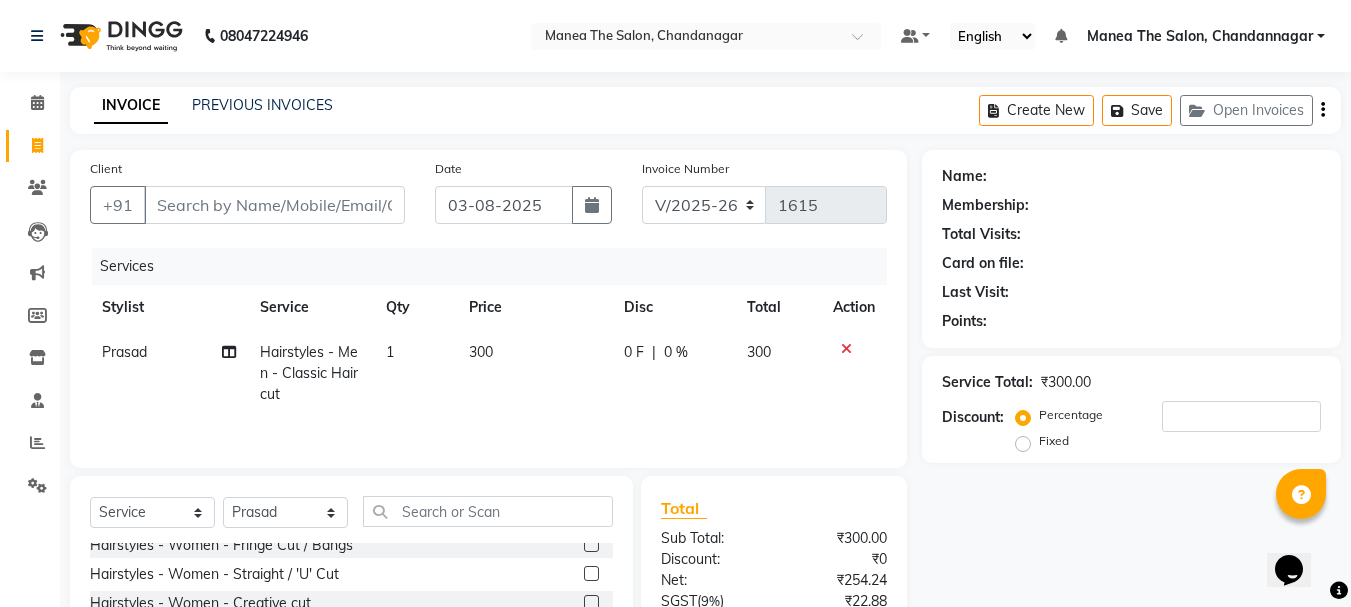 checkbox on "false" 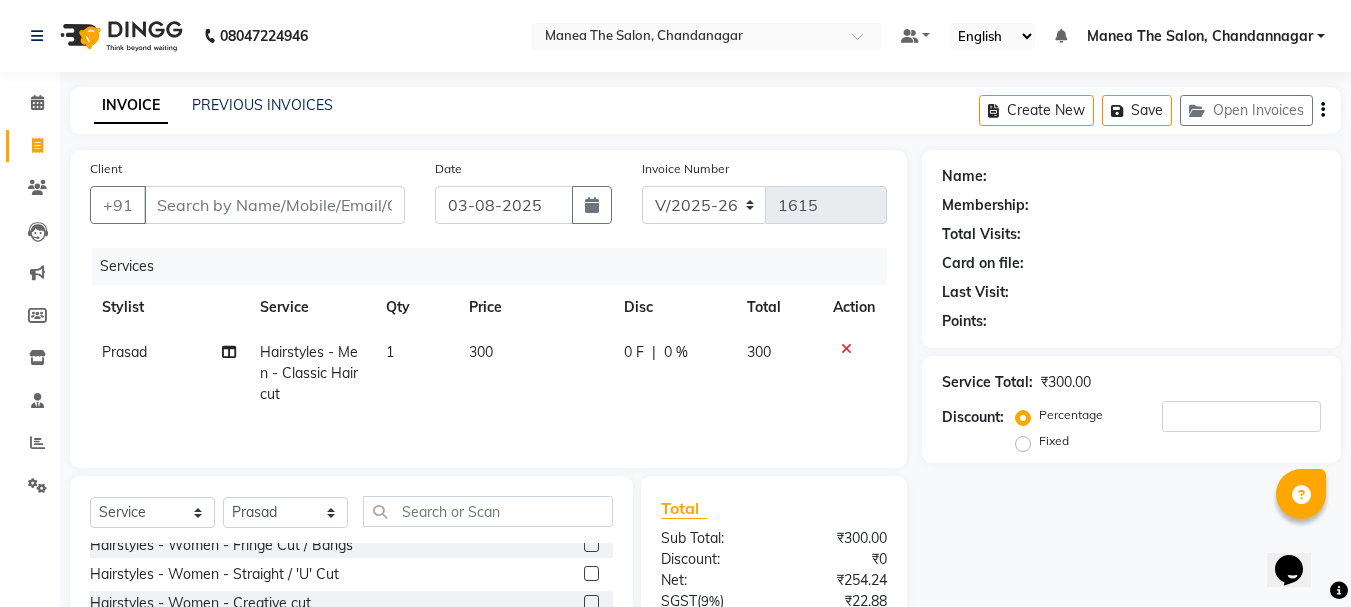scroll, scrollTop: 200, scrollLeft: 0, axis: vertical 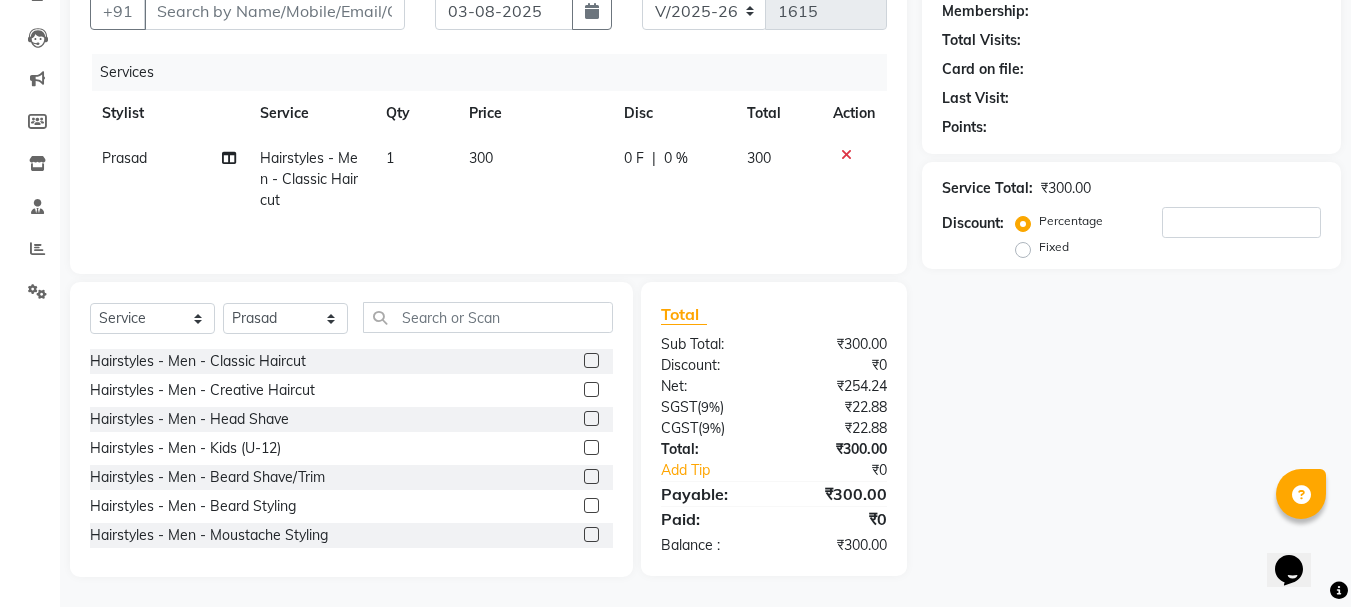 click on "Hairstyles - Men - Beard Shave/Trim" 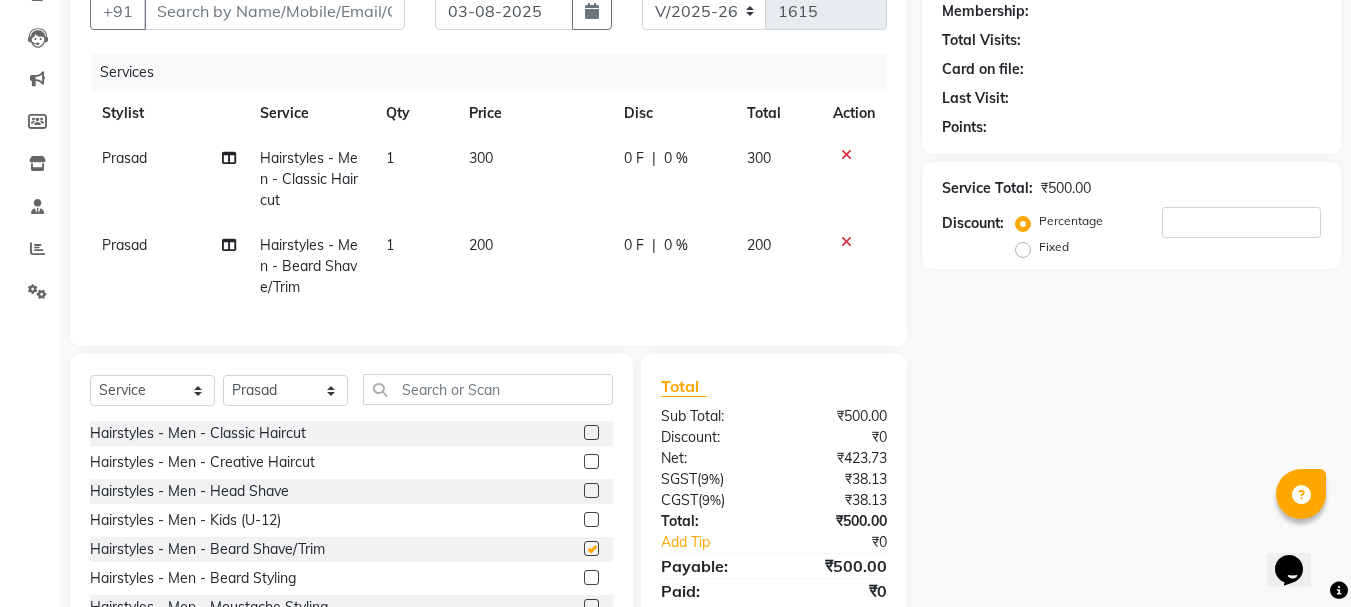 checkbox on "false" 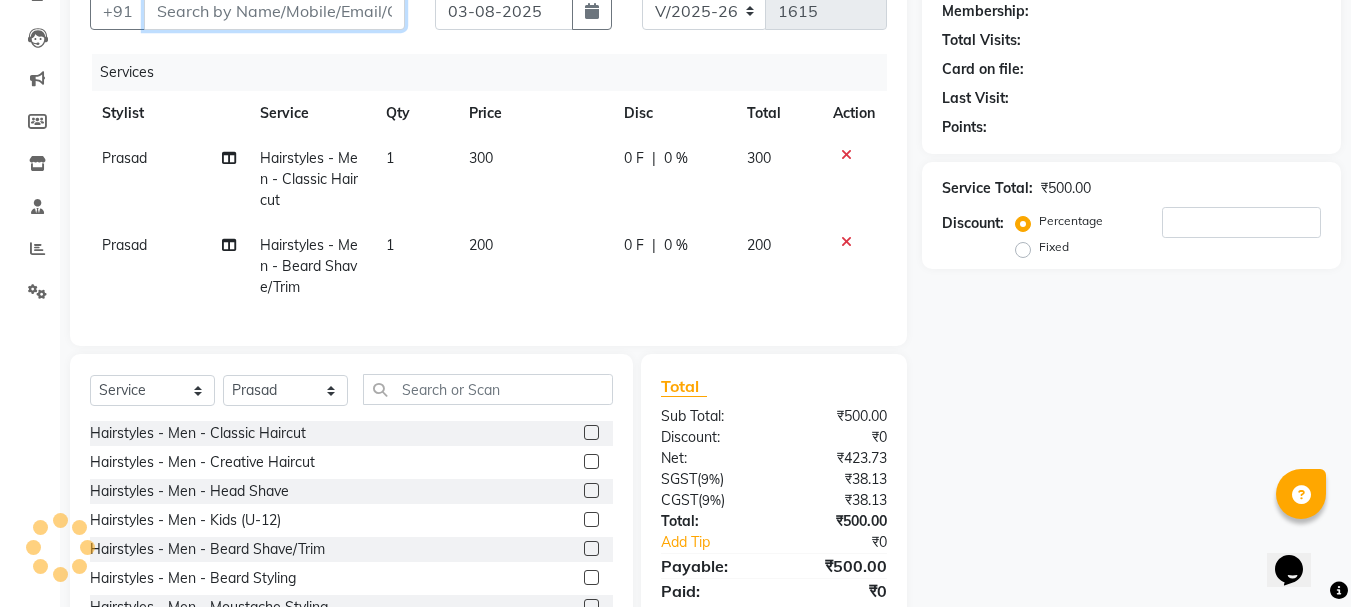click on "Client" at bounding box center [274, 11] 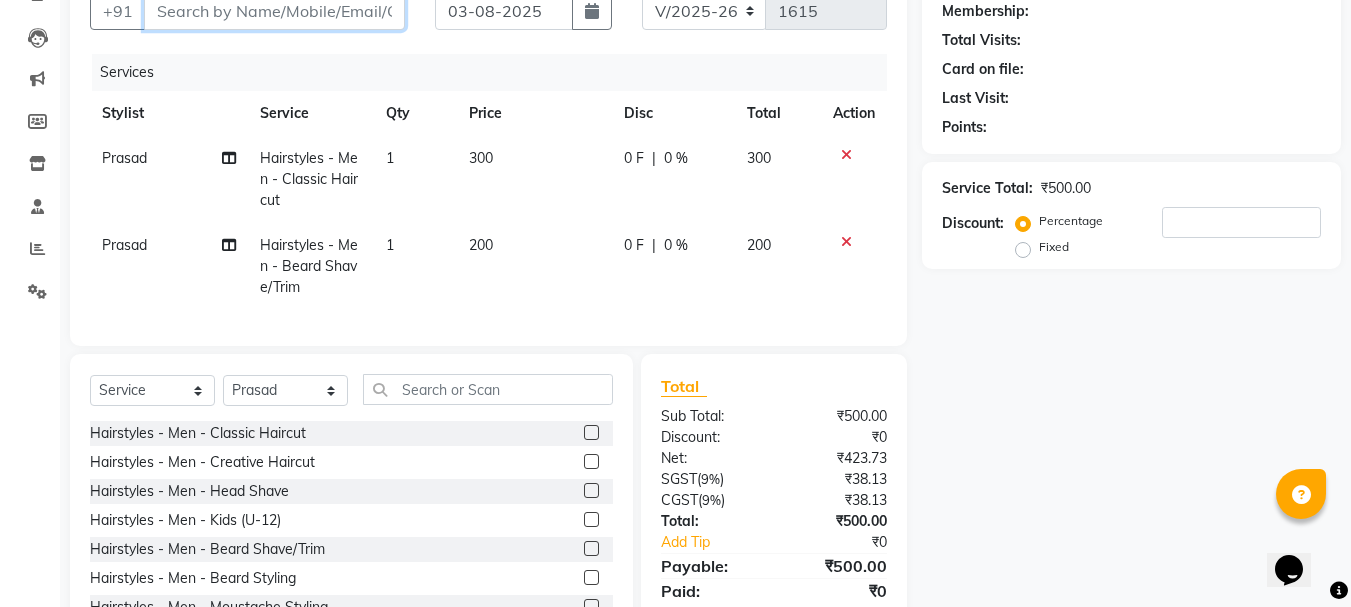 type on "9" 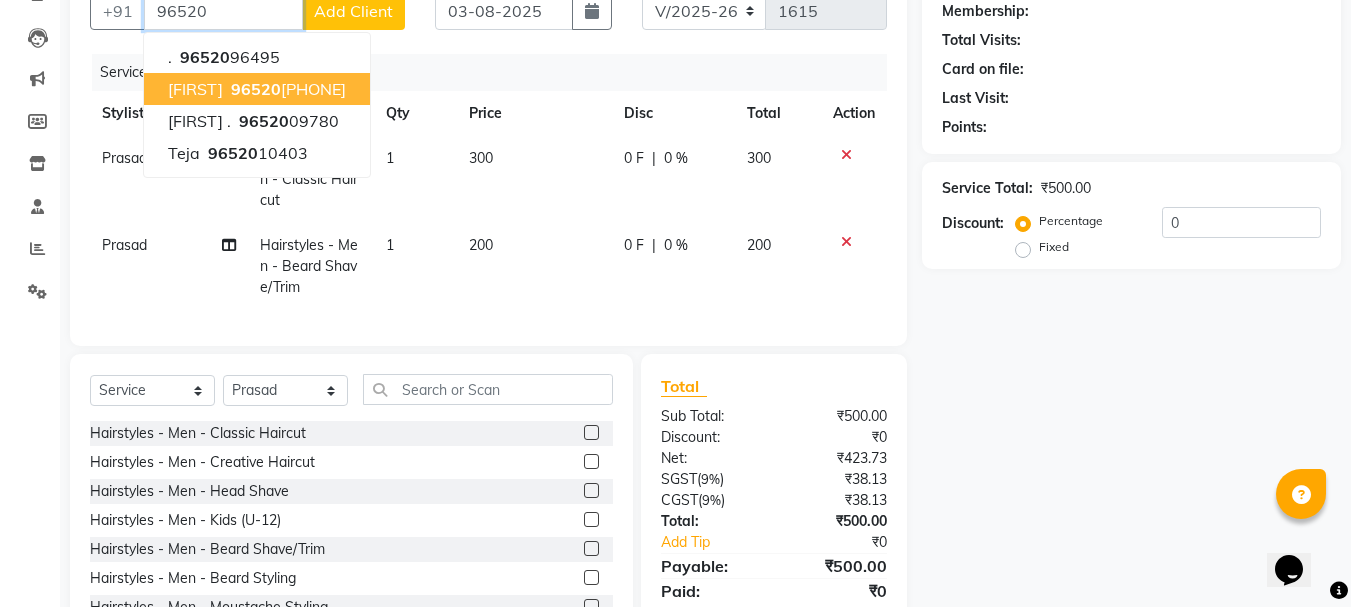 click on "[PHONE]" at bounding box center [286, 89] 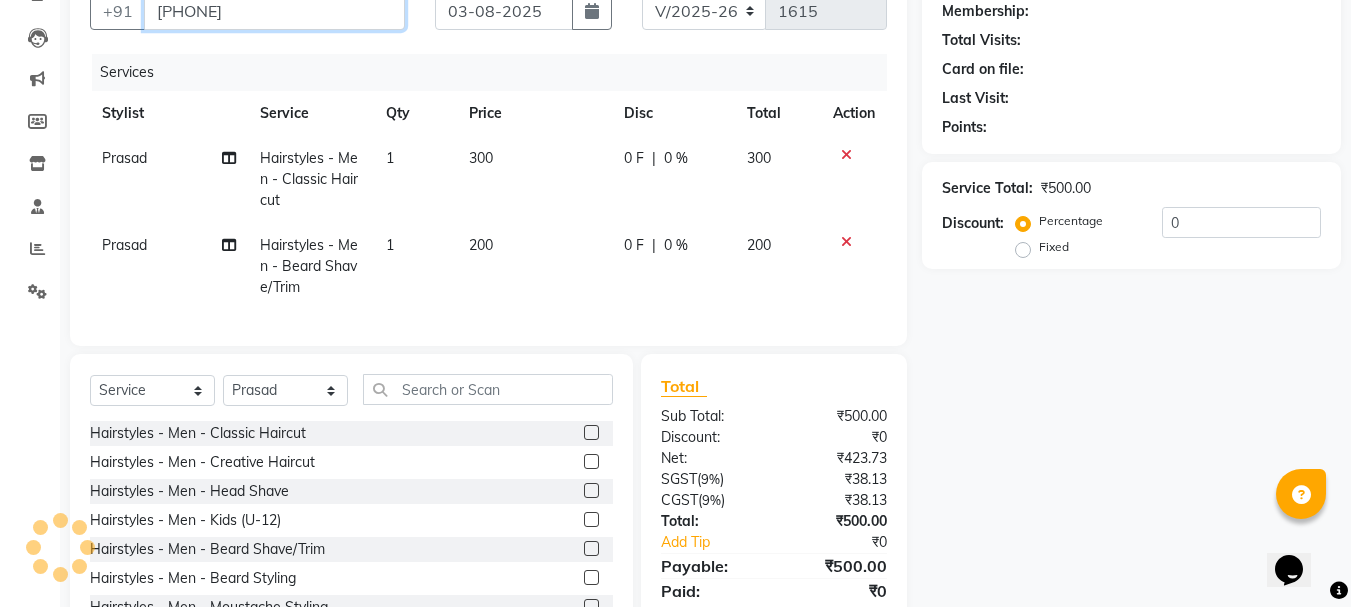 type on "[PHONE]" 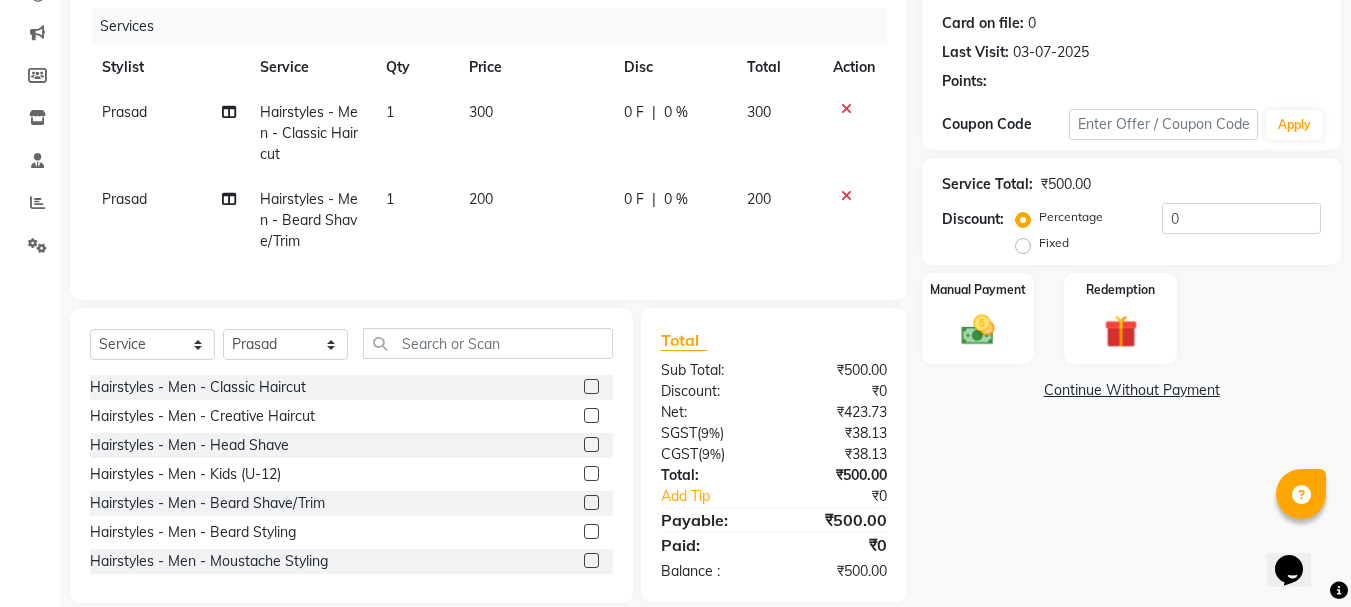 scroll, scrollTop: 281, scrollLeft: 0, axis: vertical 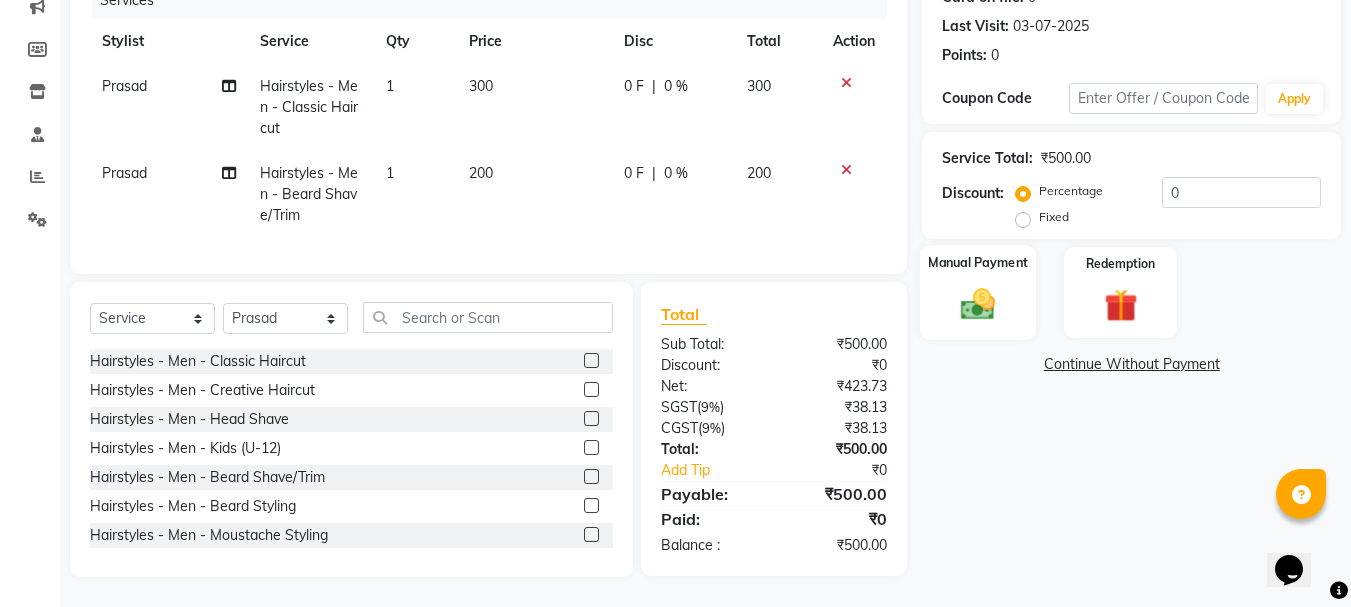click 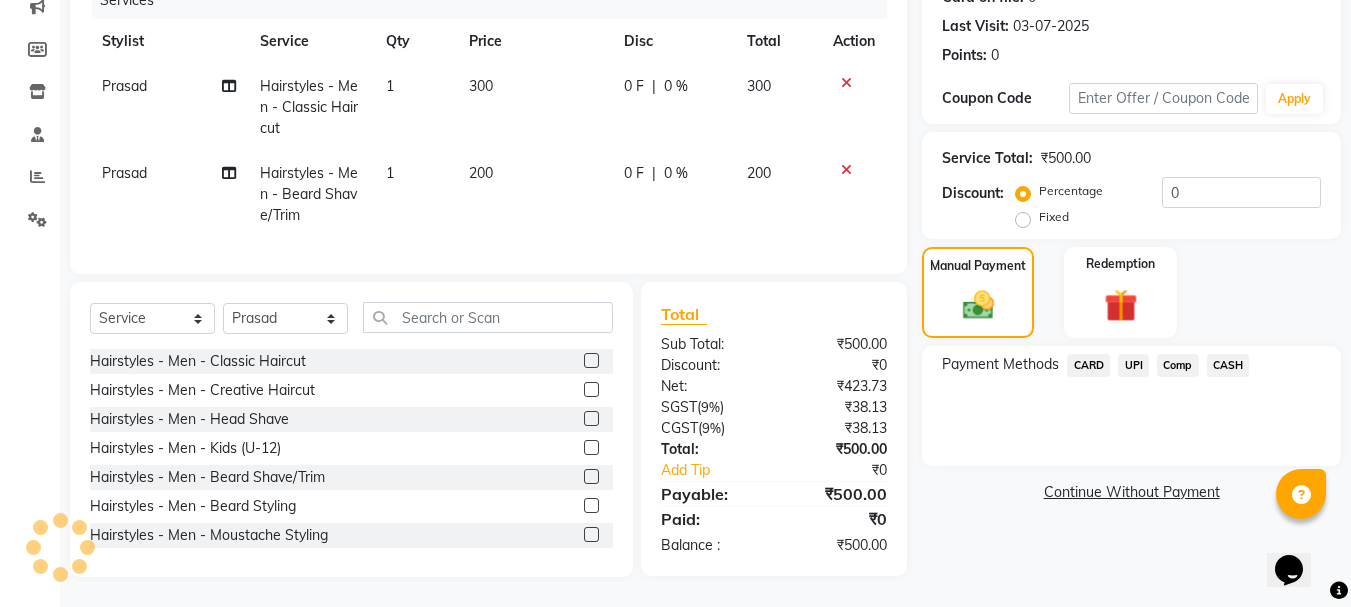 click on "UPI" 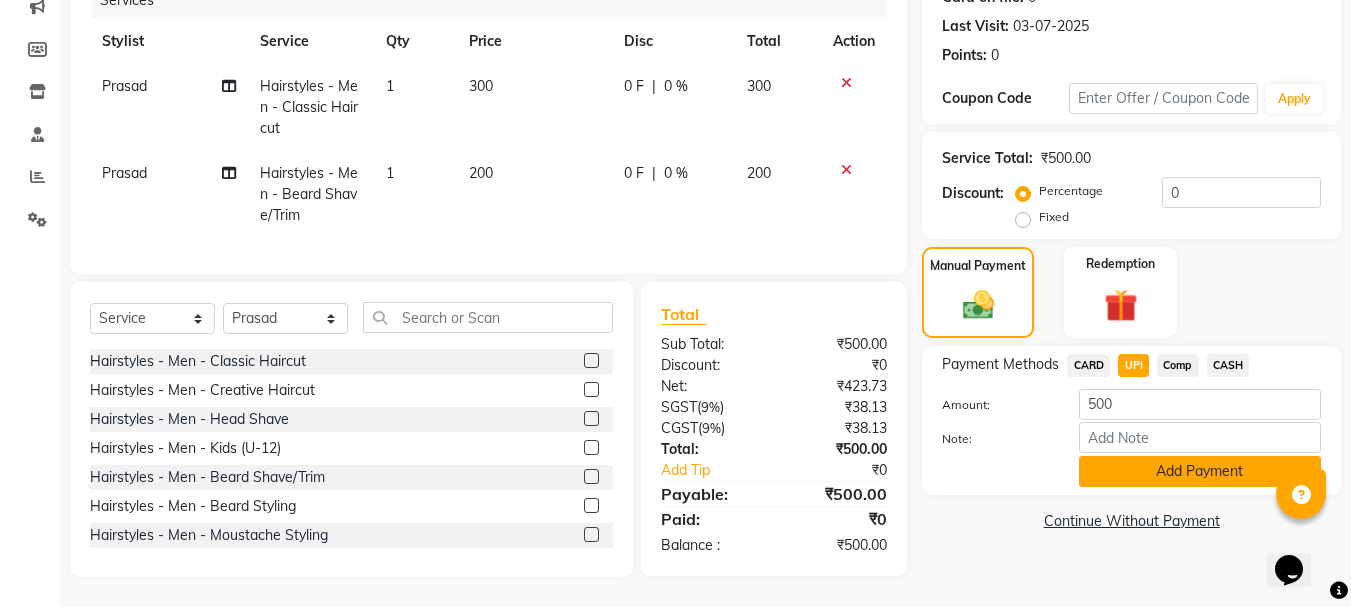 click on "Add Payment" 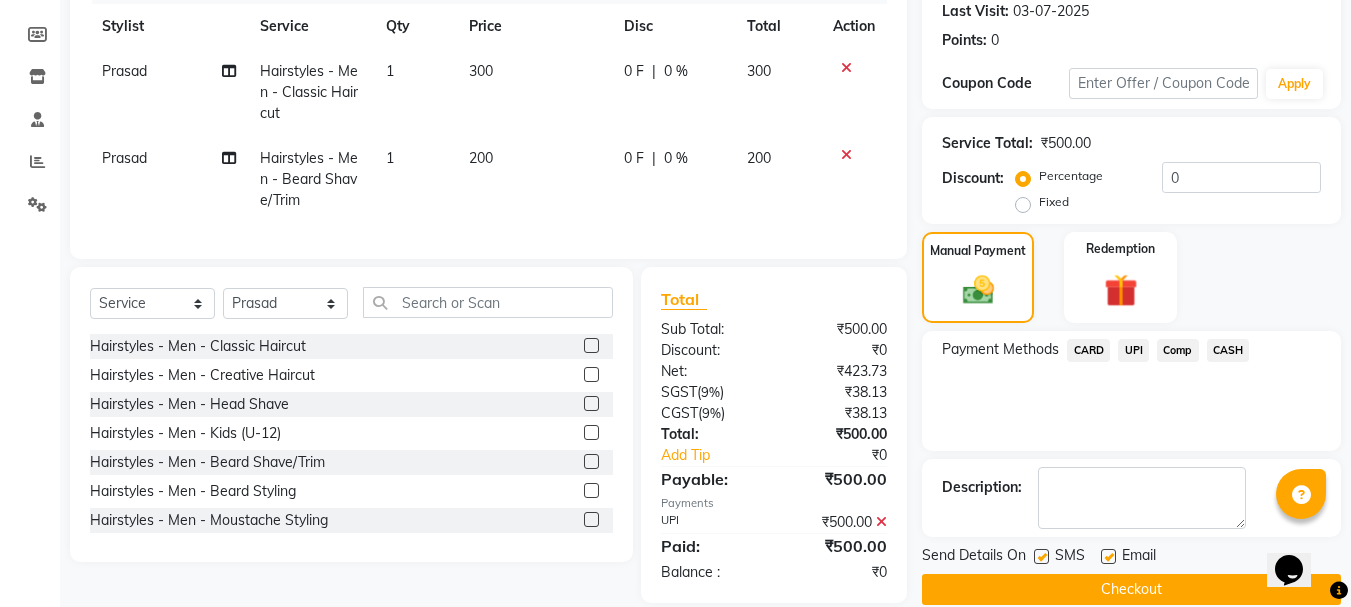 scroll, scrollTop: 322, scrollLeft: 0, axis: vertical 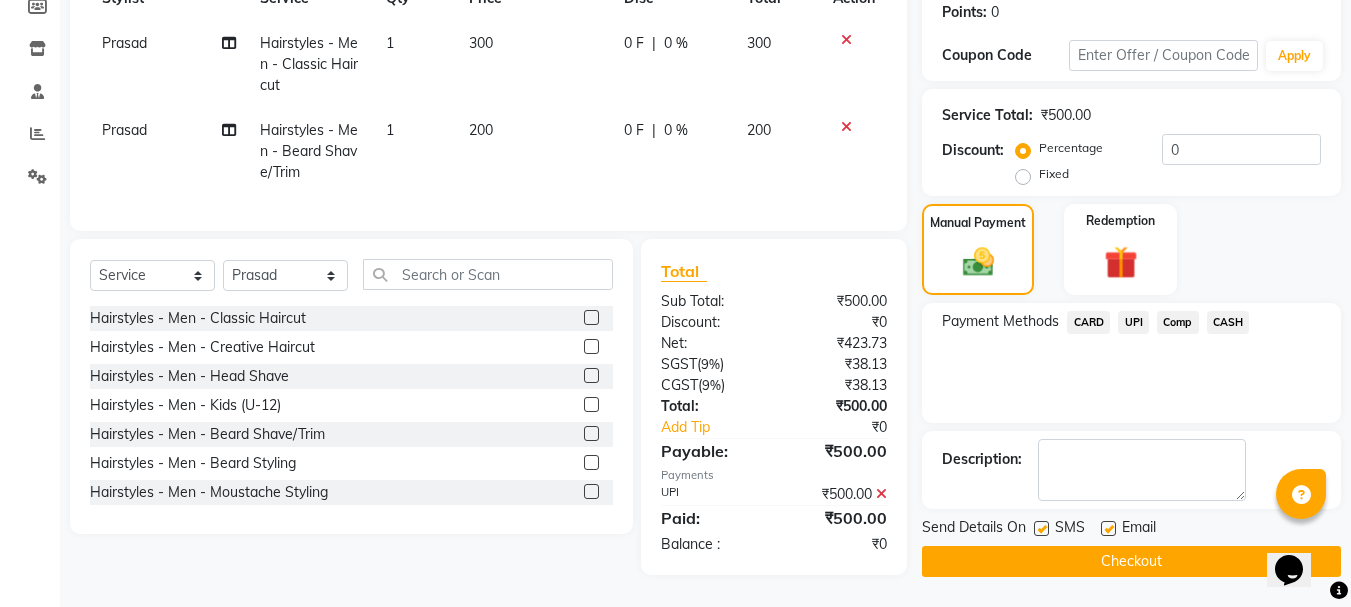 click on "Checkout" 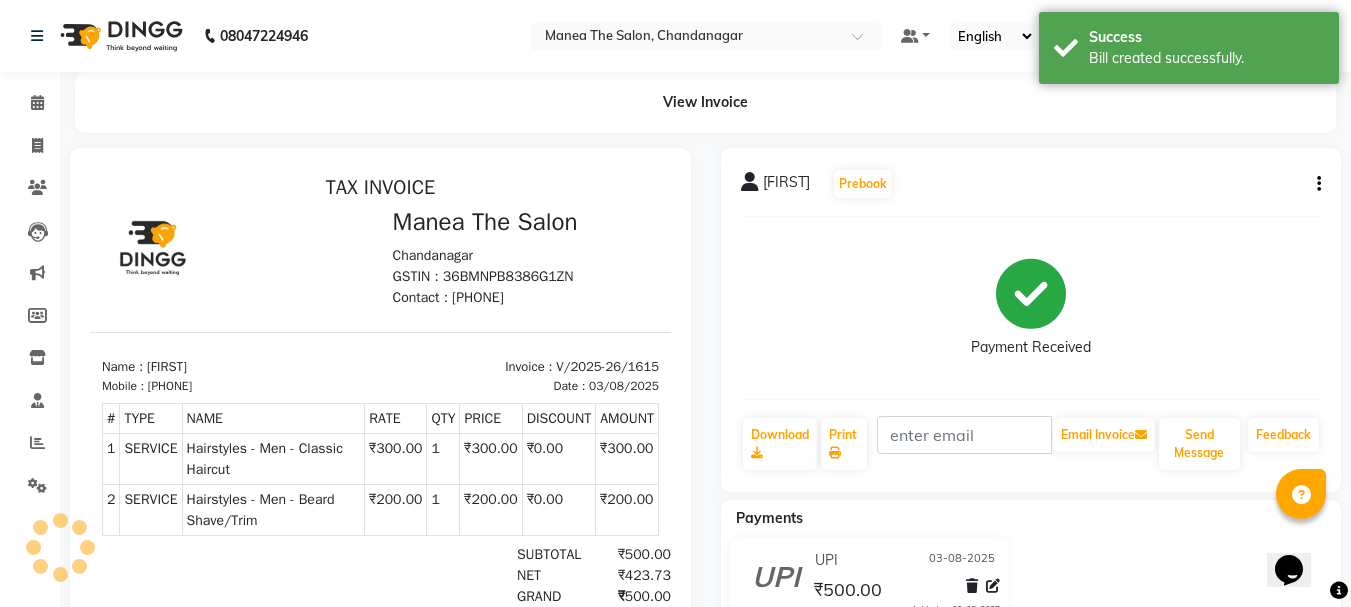 scroll, scrollTop: 0, scrollLeft: 0, axis: both 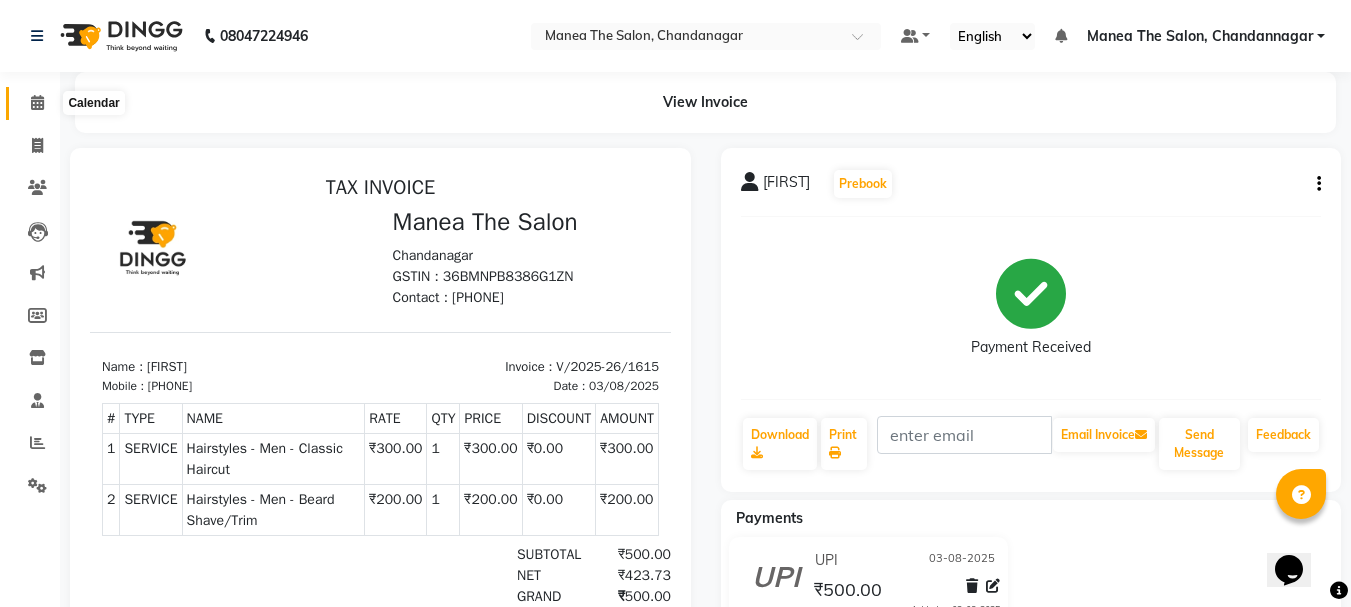 click 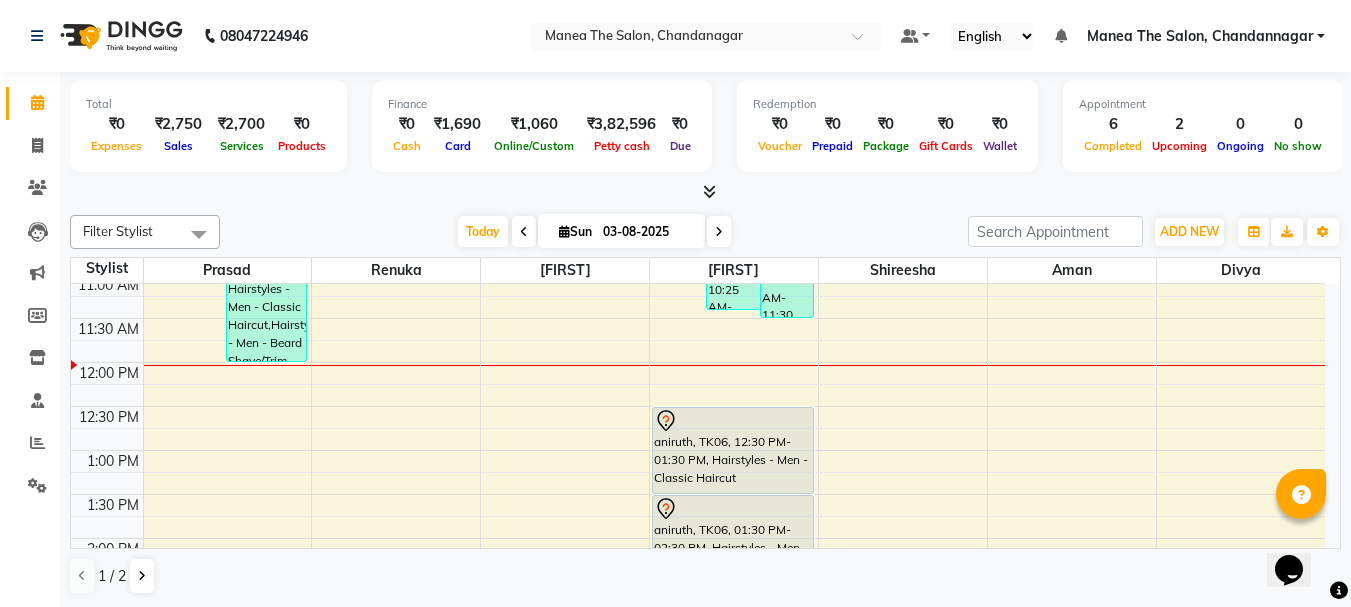 scroll, scrollTop: 300, scrollLeft: 0, axis: vertical 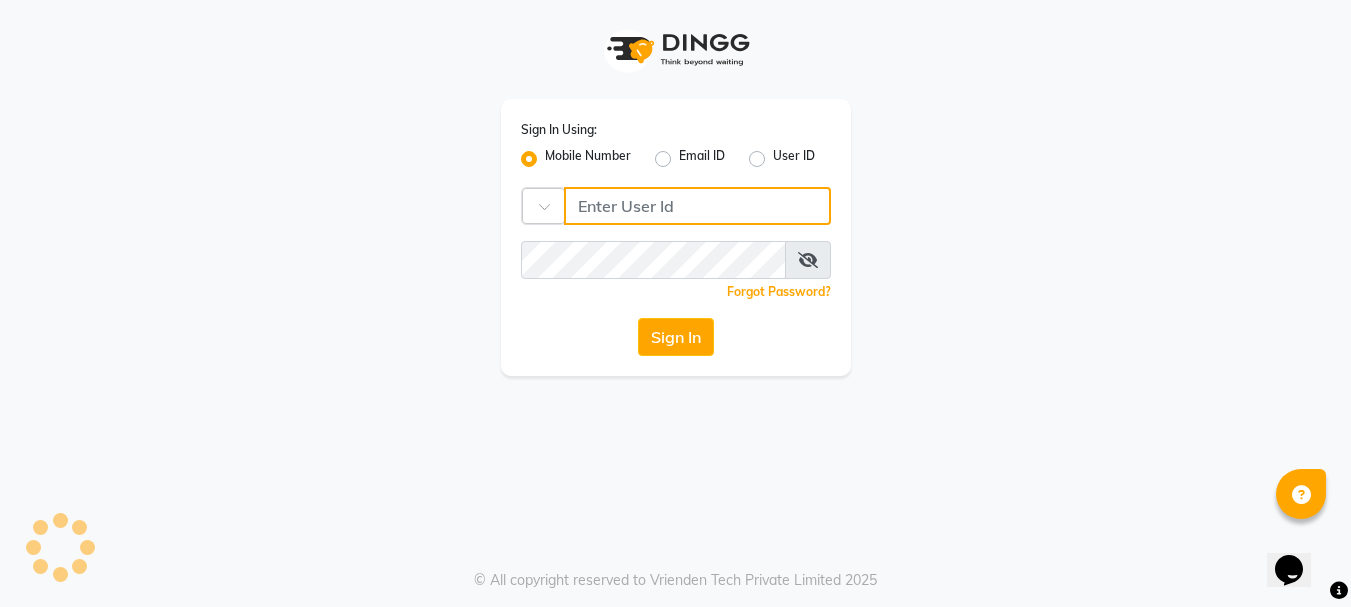 type on "9346469616" 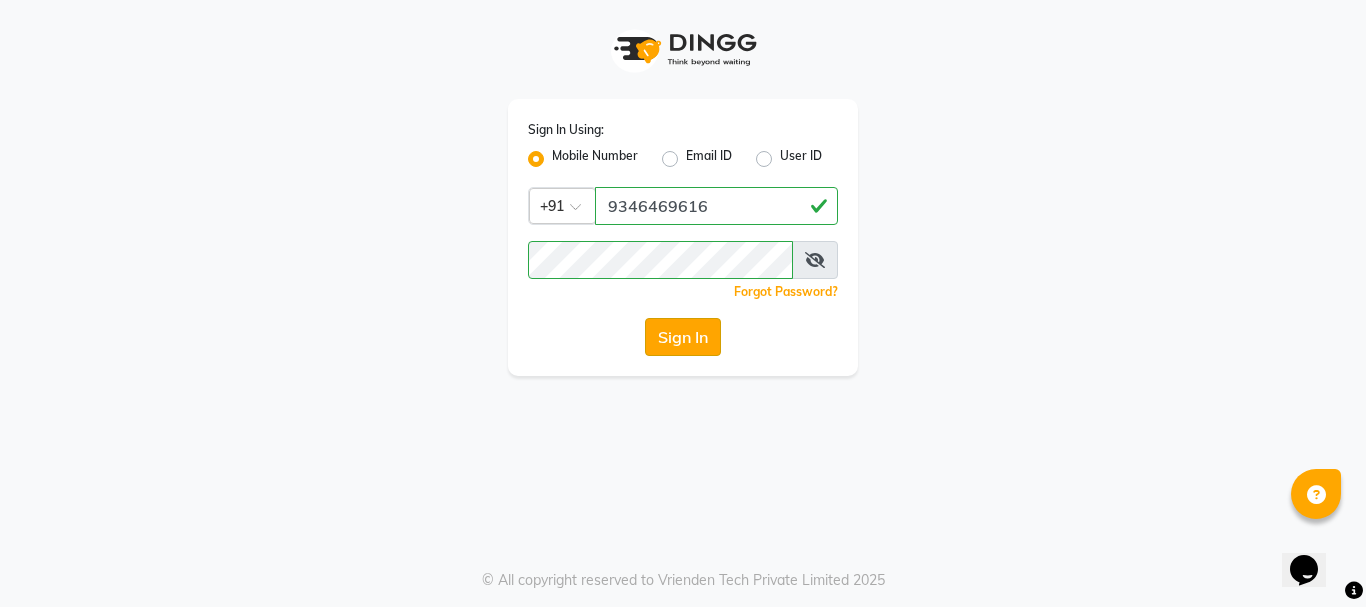 click on "Sign In" 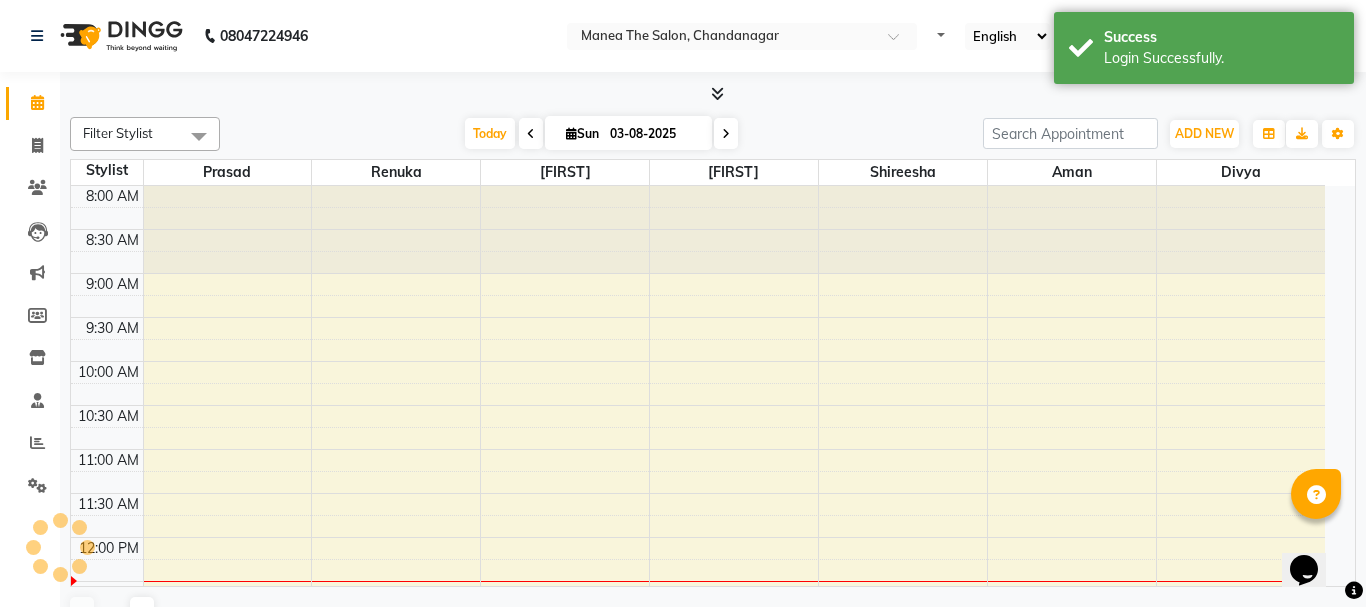 select on "en" 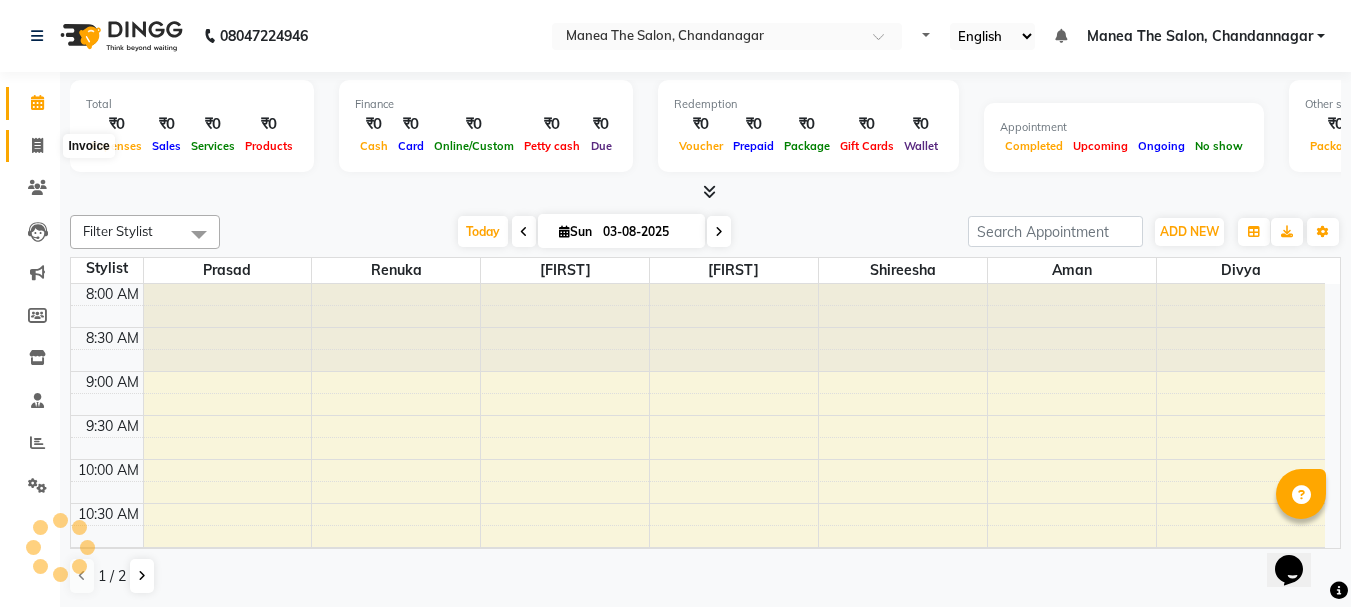 scroll, scrollTop: 0, scrollLeft: 0, axis: both 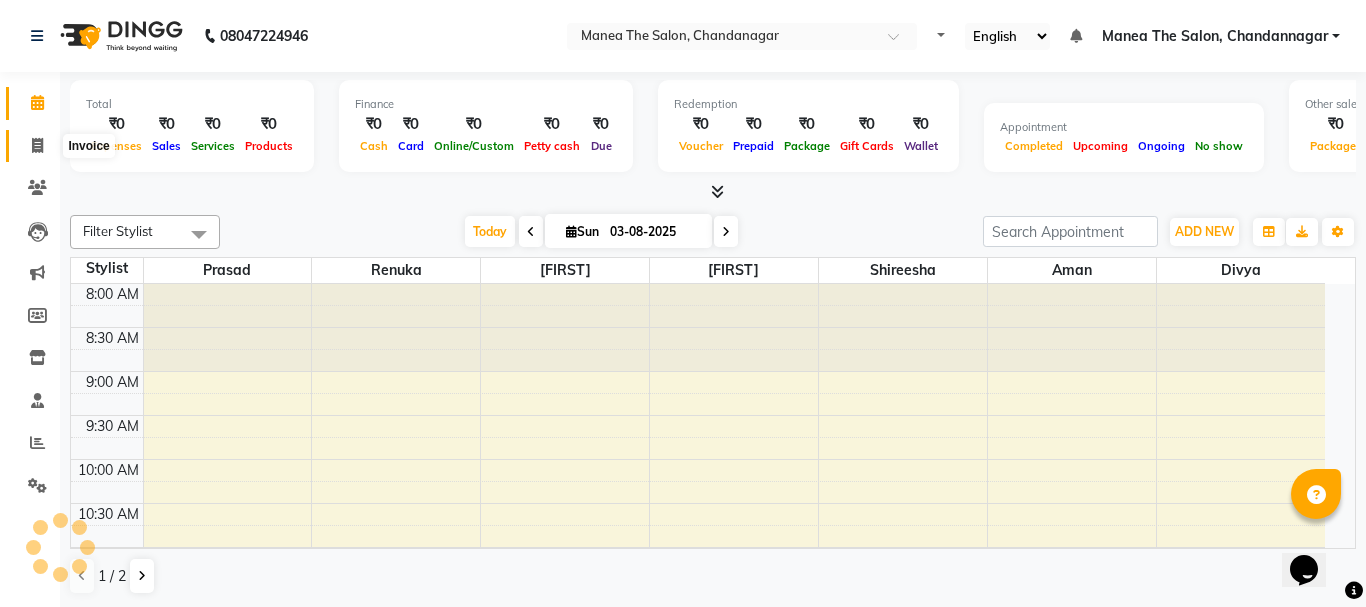 select on "service" 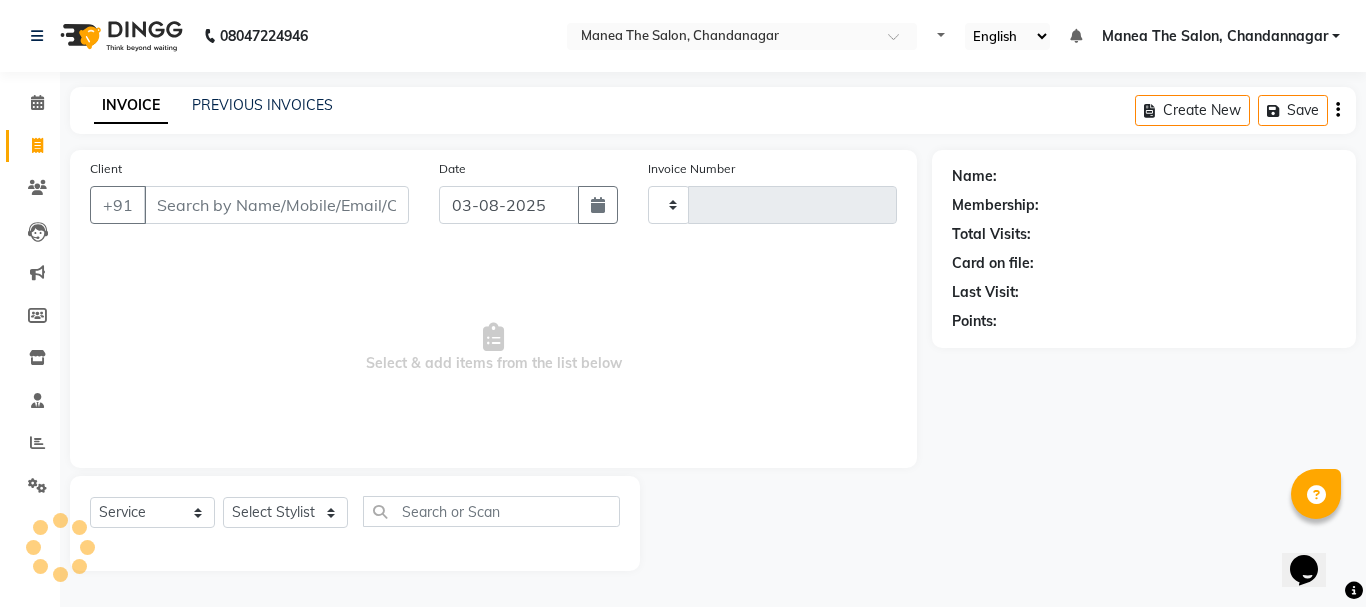 type on "1616" 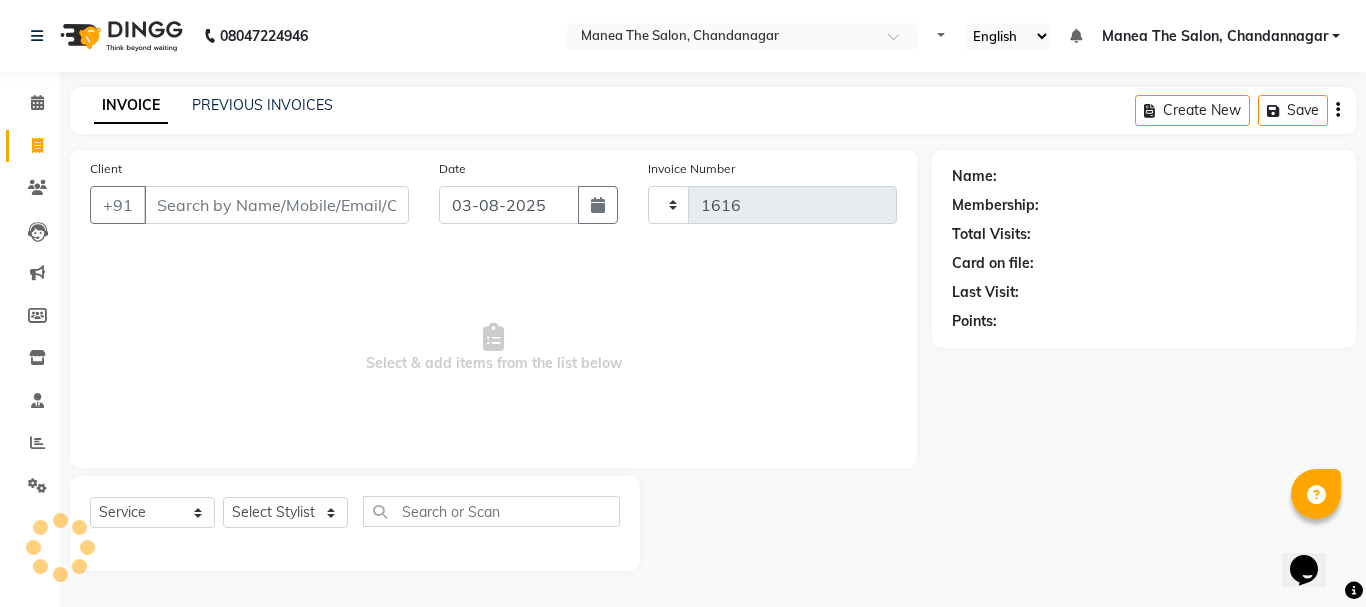 select on "7351" 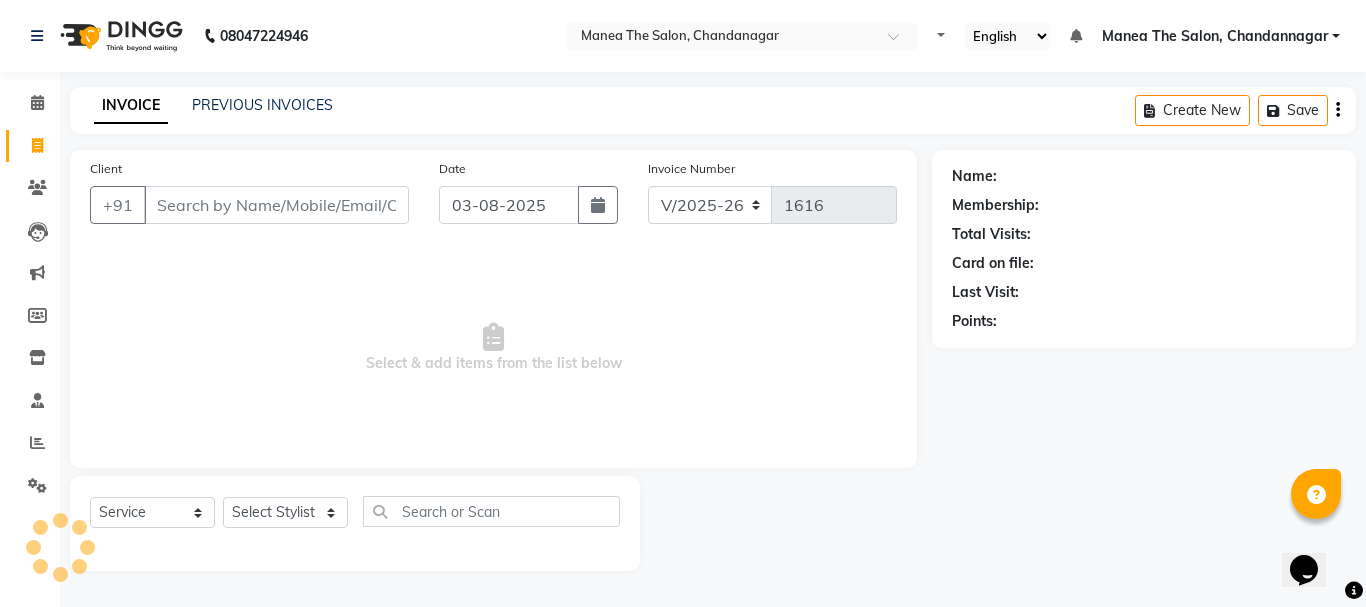 click on "Client" at bounding box center [276, 205] 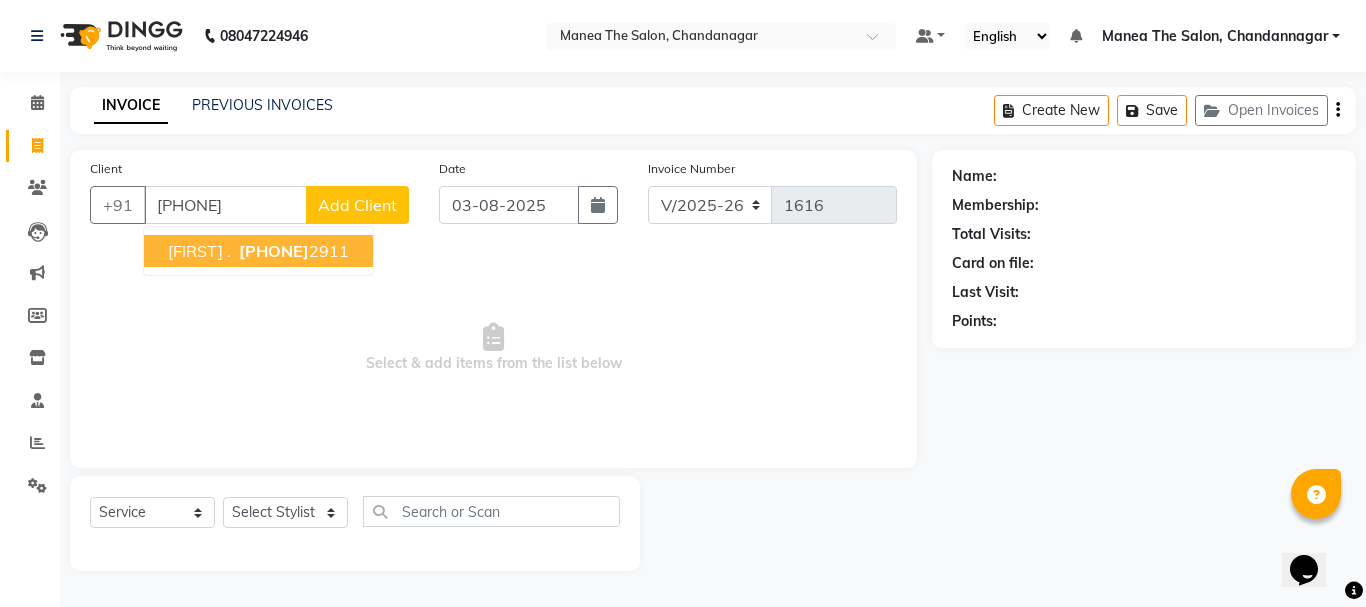 click on "[PHONE]" at bounding box center [274, 251] 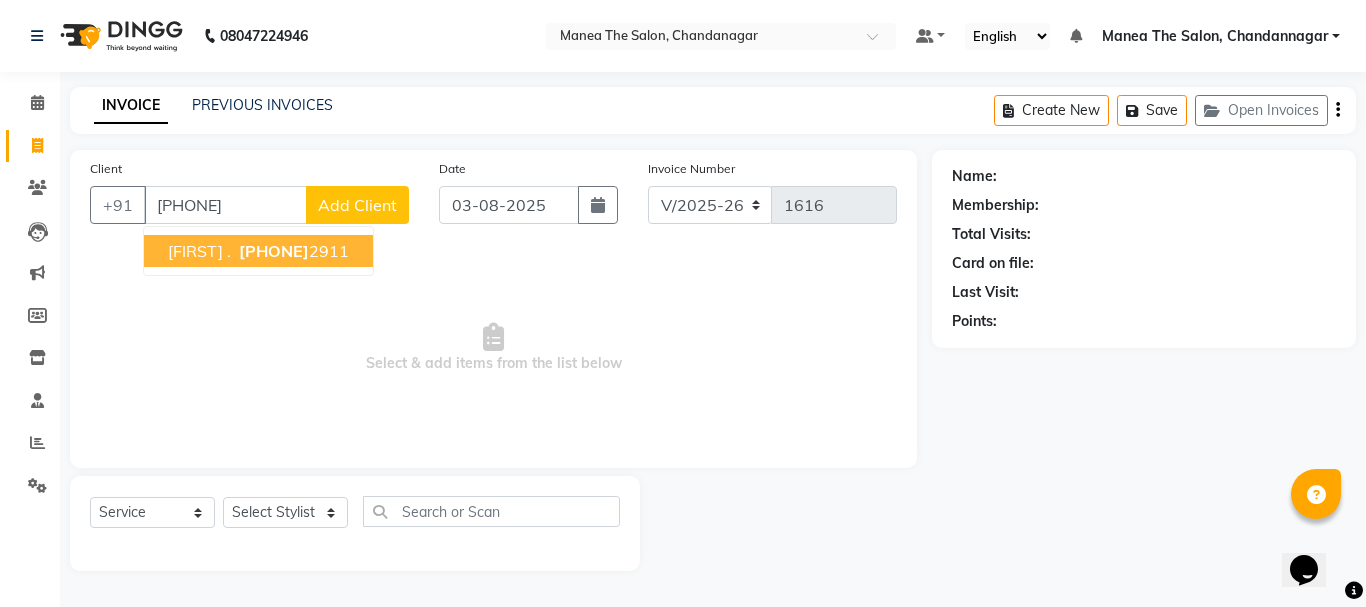 type on "[PHONE]" 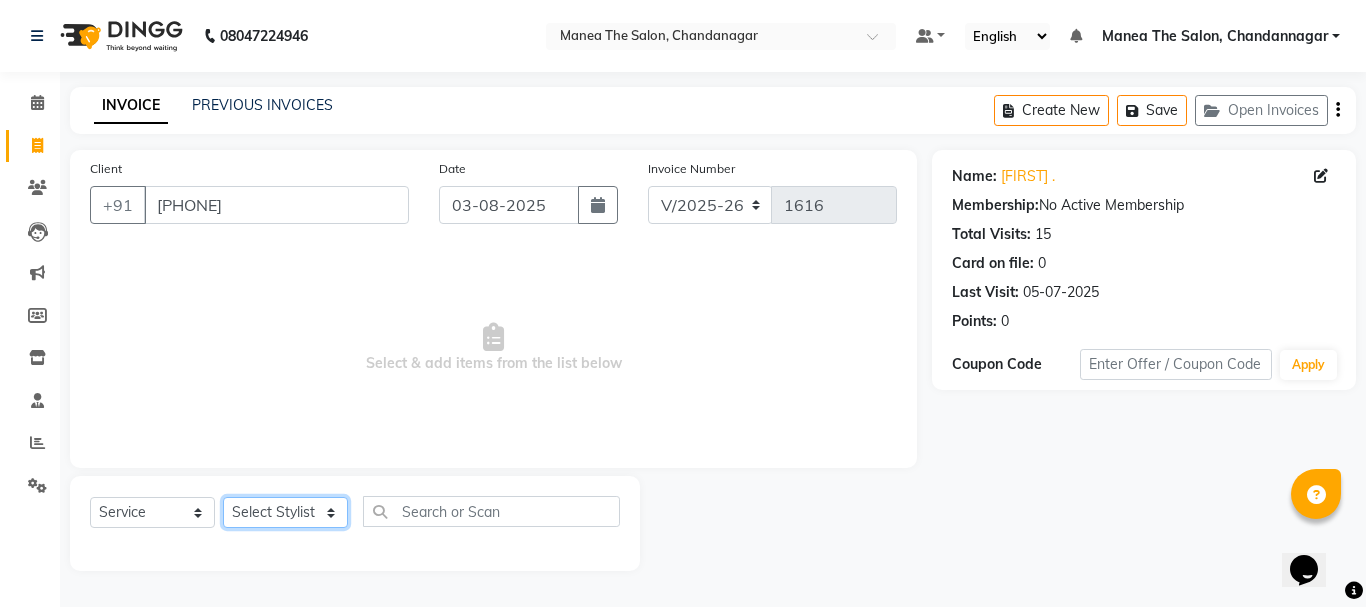 click on "Select Stylist [FIRST] [LAST] [FIRST] [LAST] [FIRST] [LAST] [FIRST] [LAST] [FIRST] [LAST]" 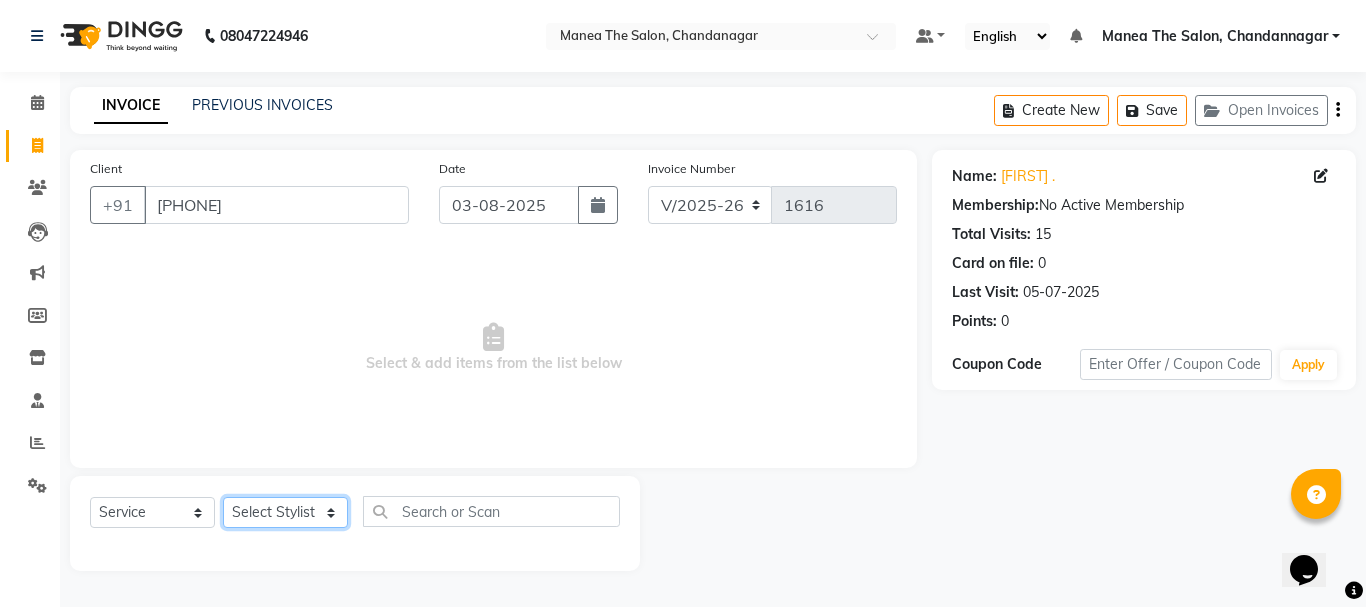 select on "68191" 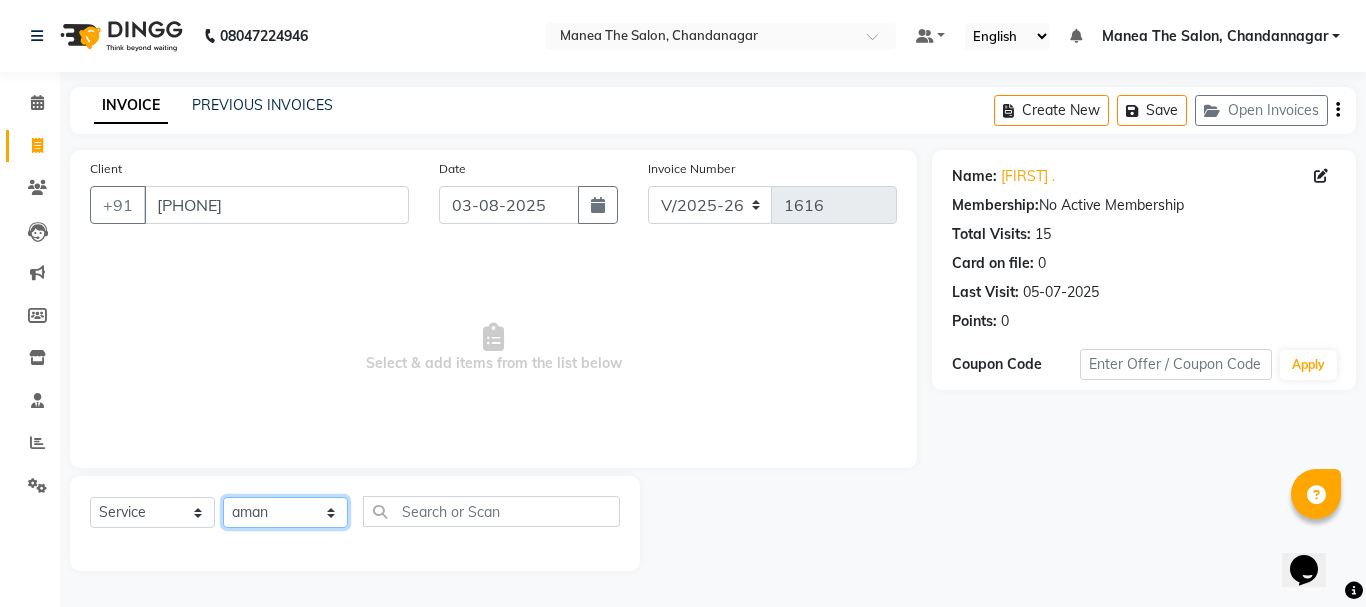 click on "Select Stylist [FIRST] [LAST] [FIRST] [LAST] [FIRST] [LAST] [FIRST] [LAST] [FIRST] [LAST]" 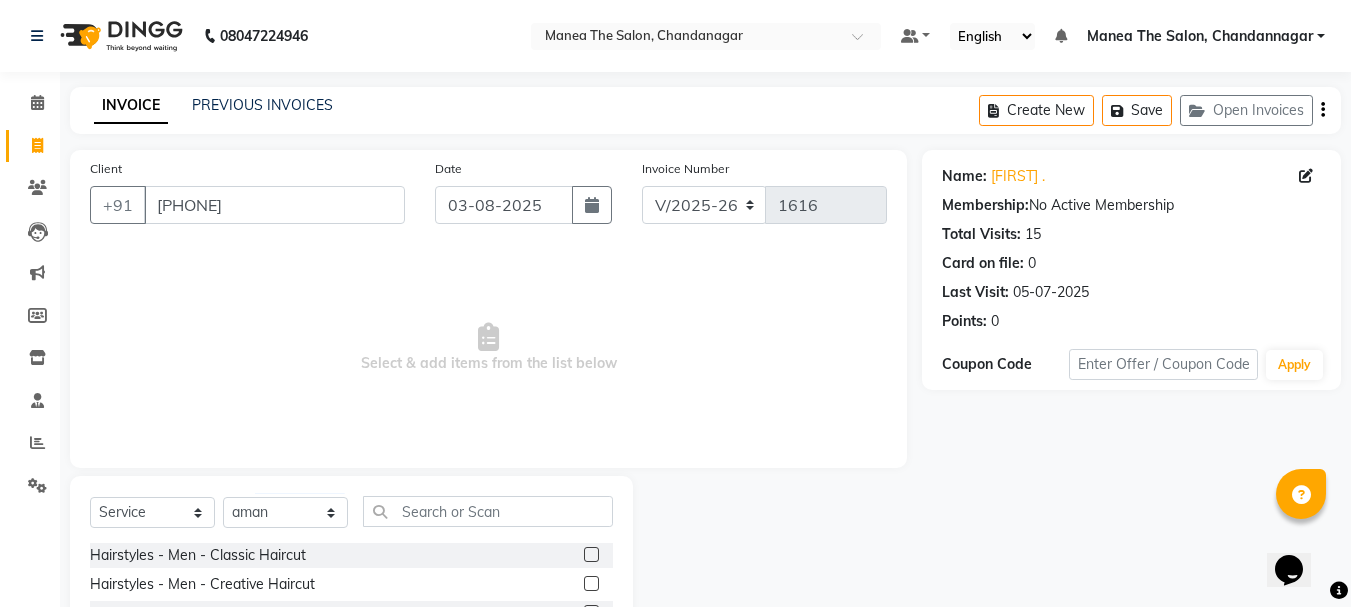 click 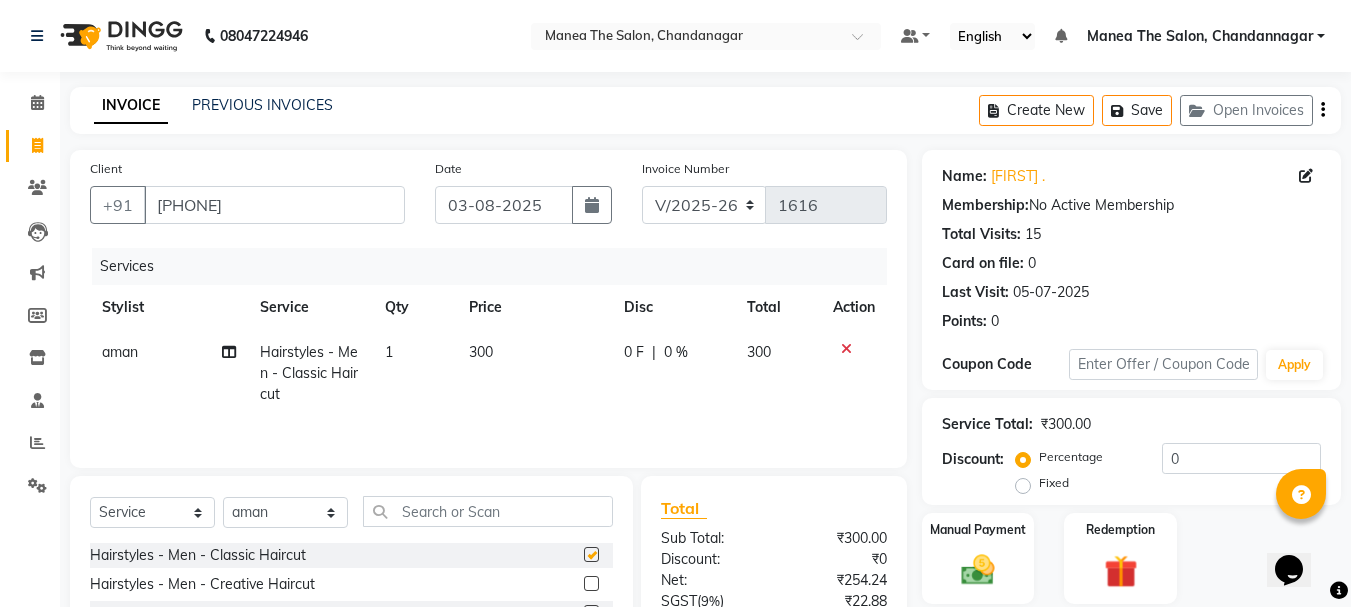 checkbox on "false" 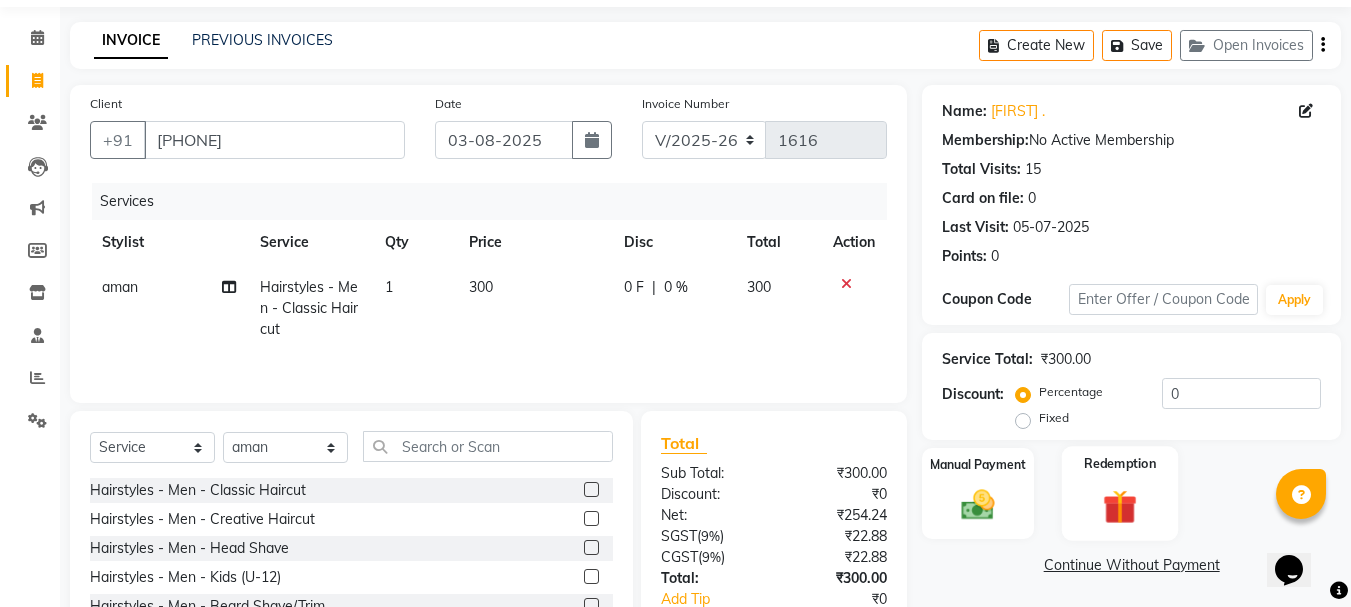 scroll, scrollTop: 100, scrollLeft: 0, axis: vertical 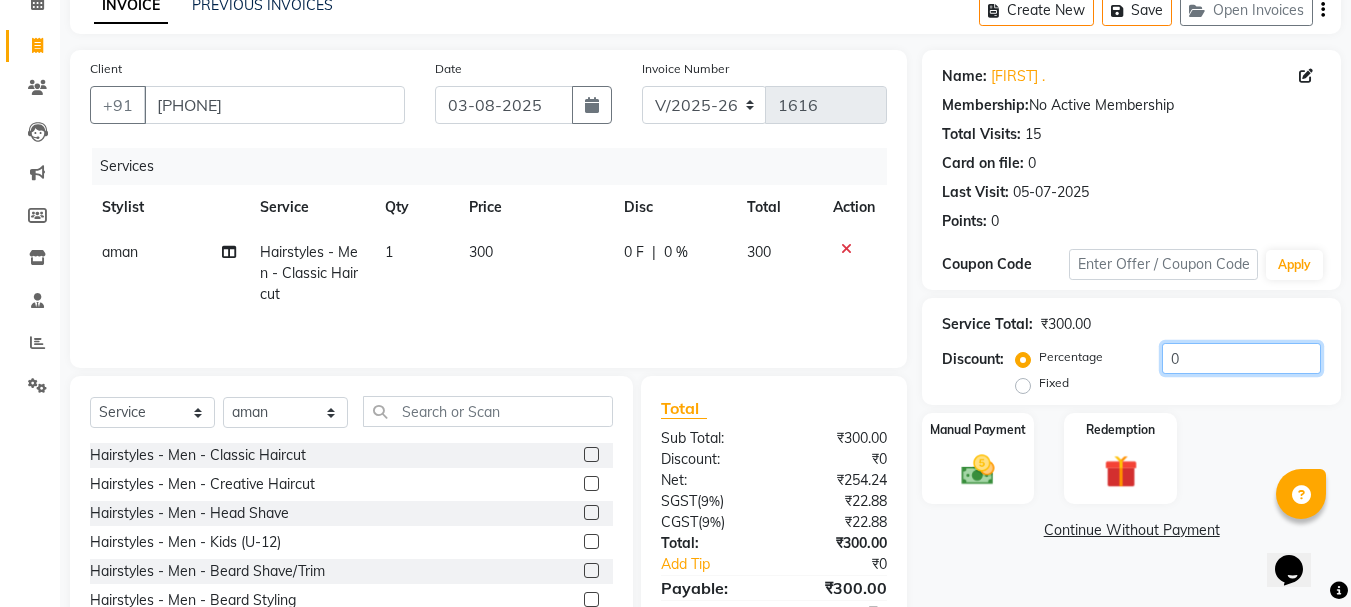click on "0" 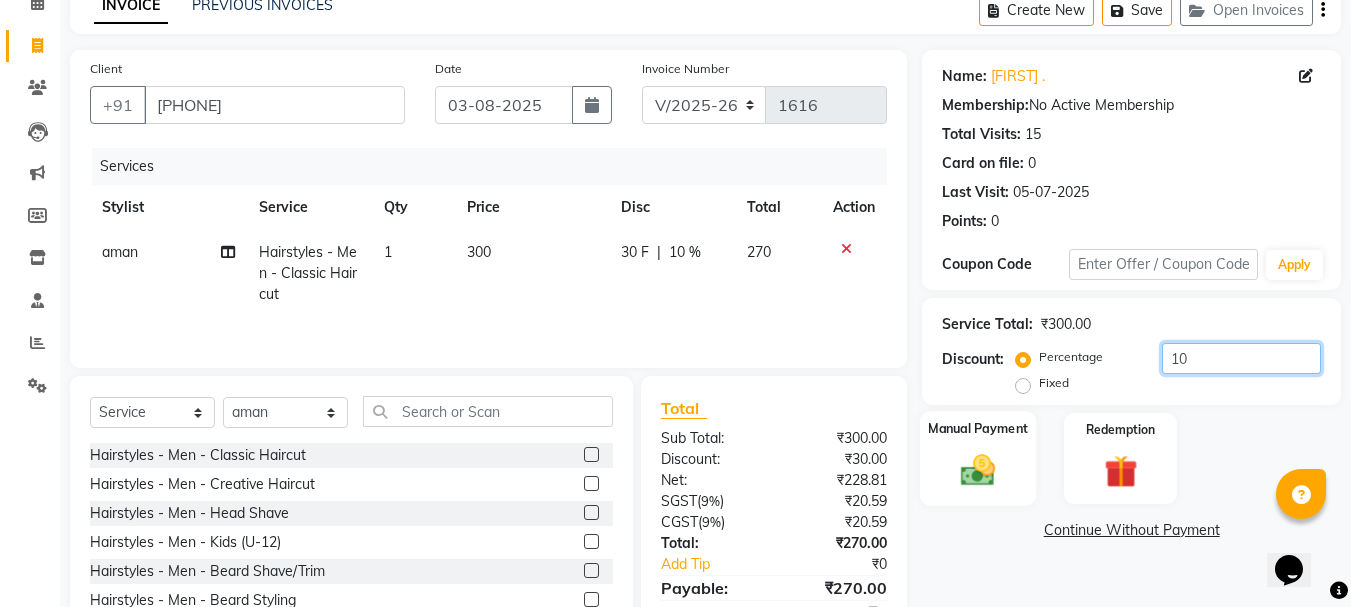 type on "10" 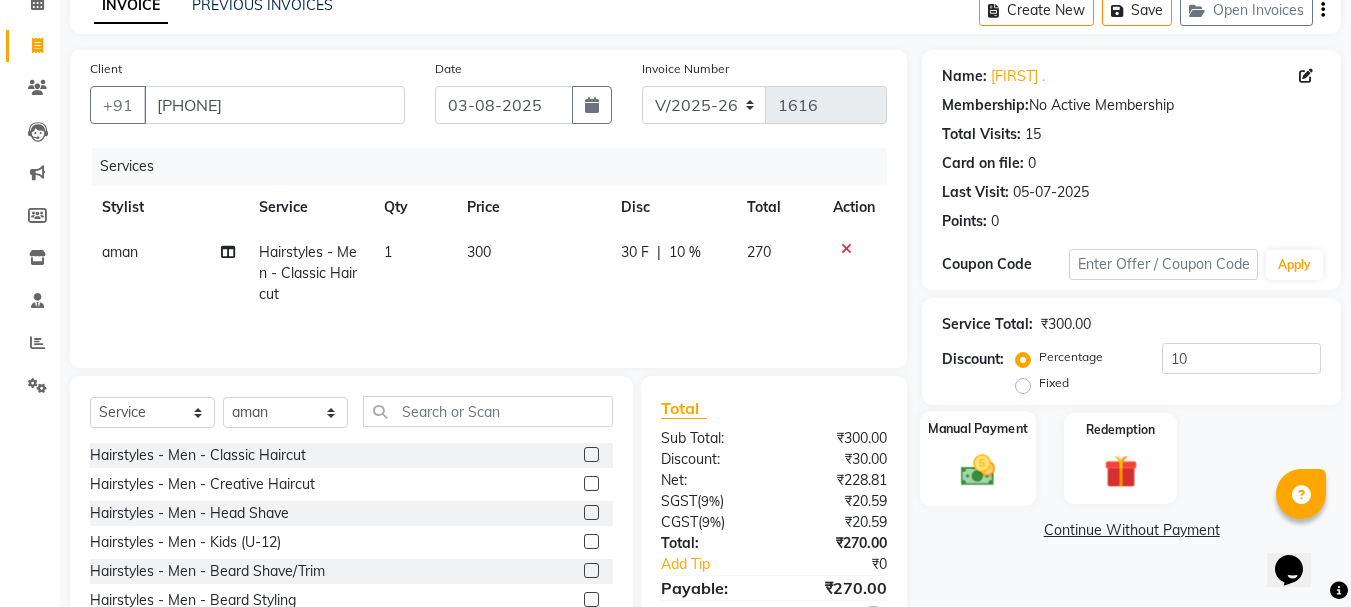 click 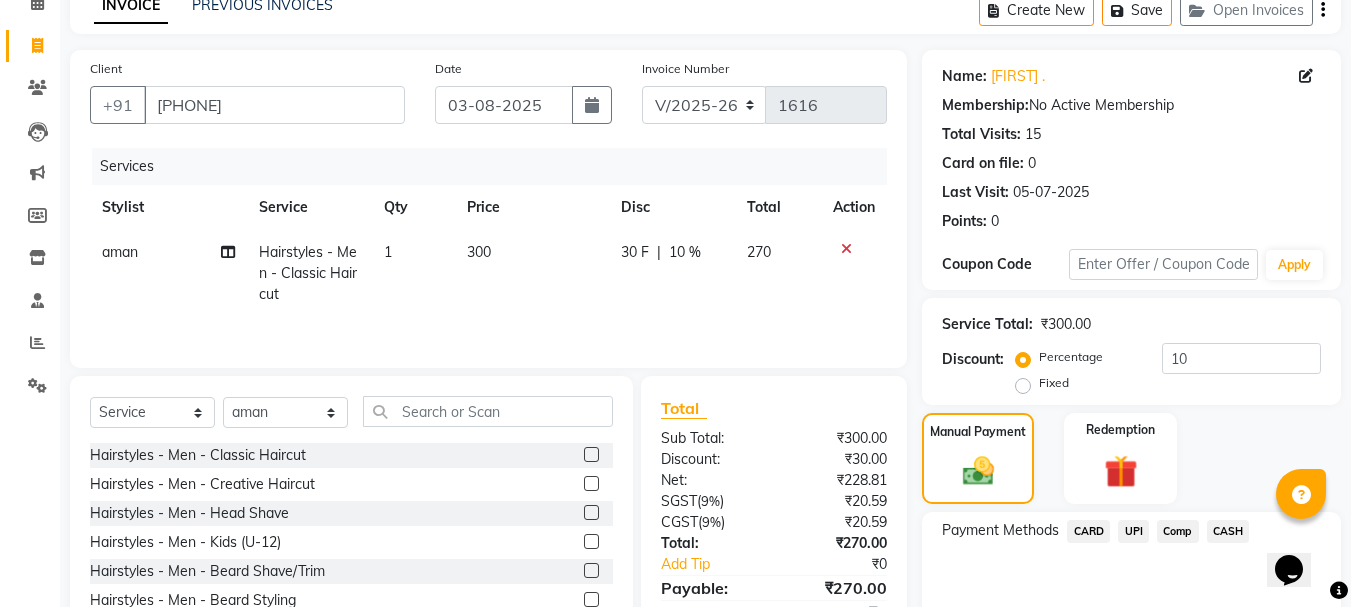 scroll, scrollTop: 196, scrollLeft: 0, axis: vertical 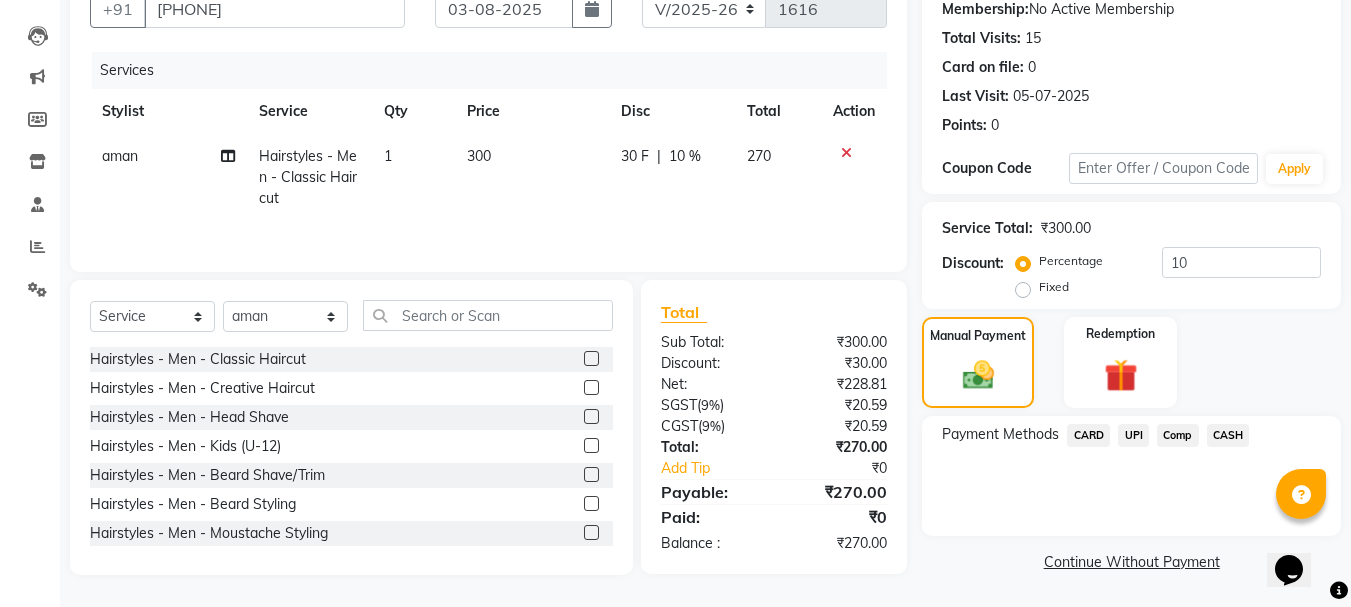 click on "UPI" 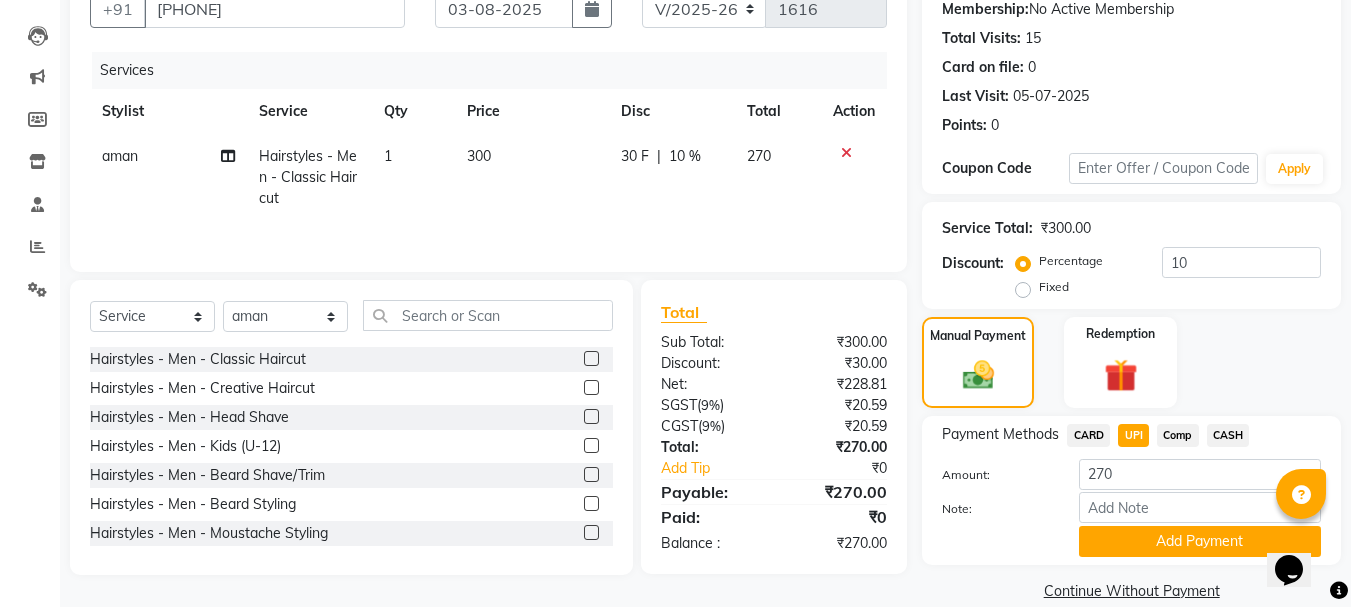 click on "Add Payment" 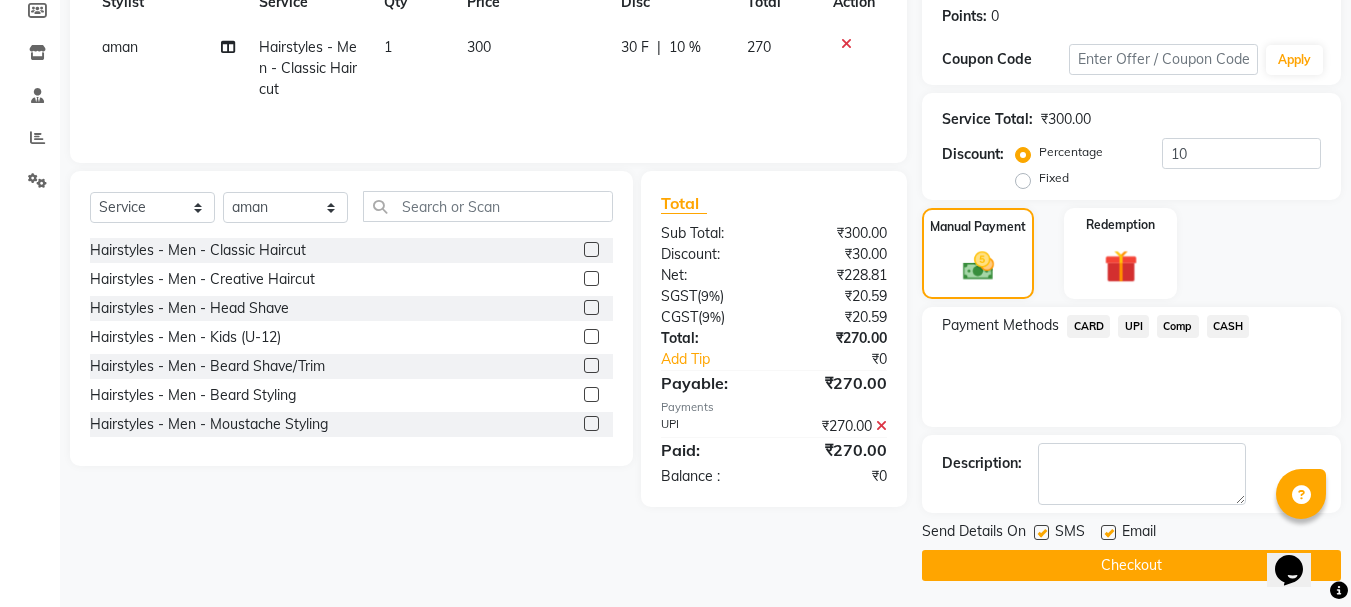 scroll, scrollTop: 309, scrollLeft: 0, axis: vertical 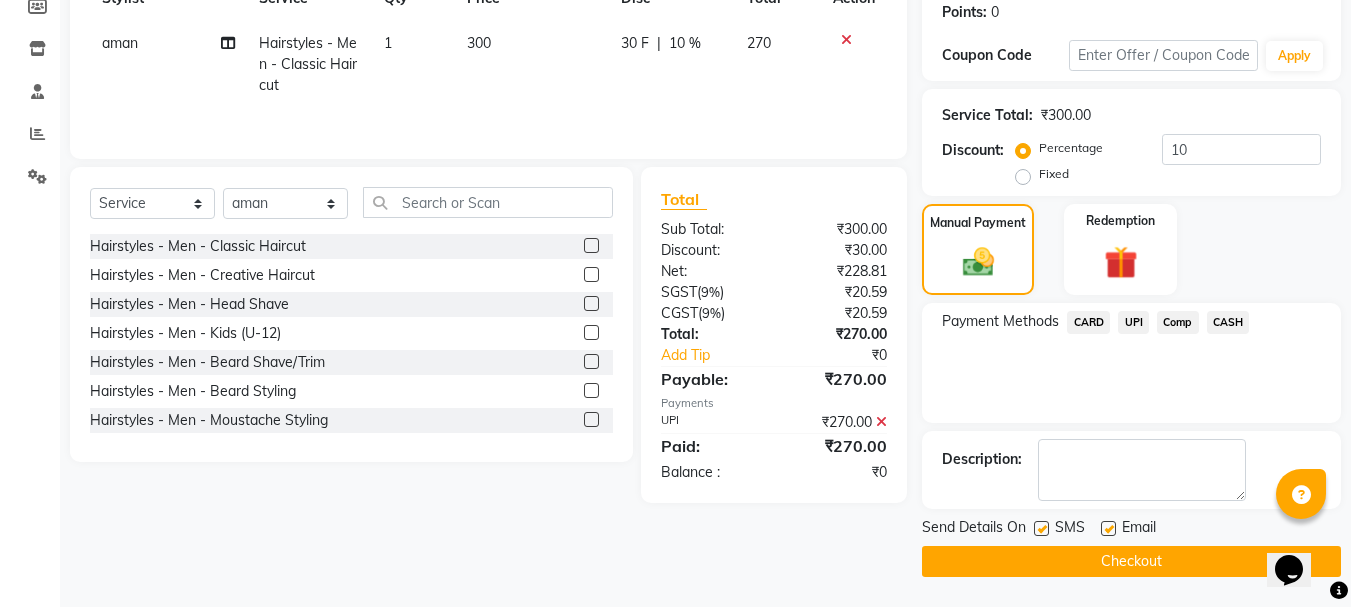 click on "Checkout" 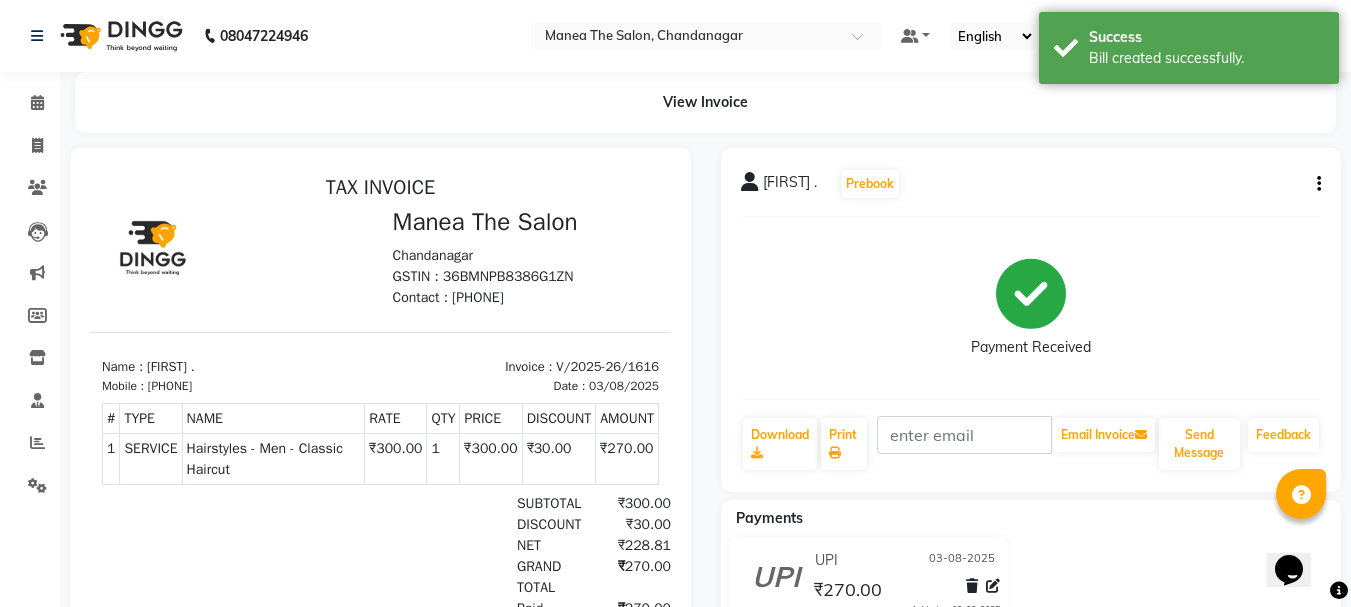 scroll, scrollTop: 0, scrollLeft: 0, axis: both 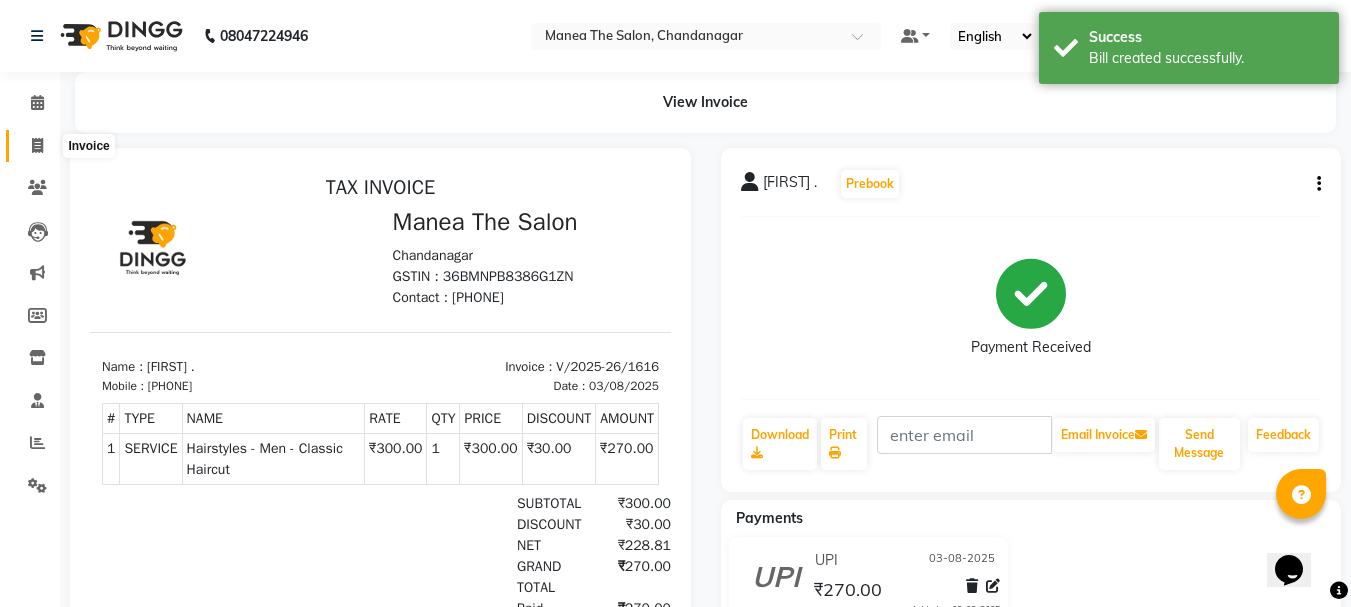 click 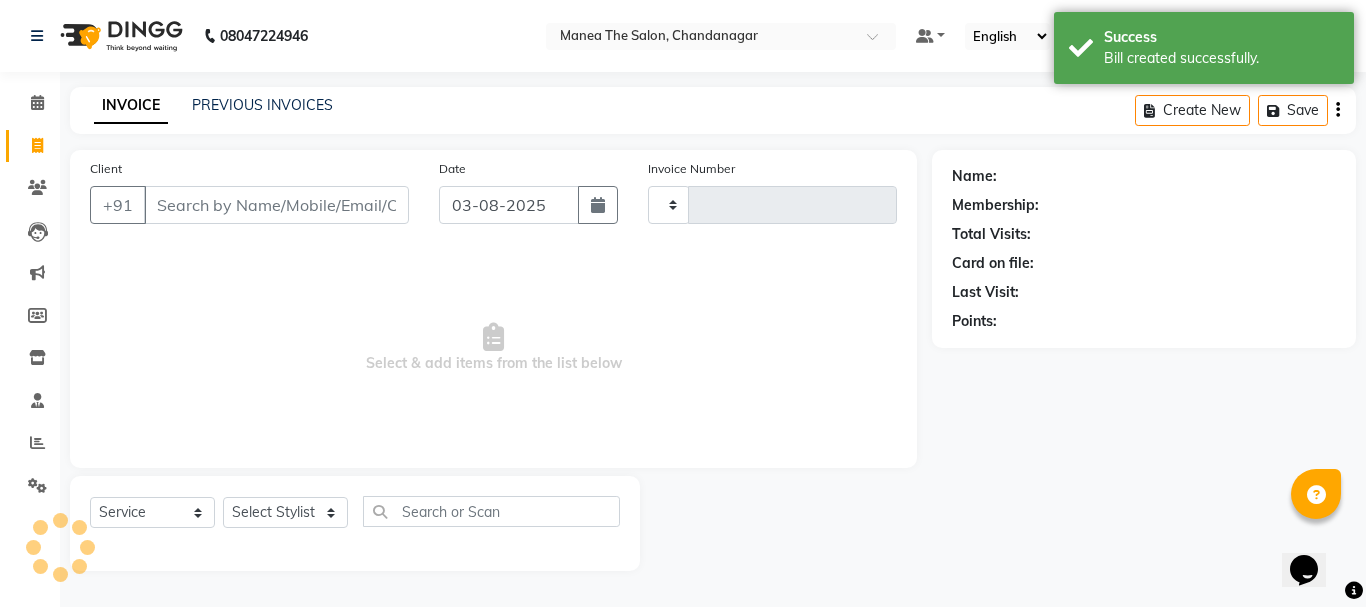 type on "1617" 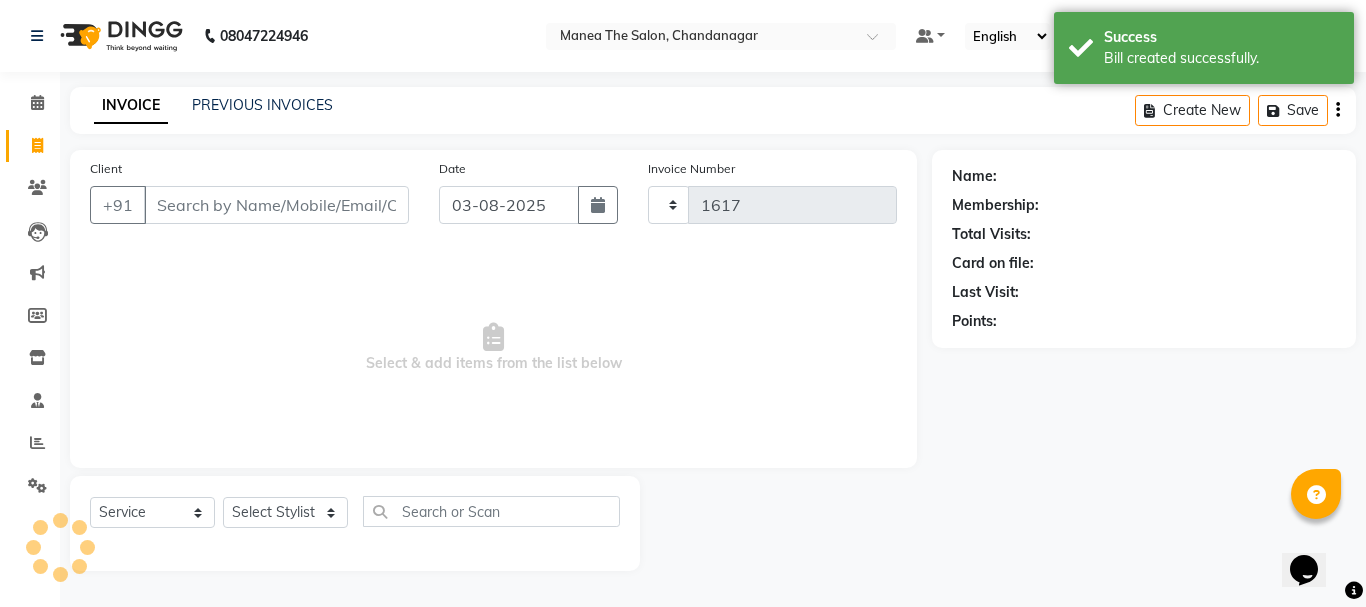 select on "7351" 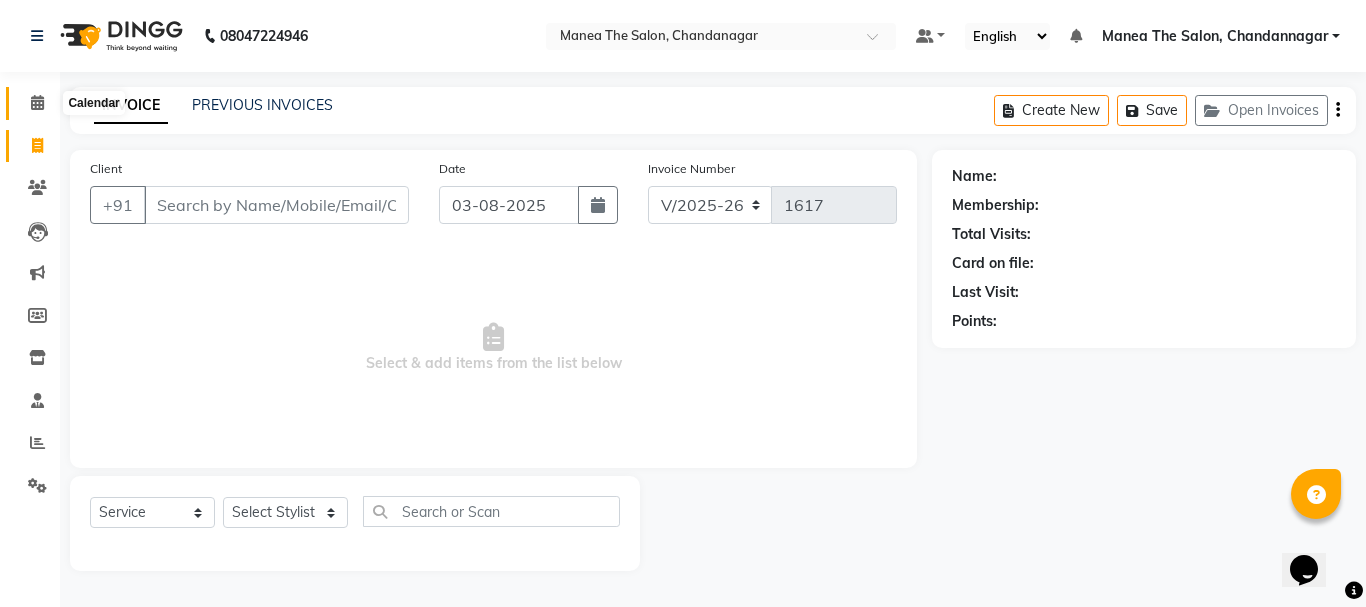 click 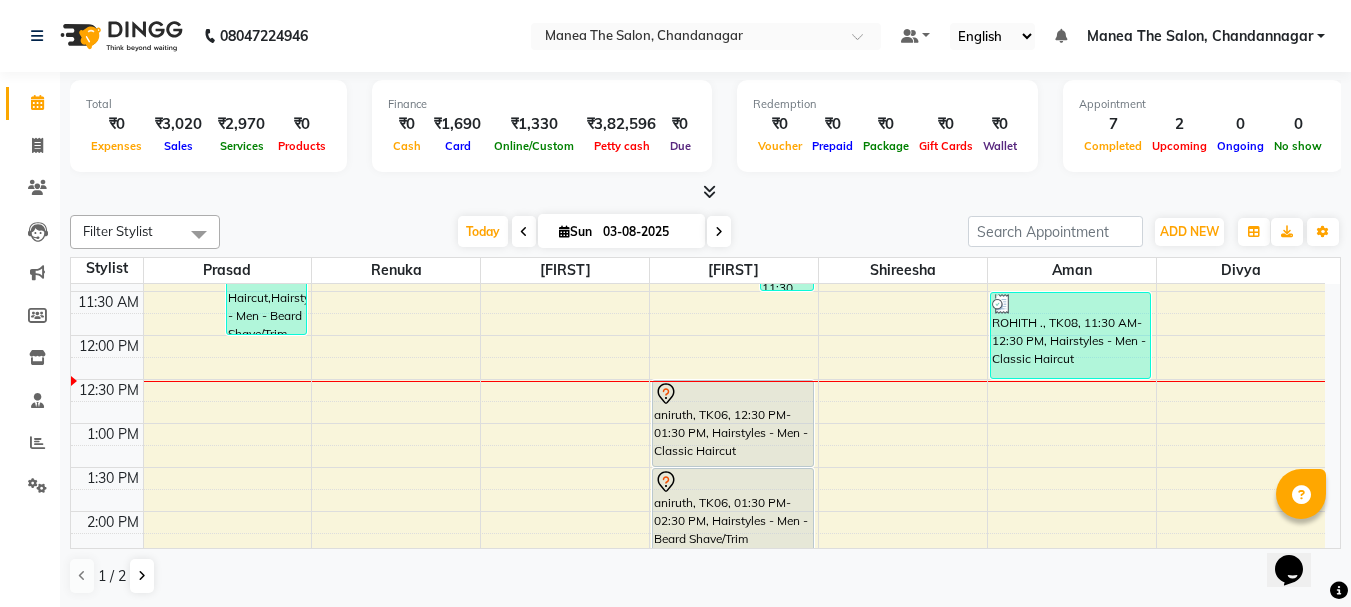 scroll, scrollTop: 0, scrollLeft: 0, axis: both 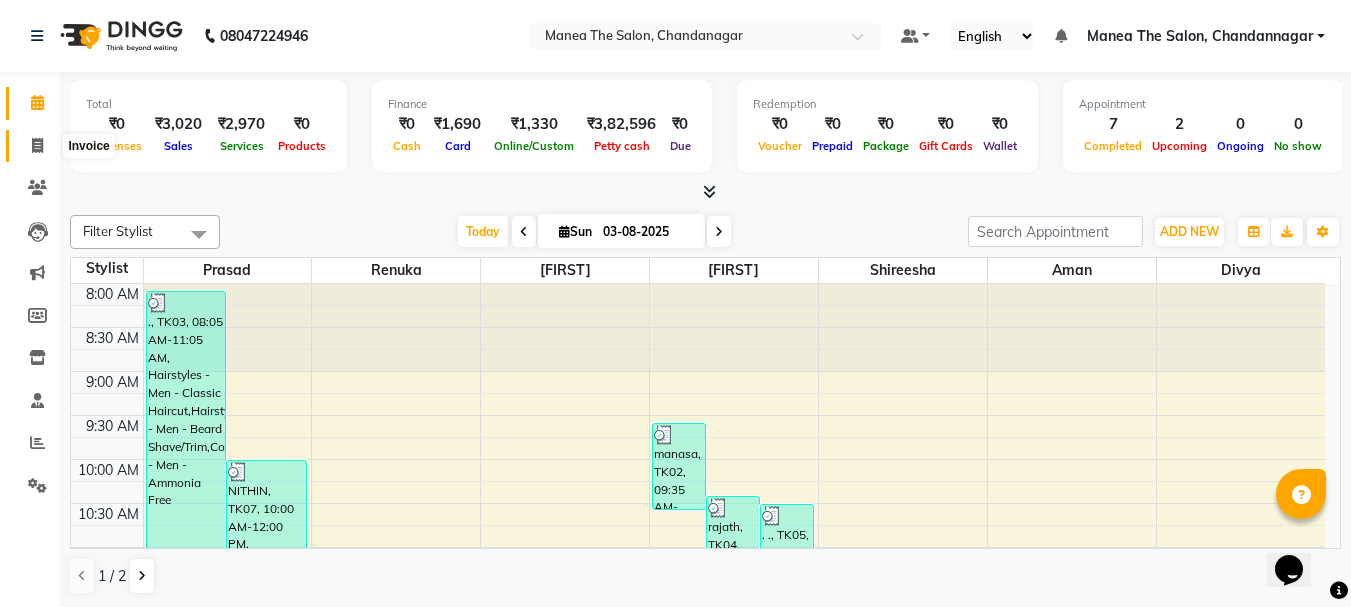 click 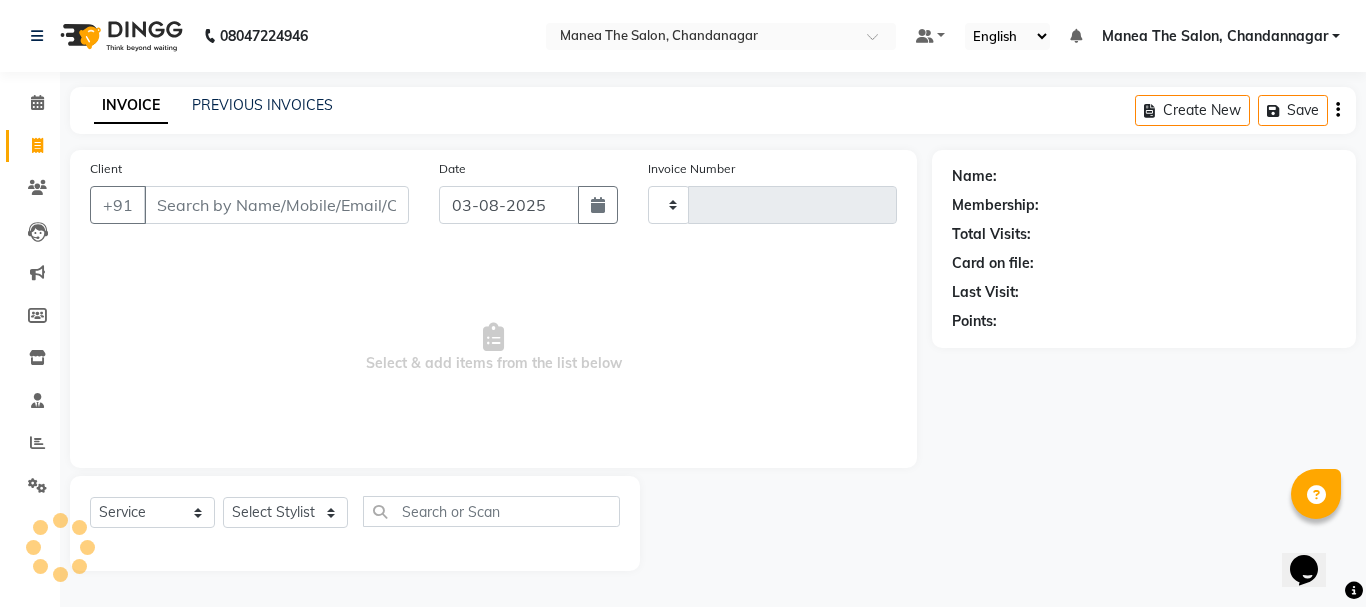 type on "1617" 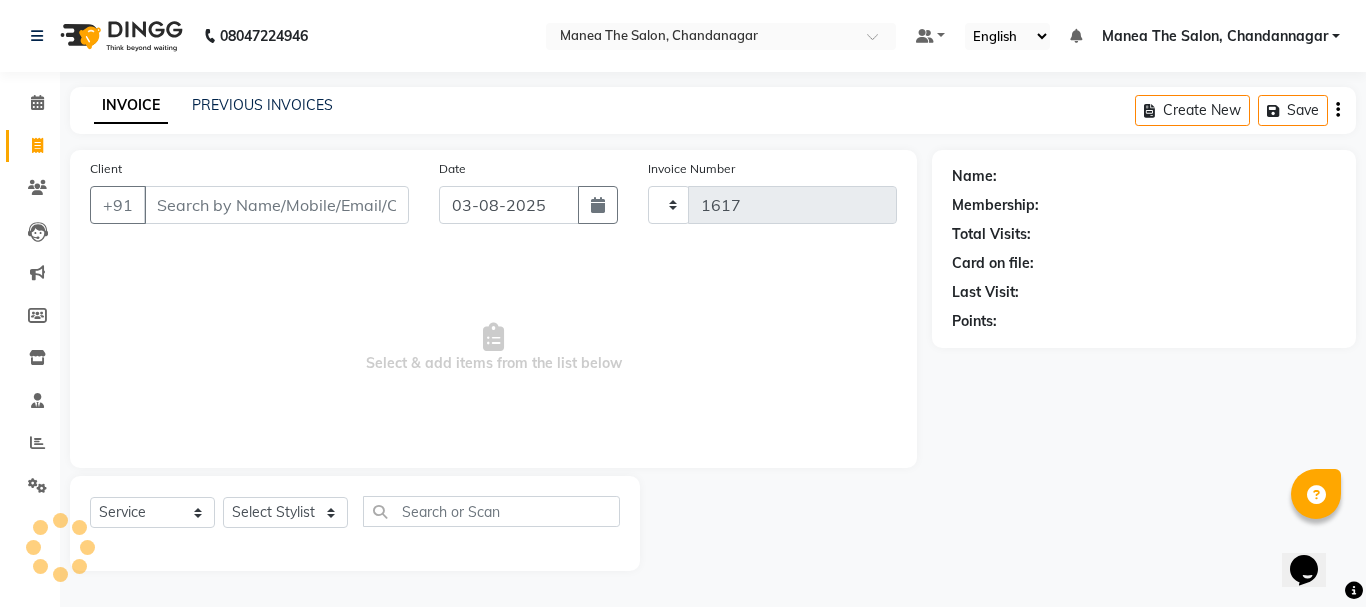 select on "7351" 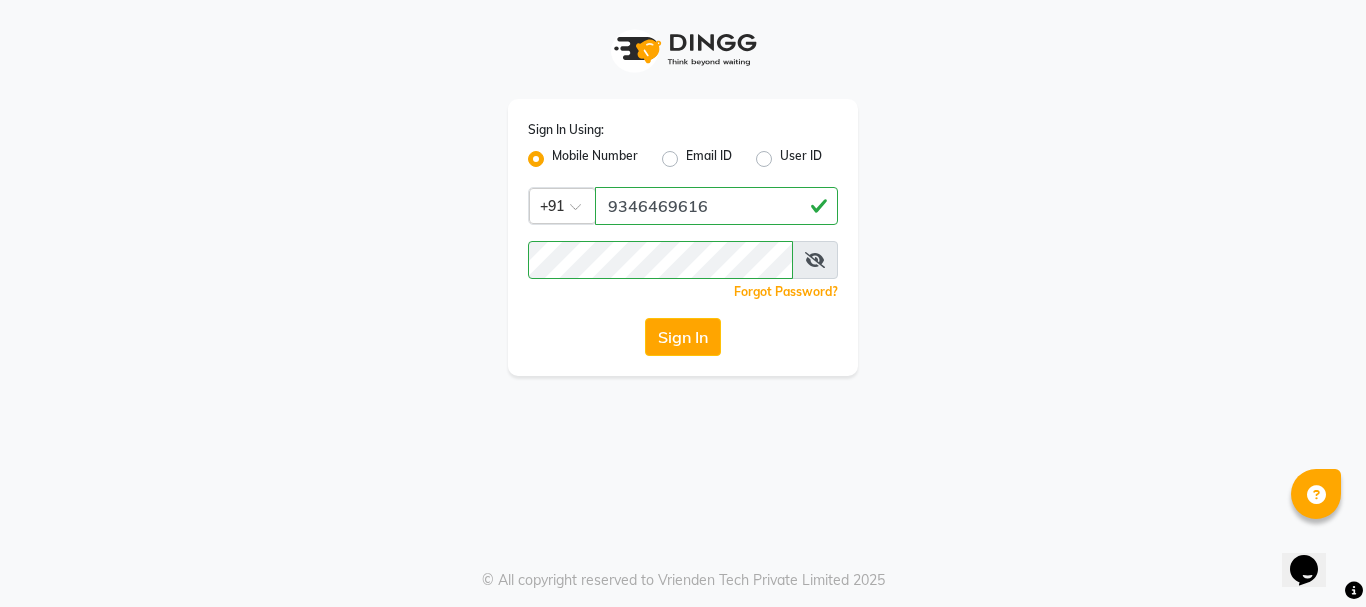 click on "Sign In Using: Mobile Number Email ID User ID Country Code × +91 [PHONE]  Remember me Forgot Password?  Sign In" 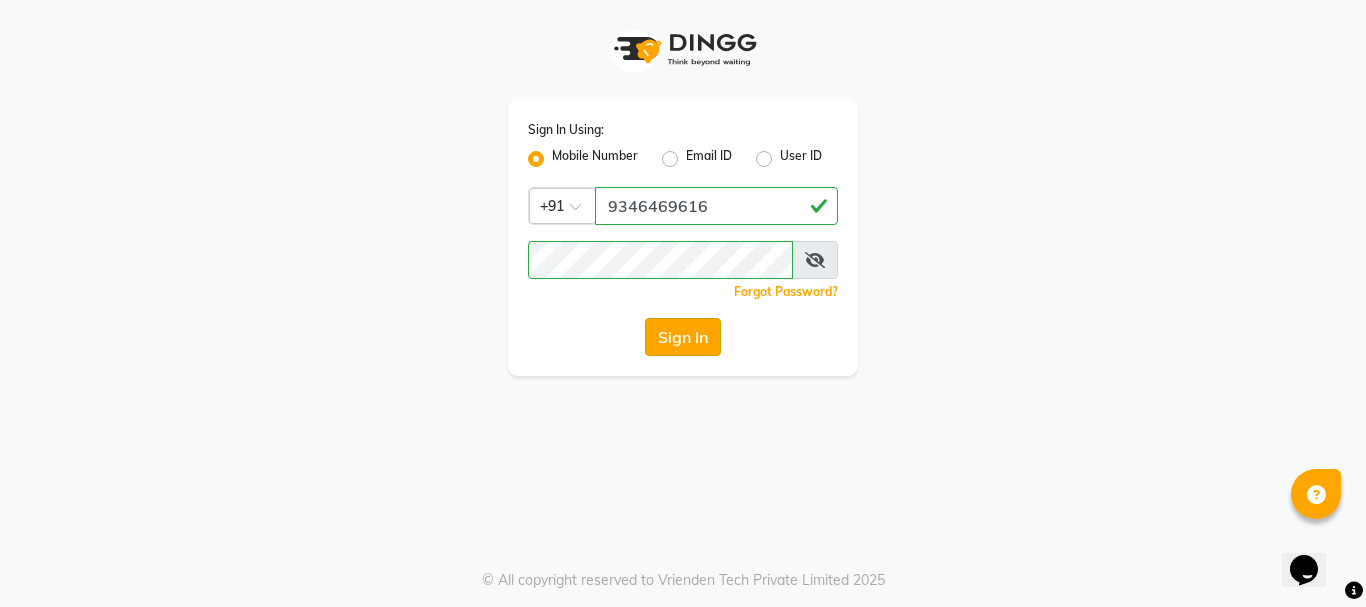 click on "Sign In" 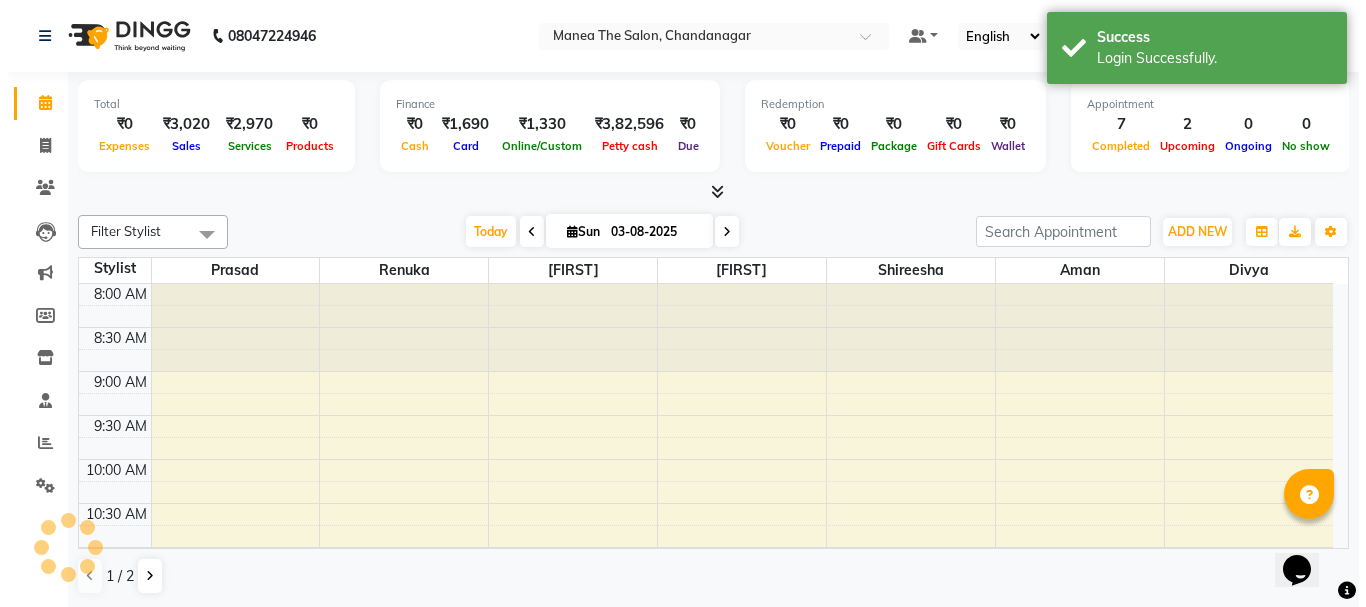 scroll, scrollTop: 353, scrollLeft: 0, axis: vertical 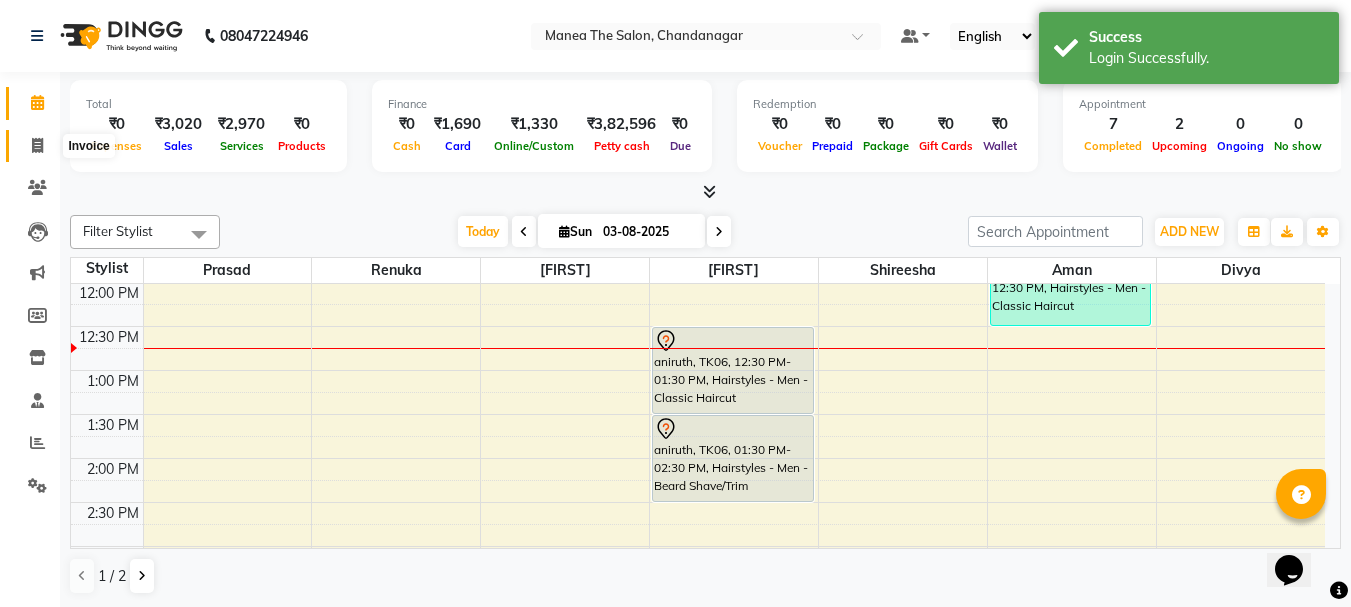 click 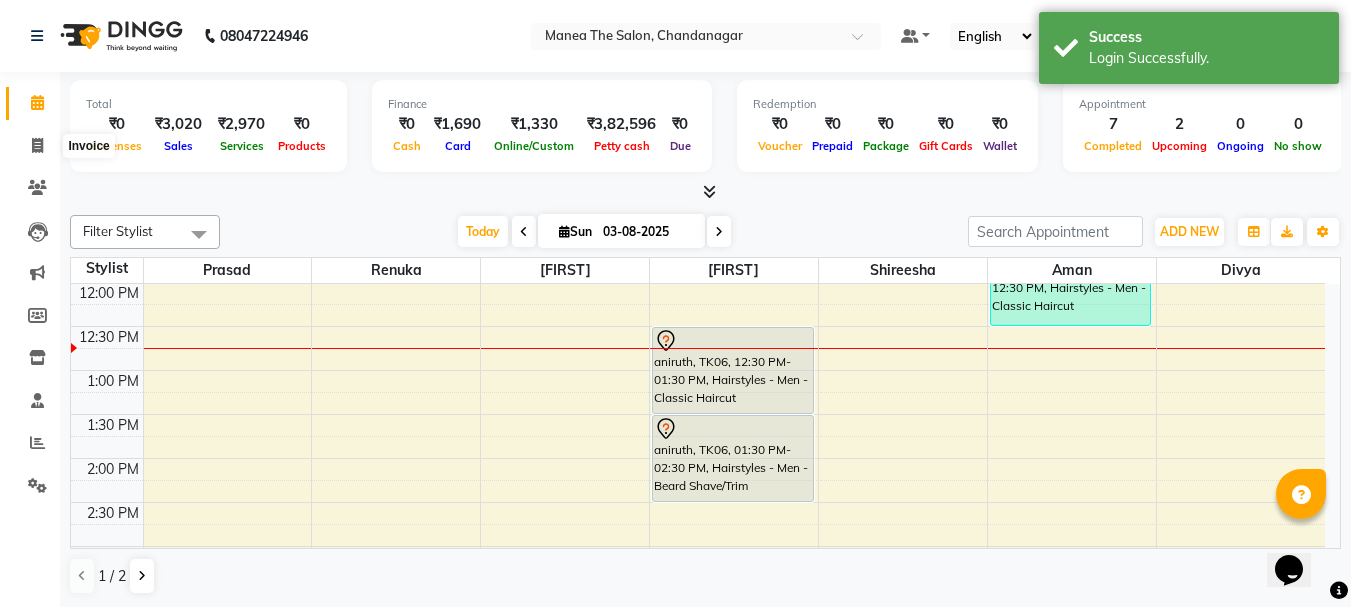 select on "7351" 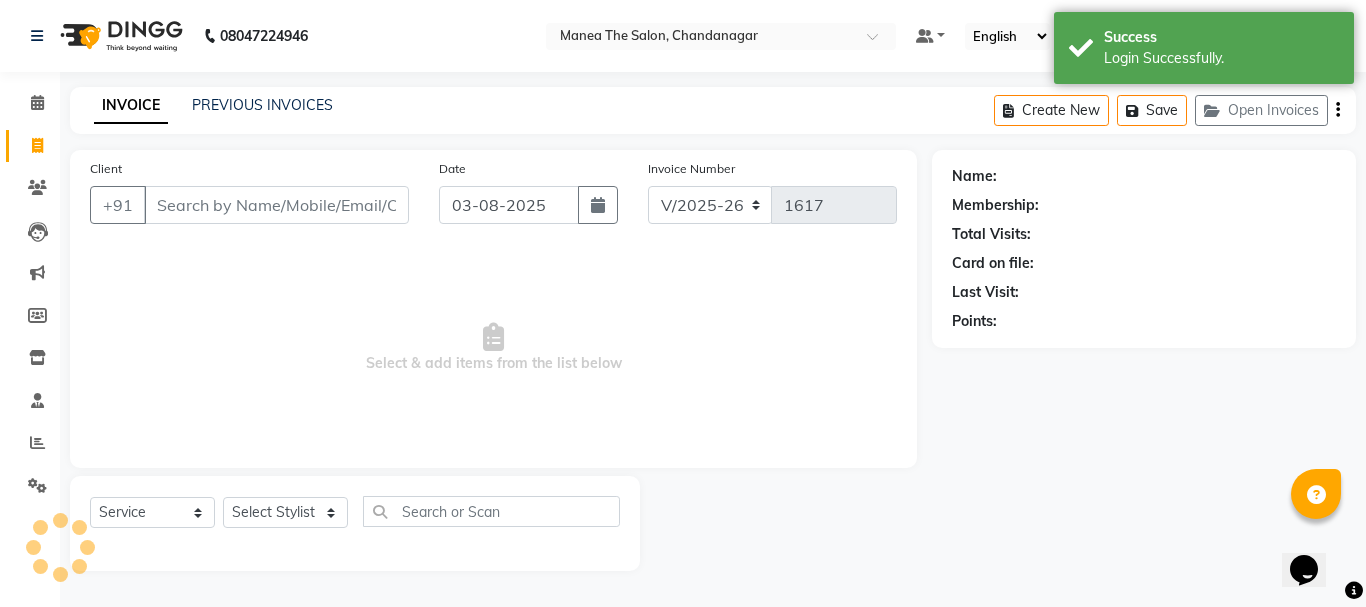 click on "Client" at bounding box center (276, 205) 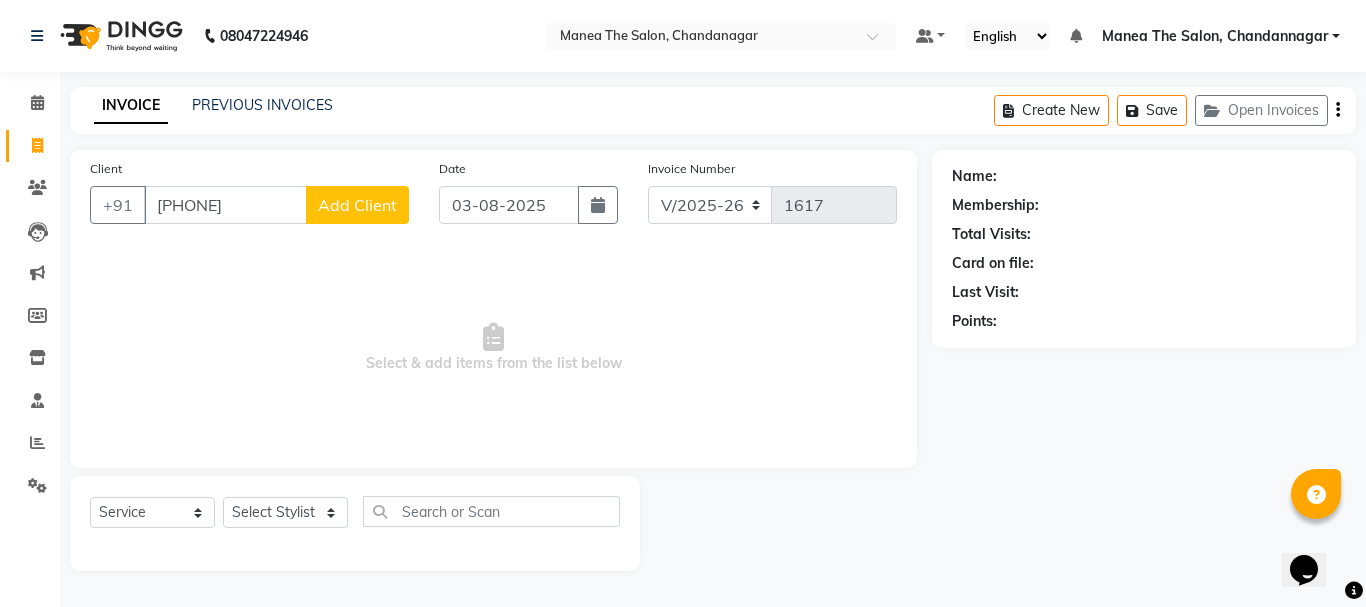 type on "[PHONE]" 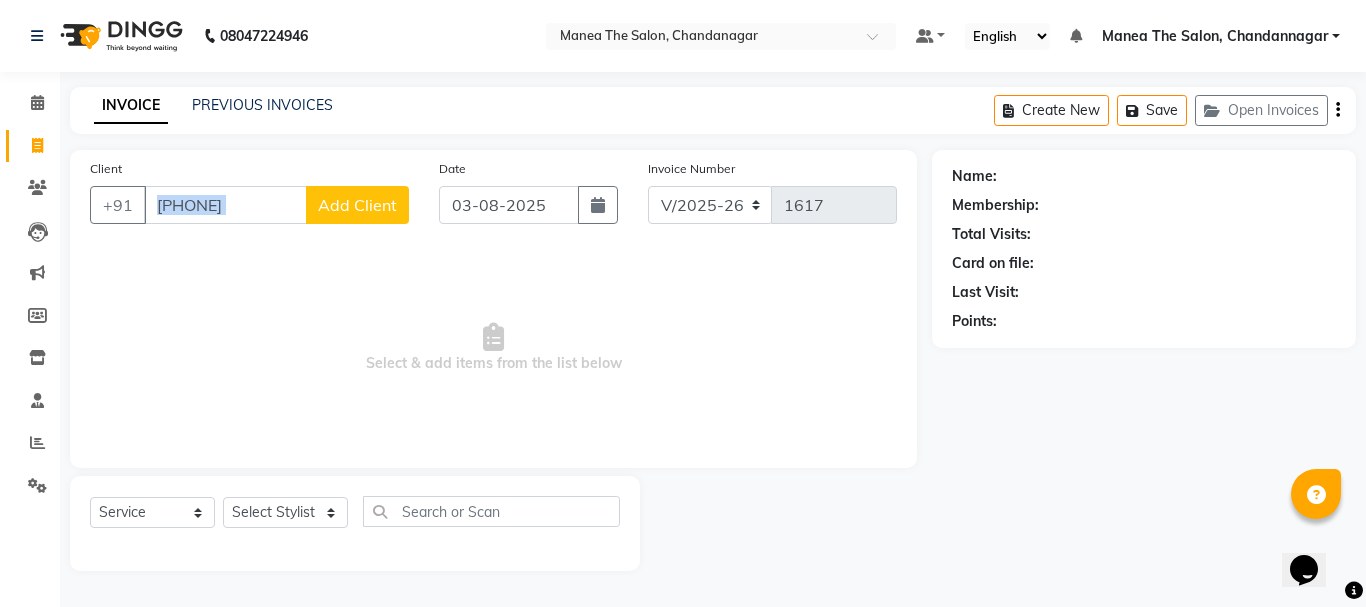drag, startPoint x: 342, startPoint y: 181, endPoint x: 339, endPoint y: 211, distance: 30.149628 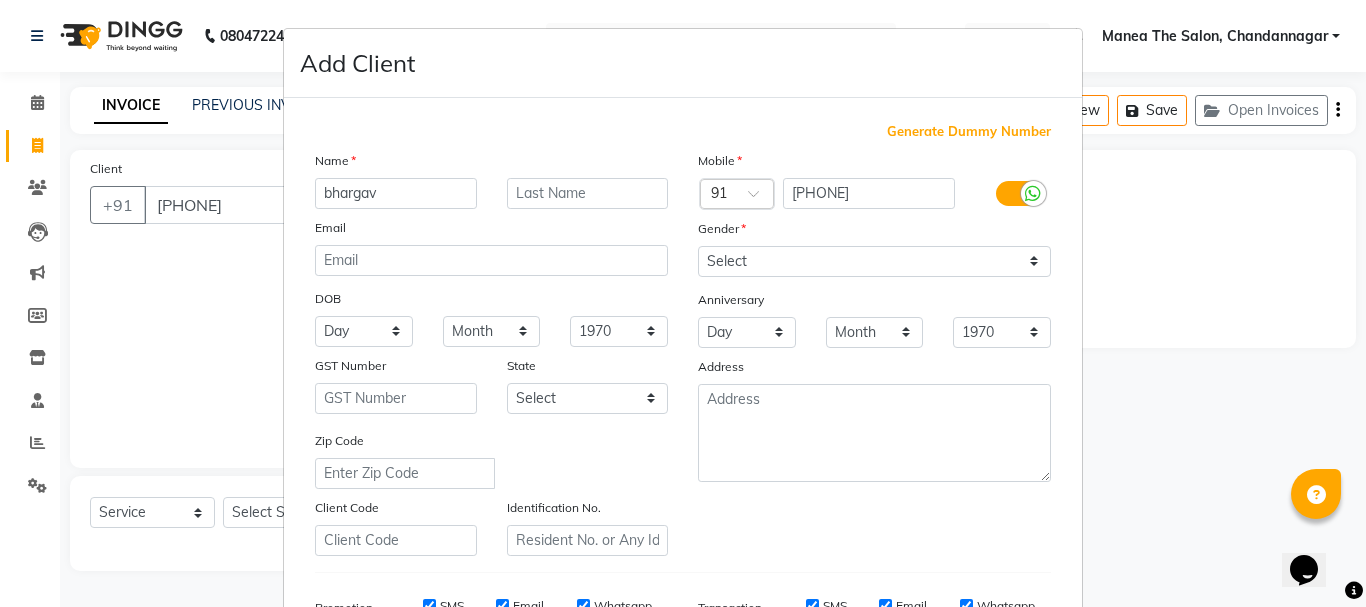 type on "bhargav" 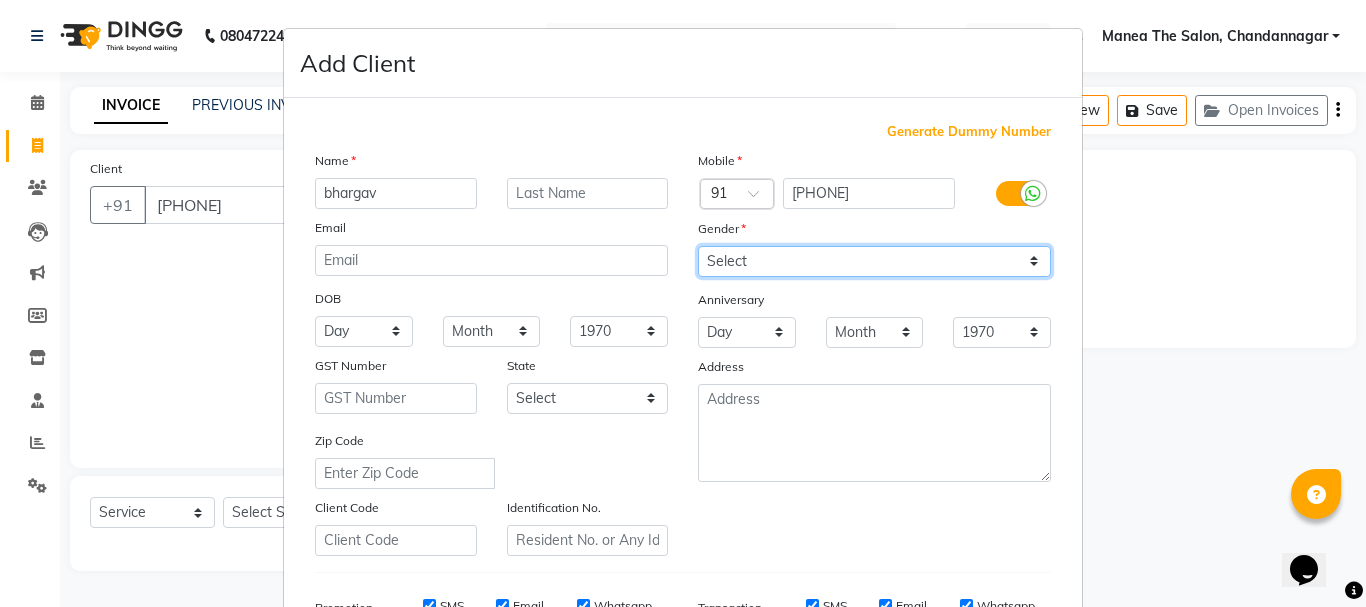 click on "Select Male Female Other Prefer Not To Say" at bounding box center (874, 261) 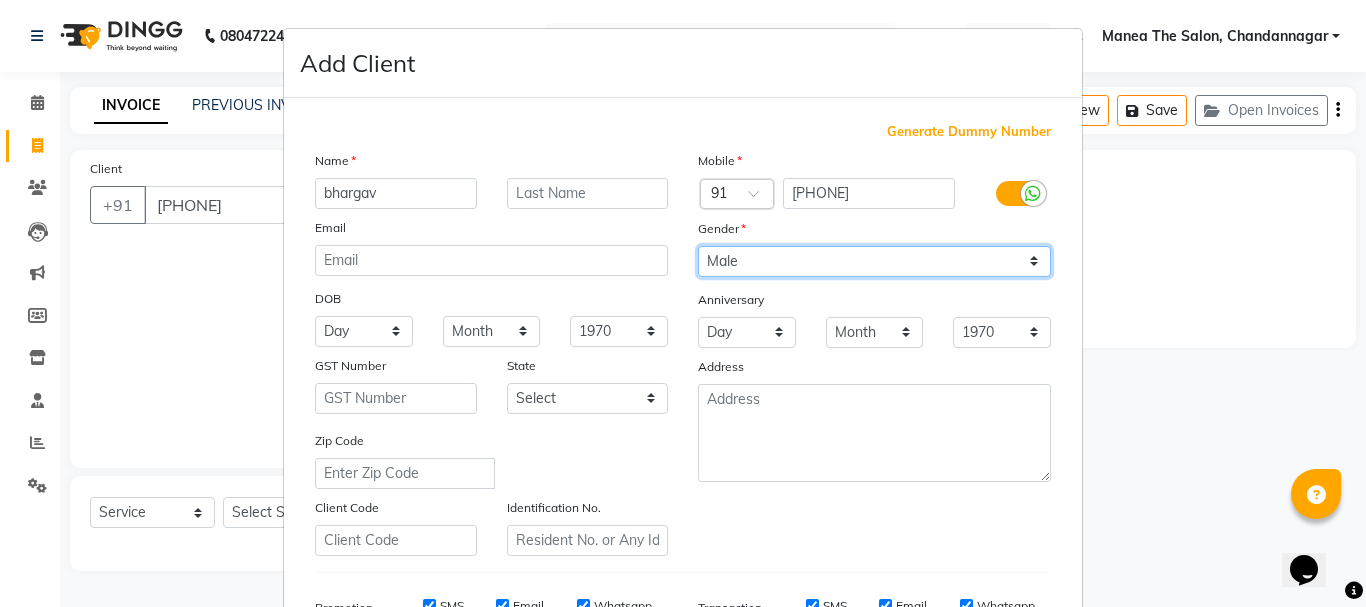 click on "Select Male Female Other Prefer Not To Say" at bounding box center [874, 261] 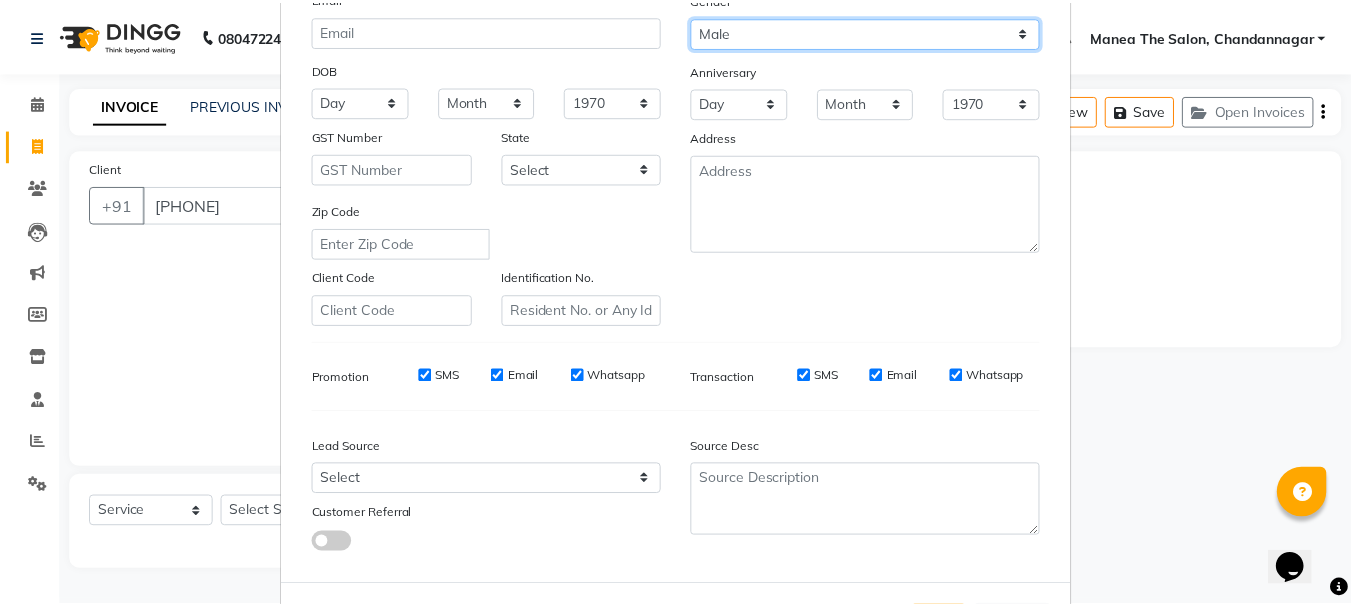 scroll, scrollTop: 316, scrollLeft: 0, axis: vertical 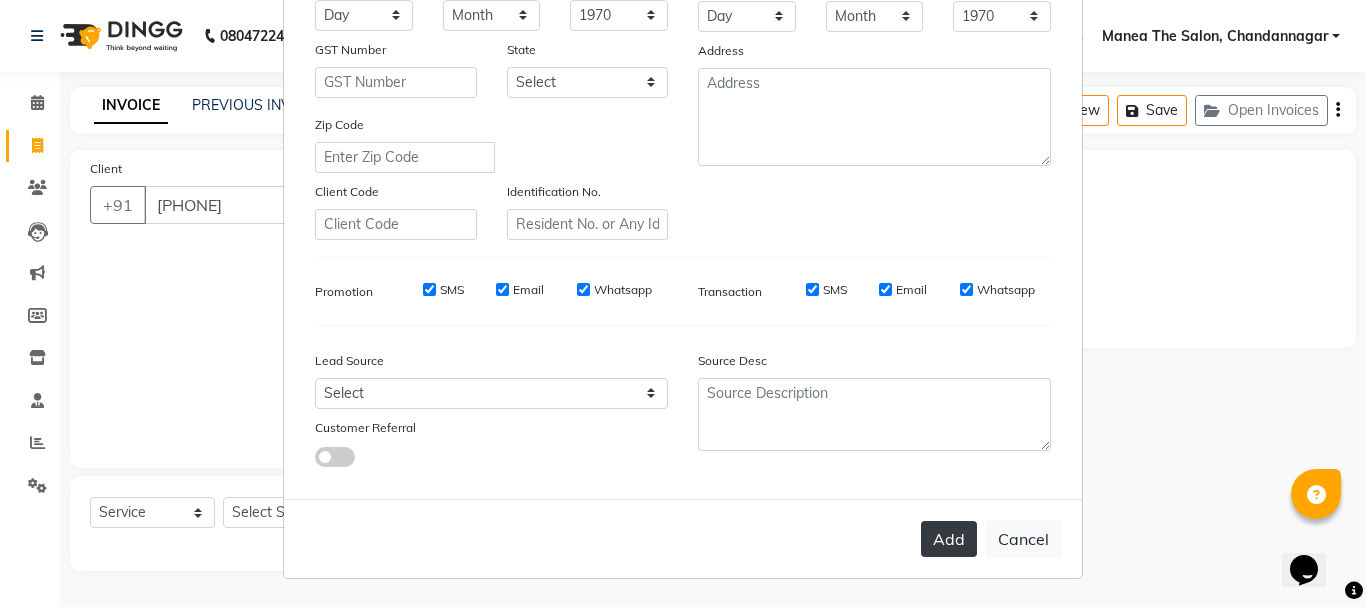 click on "Add" at bounding box center [949, 539] 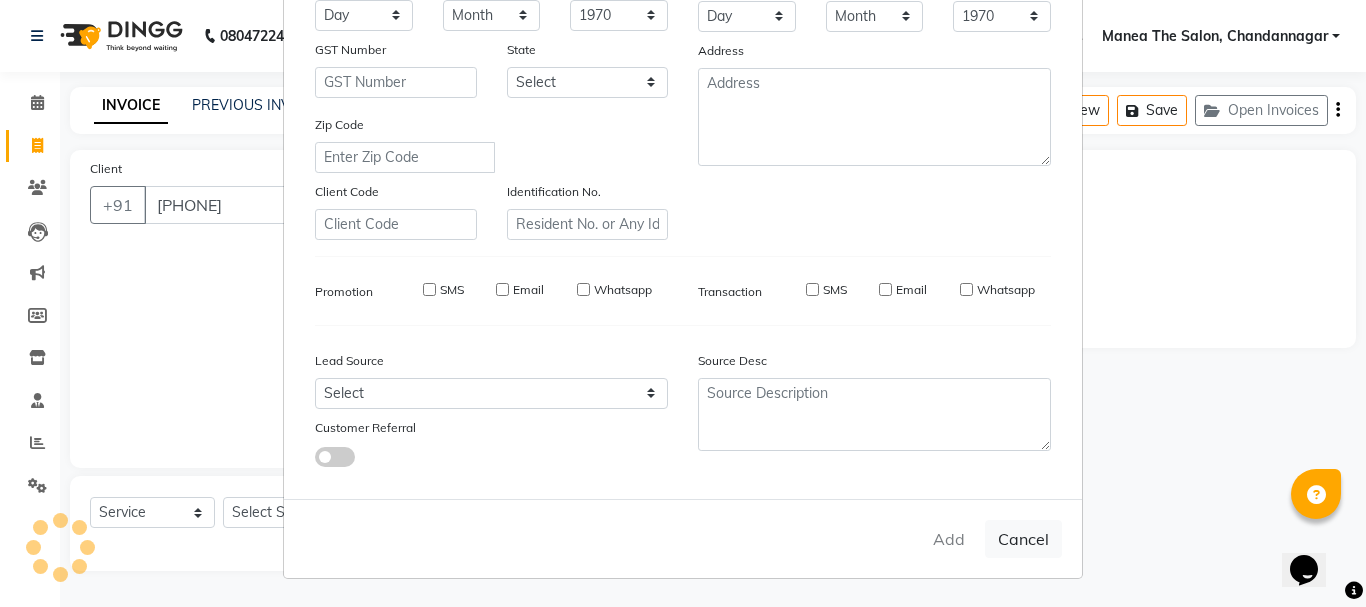 type 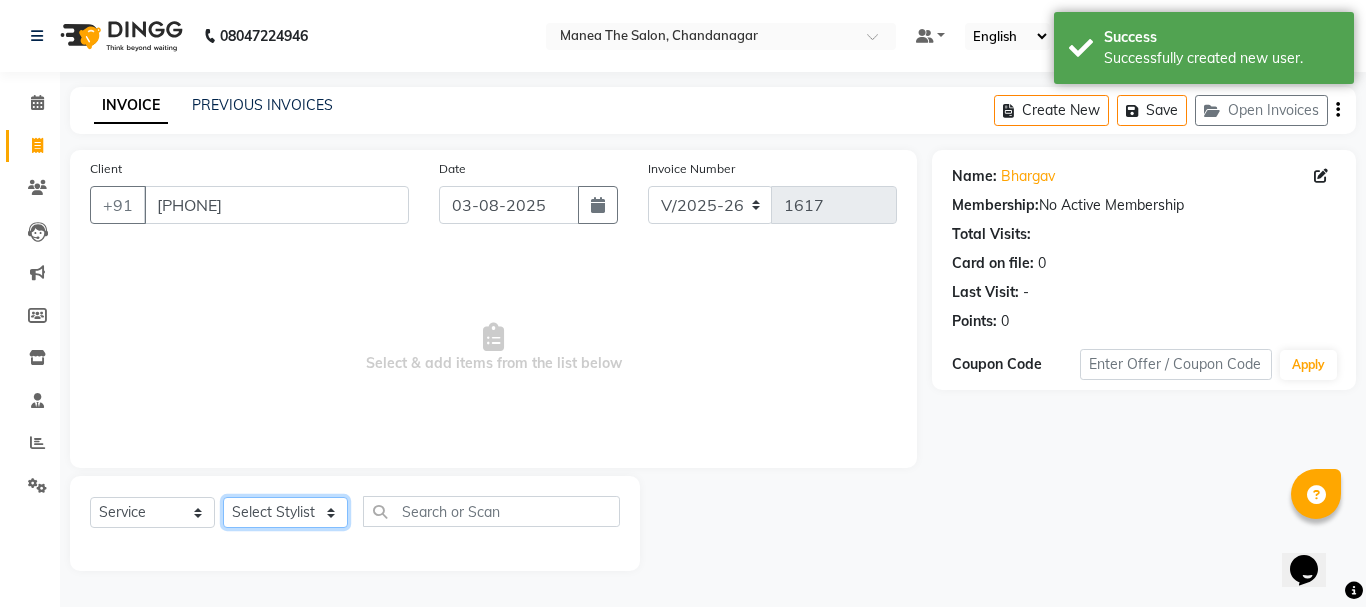 click on "Select Stylist [FIRST] [LAST] [FIRST] [LAST] [FIRST] [LAST] [FIRST] [LAST] [FIRST] [LAST]" 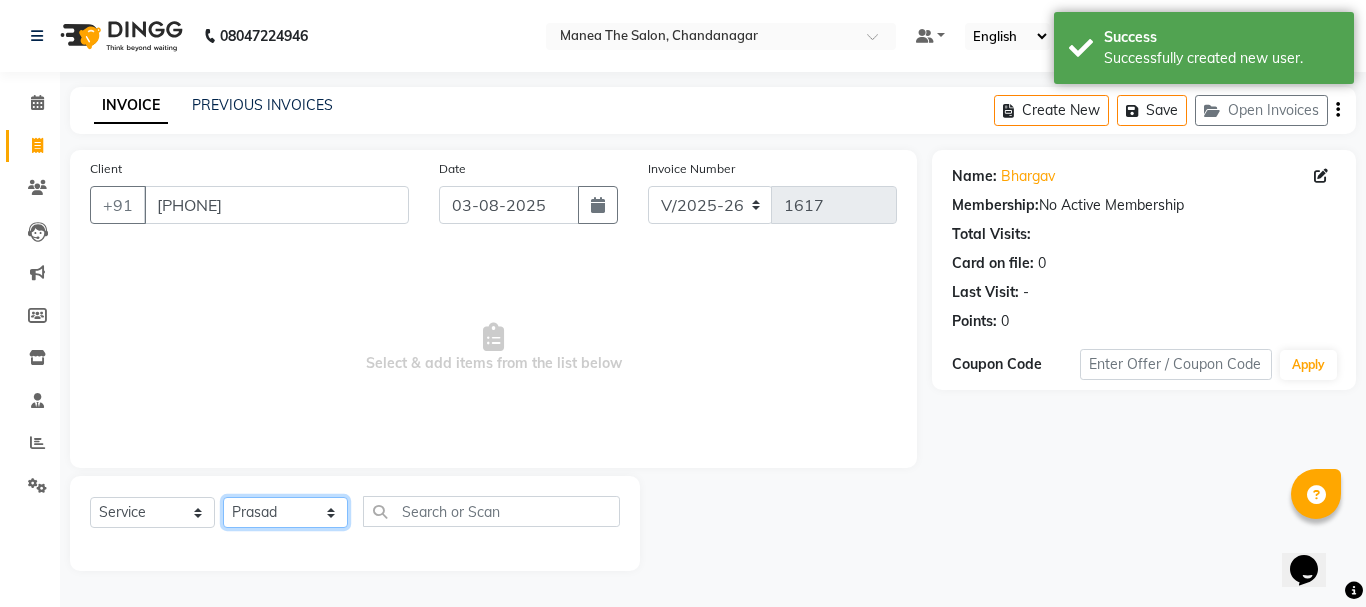 click on "Select Stylist [FIRST] [LAST] [FIRST] [LAST] [FIRST] [LAST] [FIRST] [LAST] [FIRST] [LAST]" 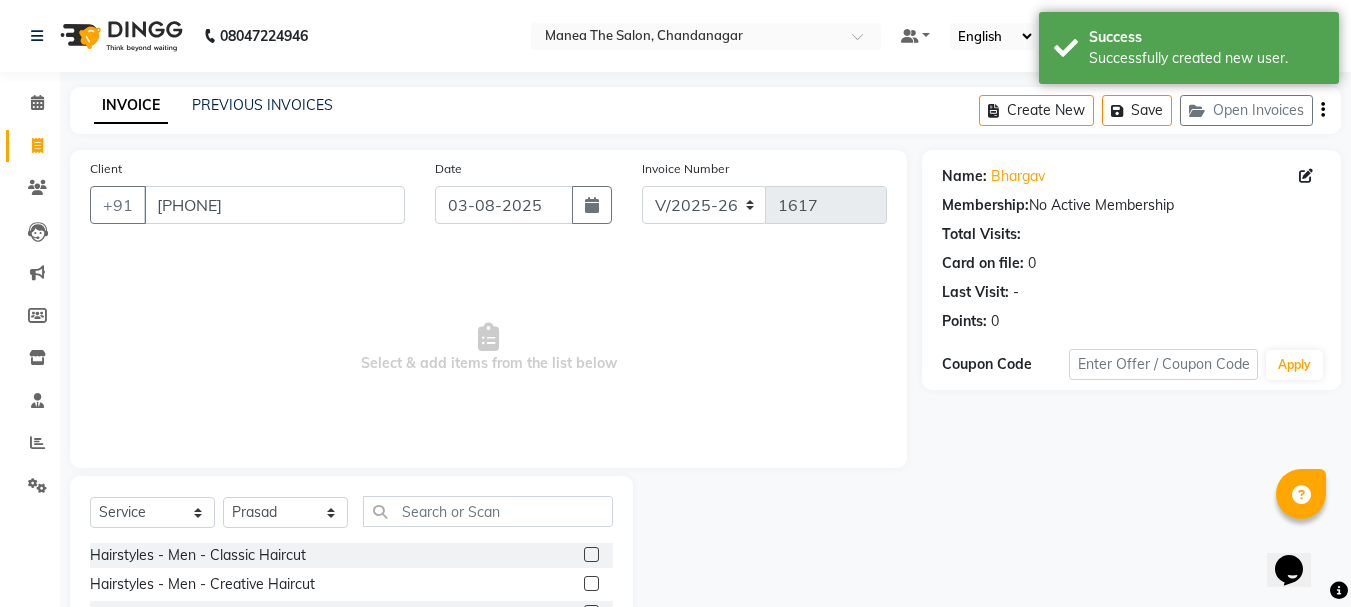 click 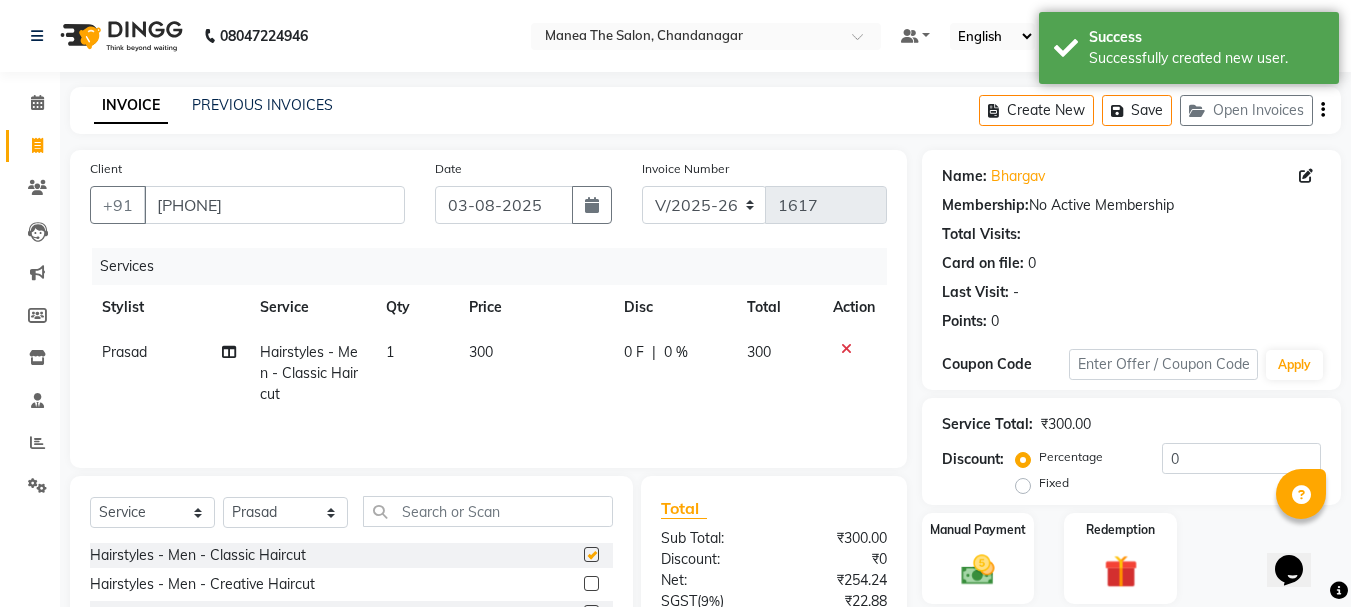 scroll, scrollTop: 500, scrollLeft: 0, axis: vertical 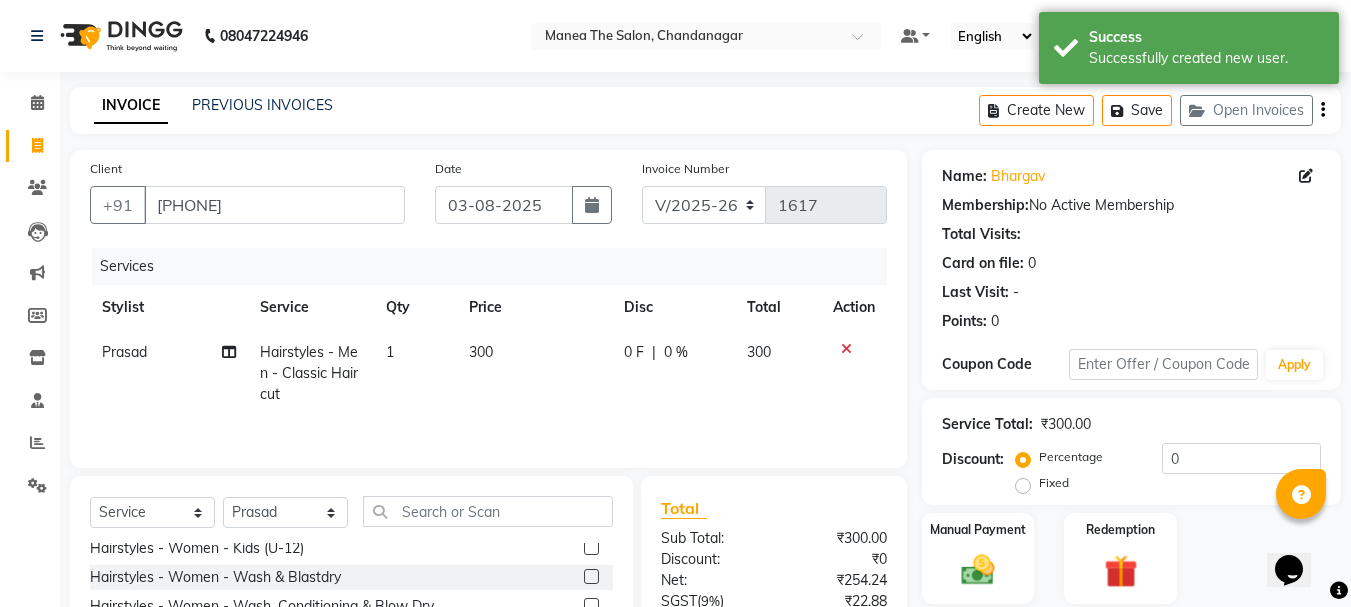 checkbox on "false" 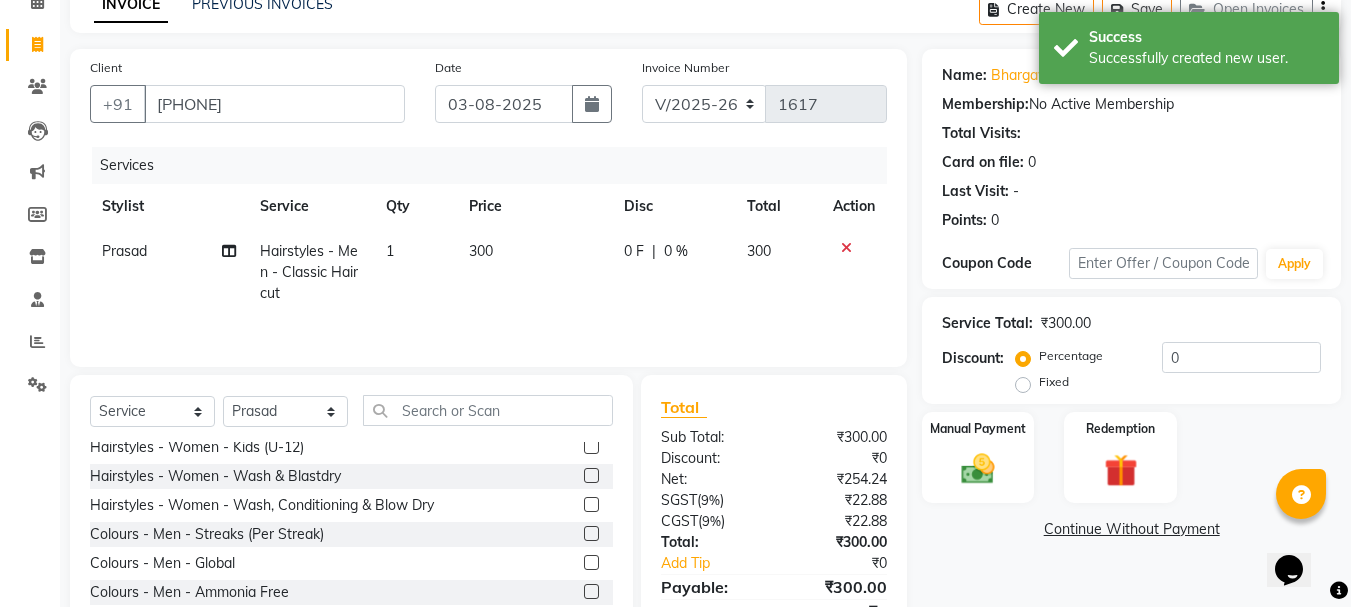 scroll, scrollTop: 194, scrollLeft: 0, axis: vertical 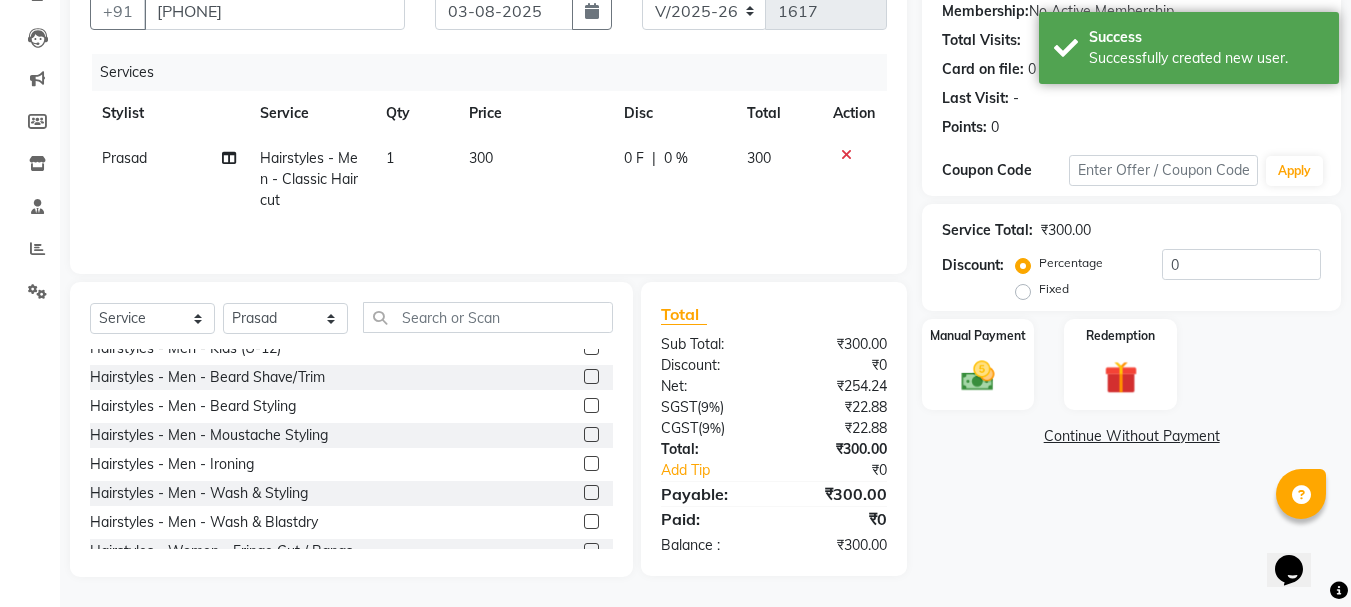 click 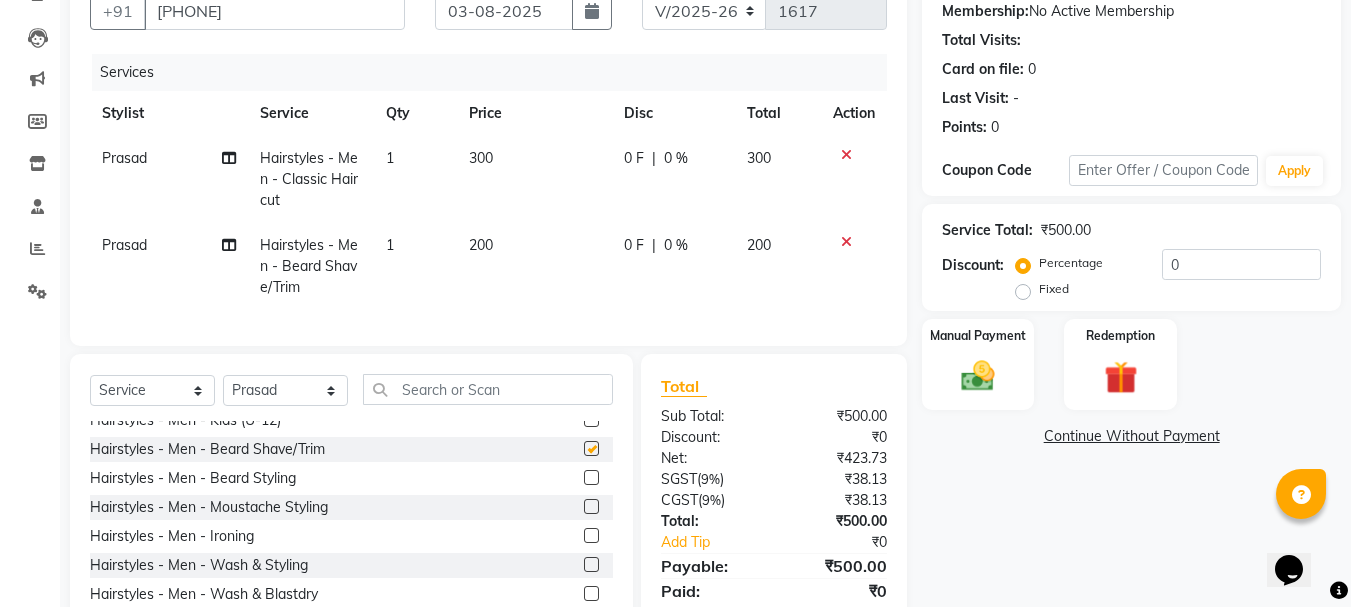 checkbox on "false" 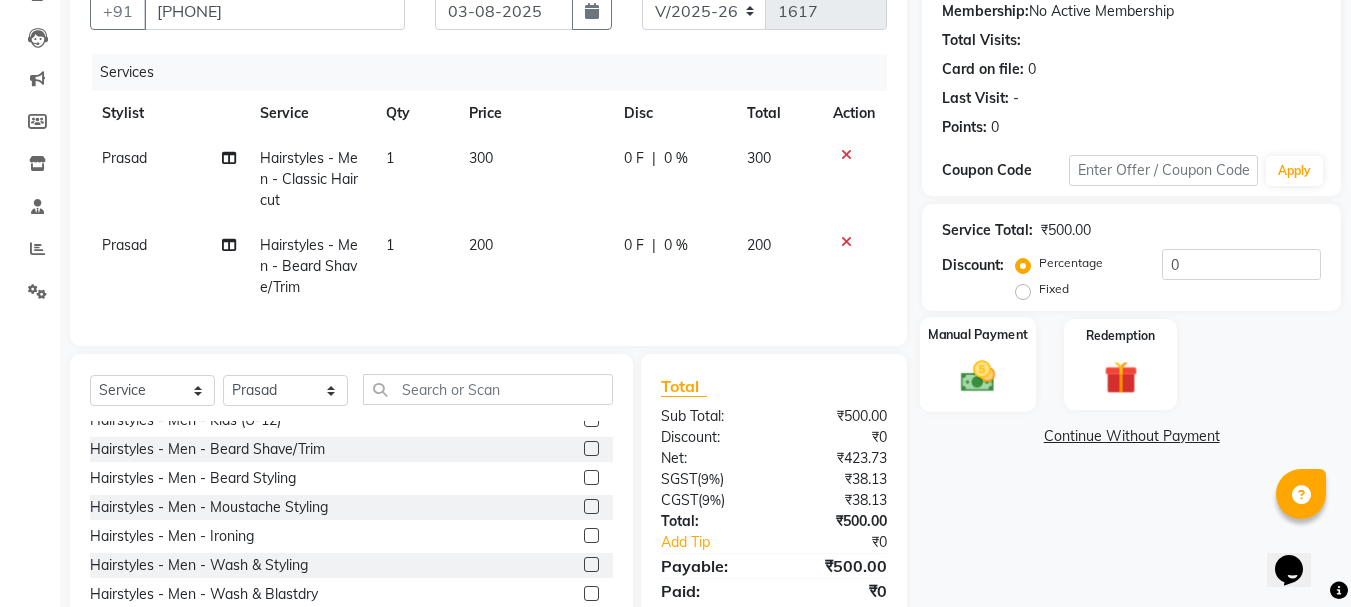 click 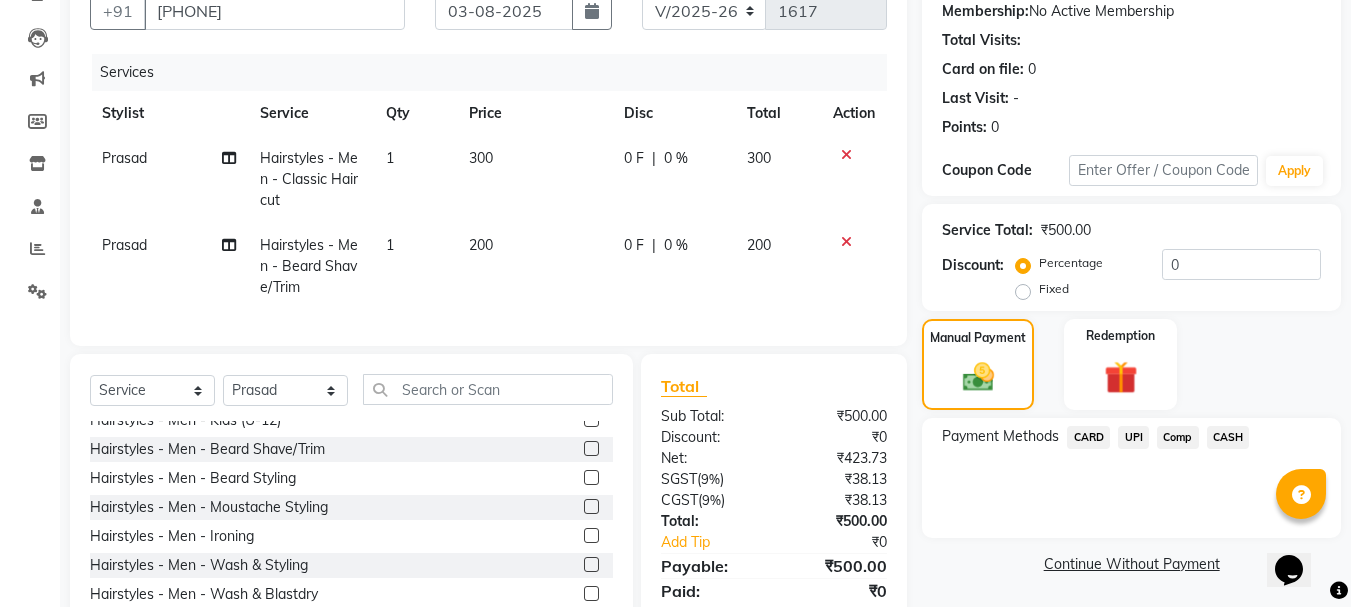 click on "UPI" 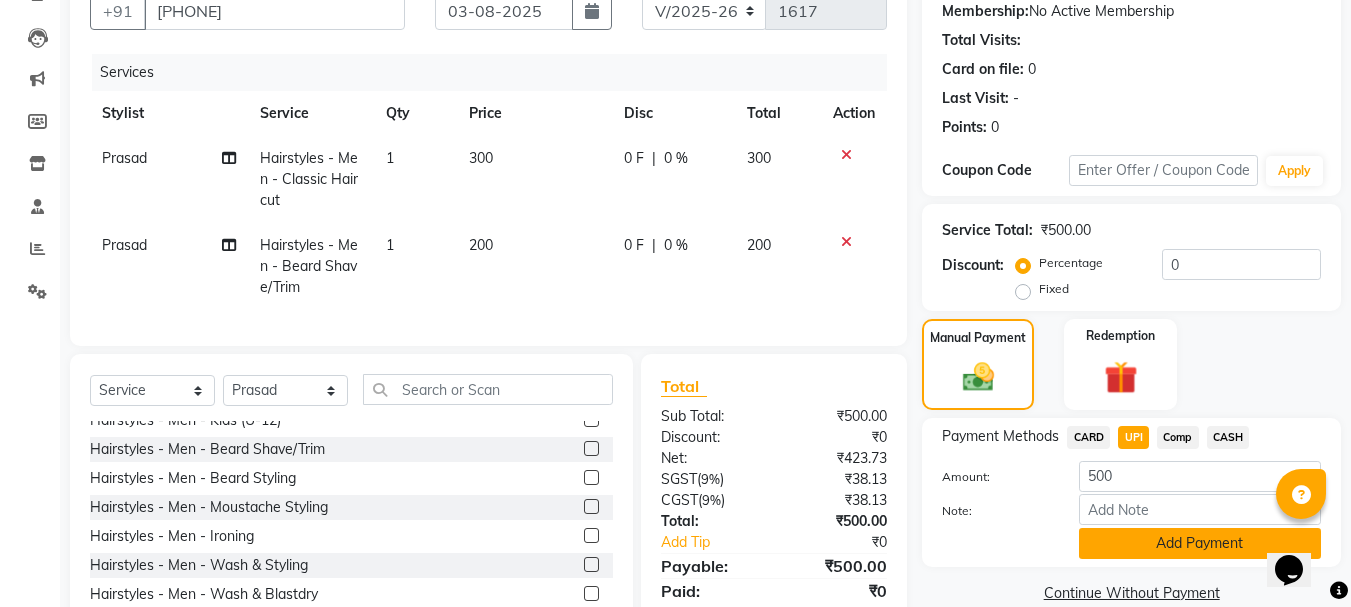 click on "Add Payment" 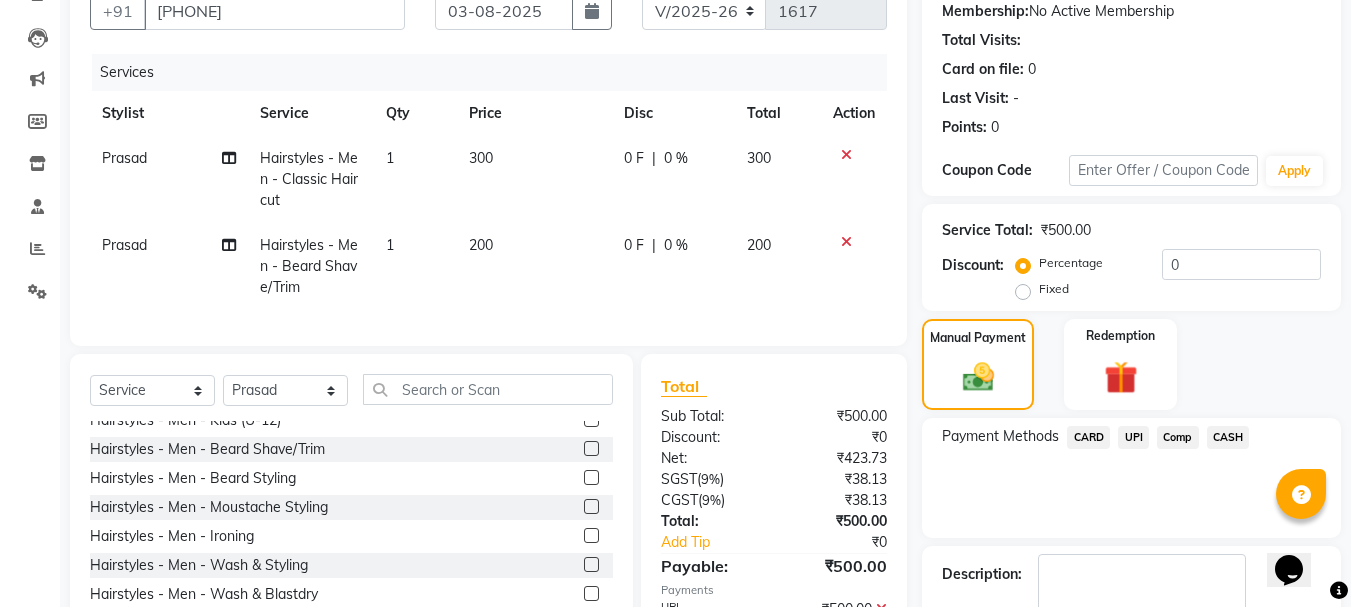 scroll, scrollTop: 322, scrollLeft: 0, axis: vertical 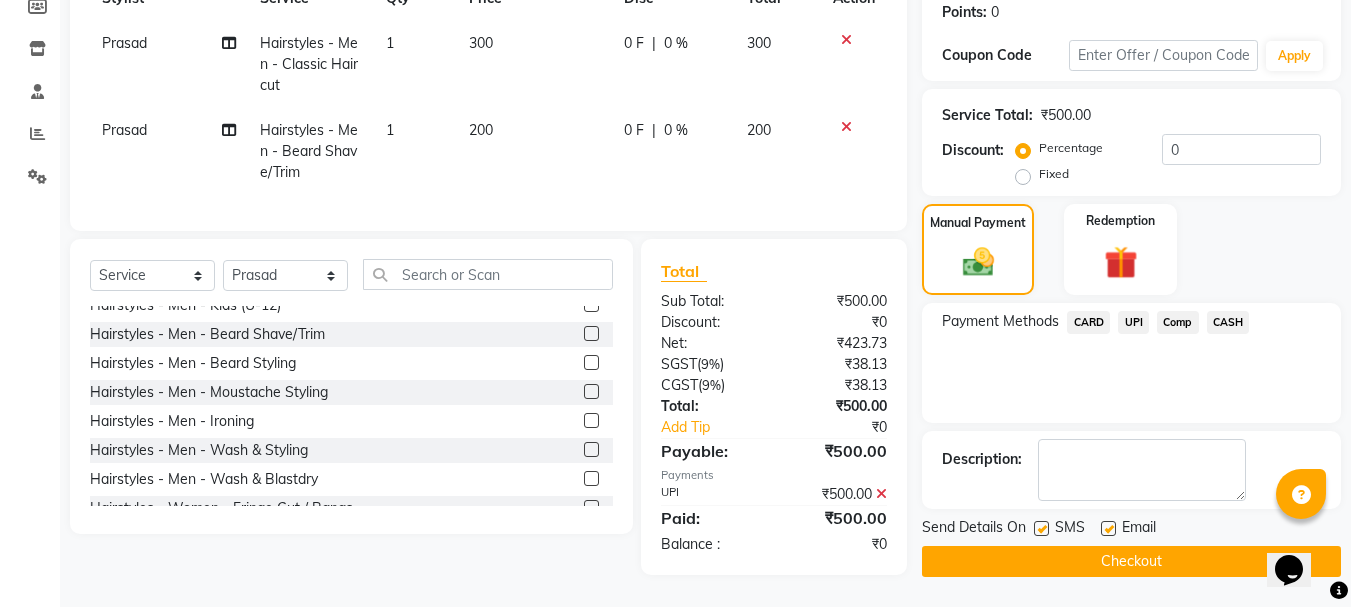 click on "Checkout" 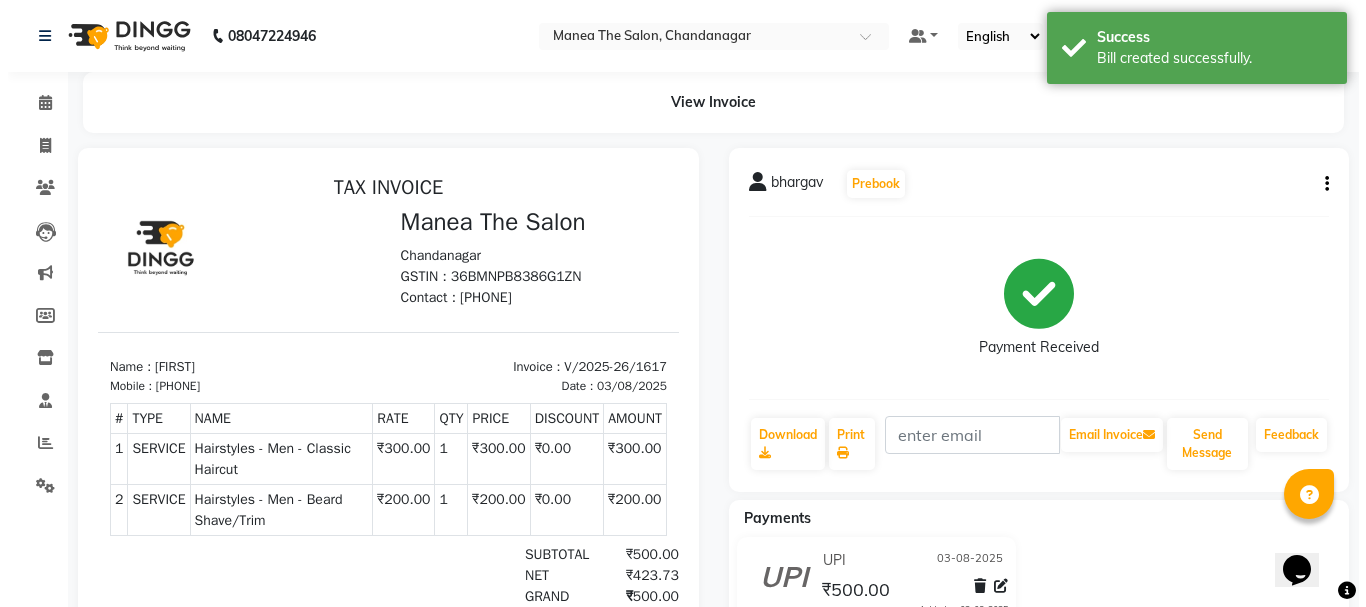 scroll, scrollTop: 0, scrollLeft: 0, axis: both 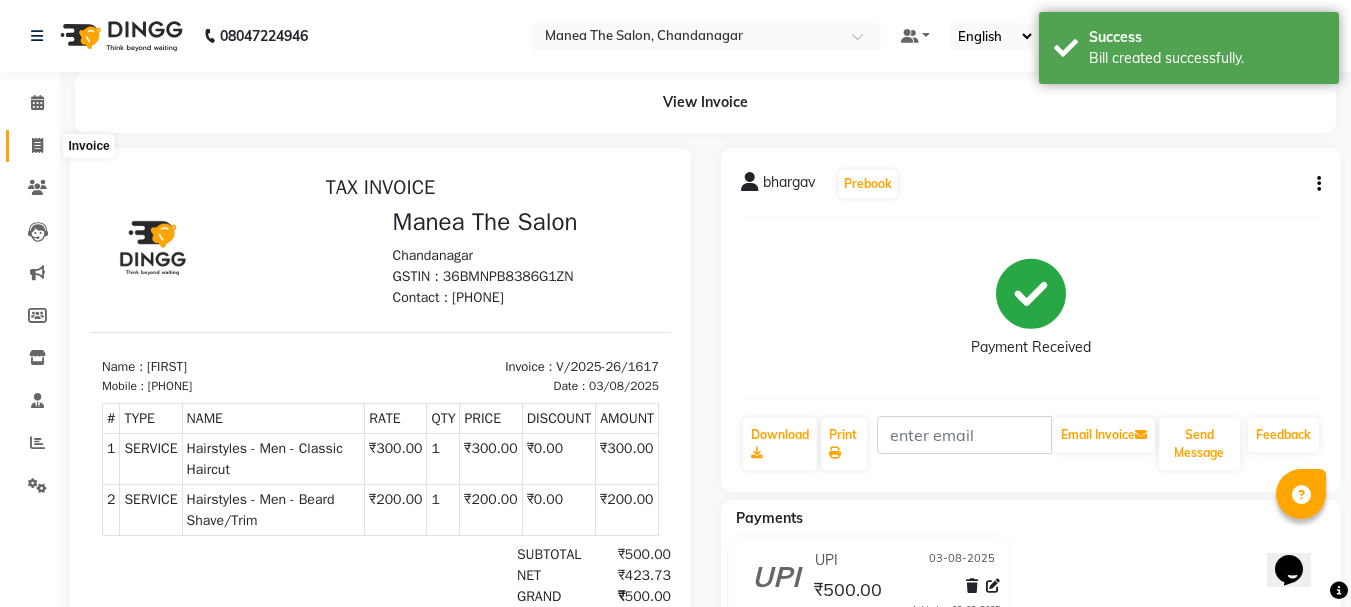 click 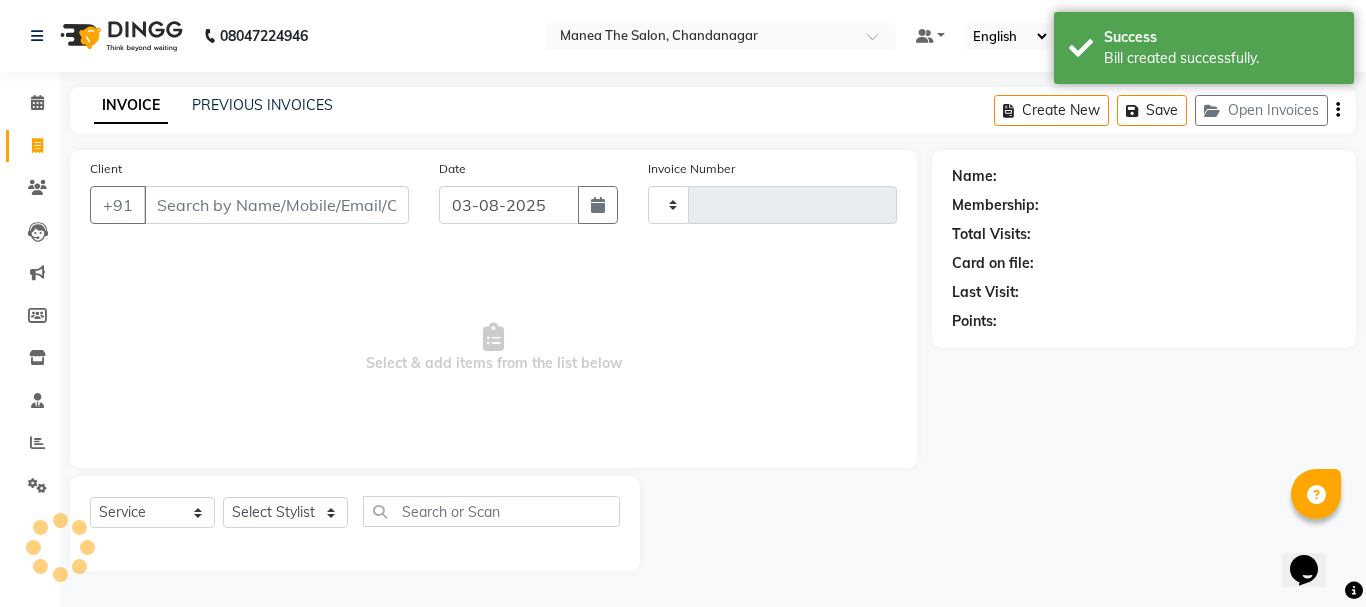 type on "1618" 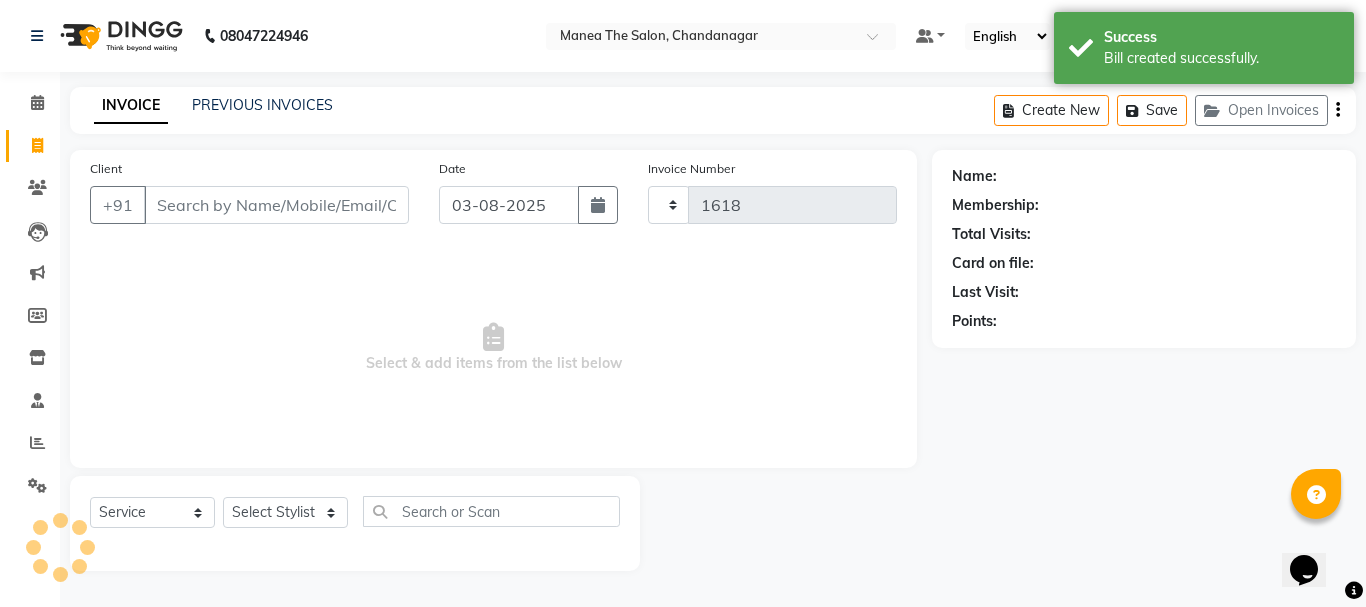 select on "7351" 